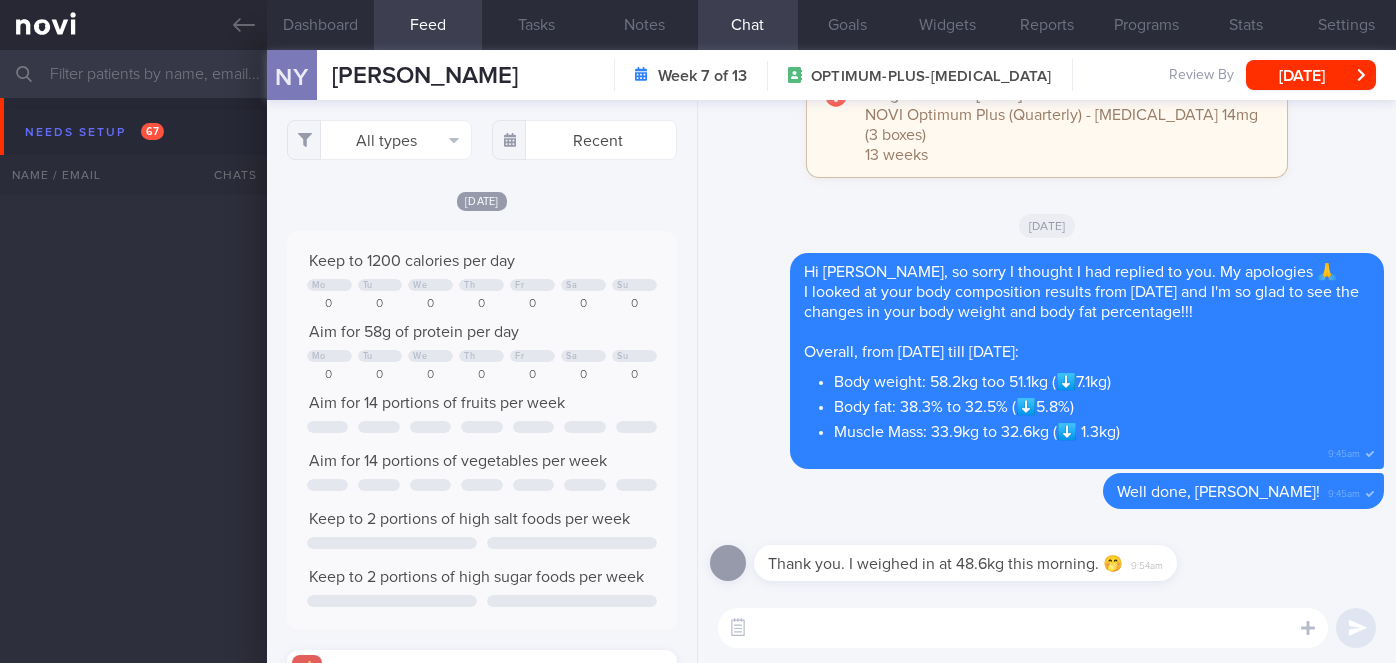 select on "6" 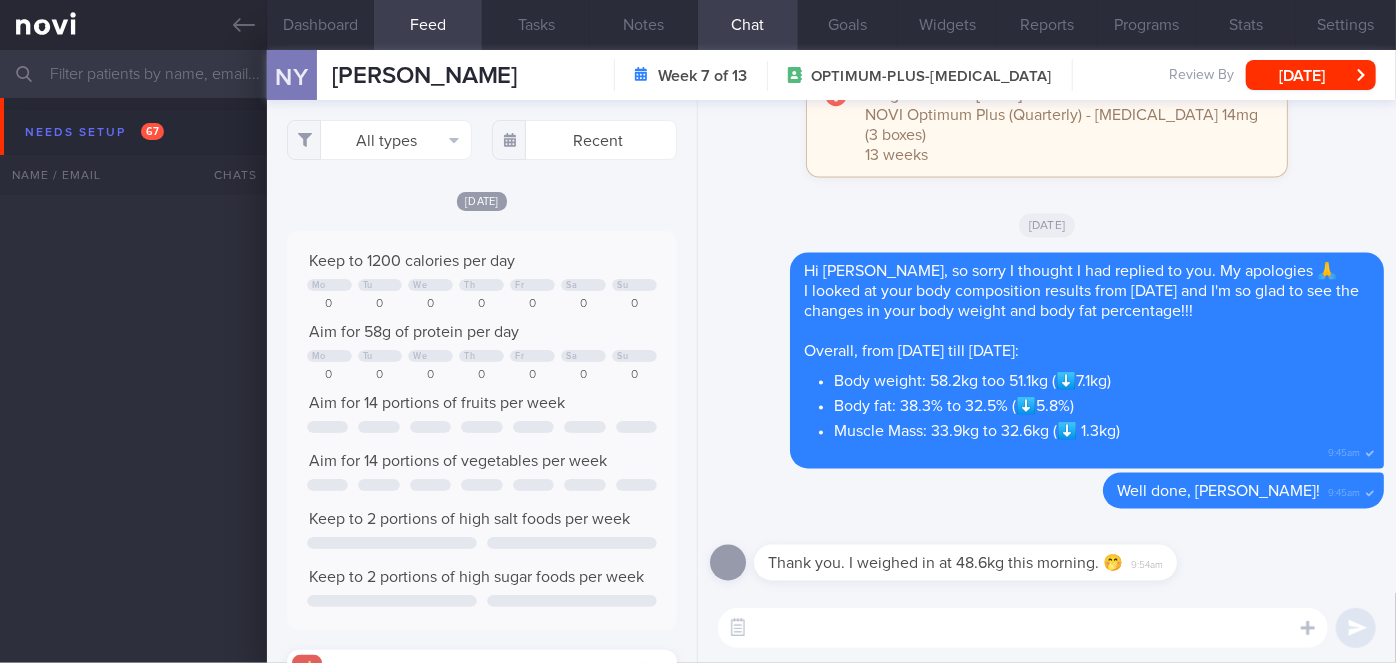 scroll, scrollTop: 12181, scrollLeft: 0, axis: vertical 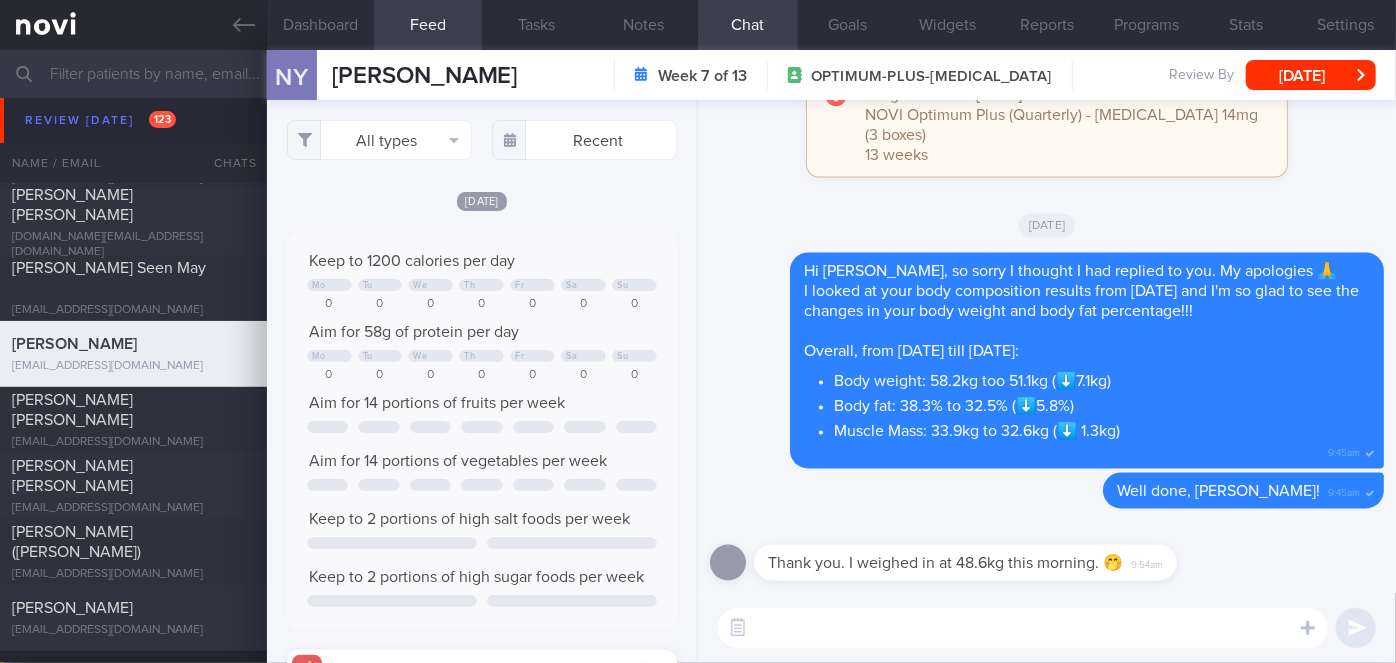 click at bounding box center (1023, 628) 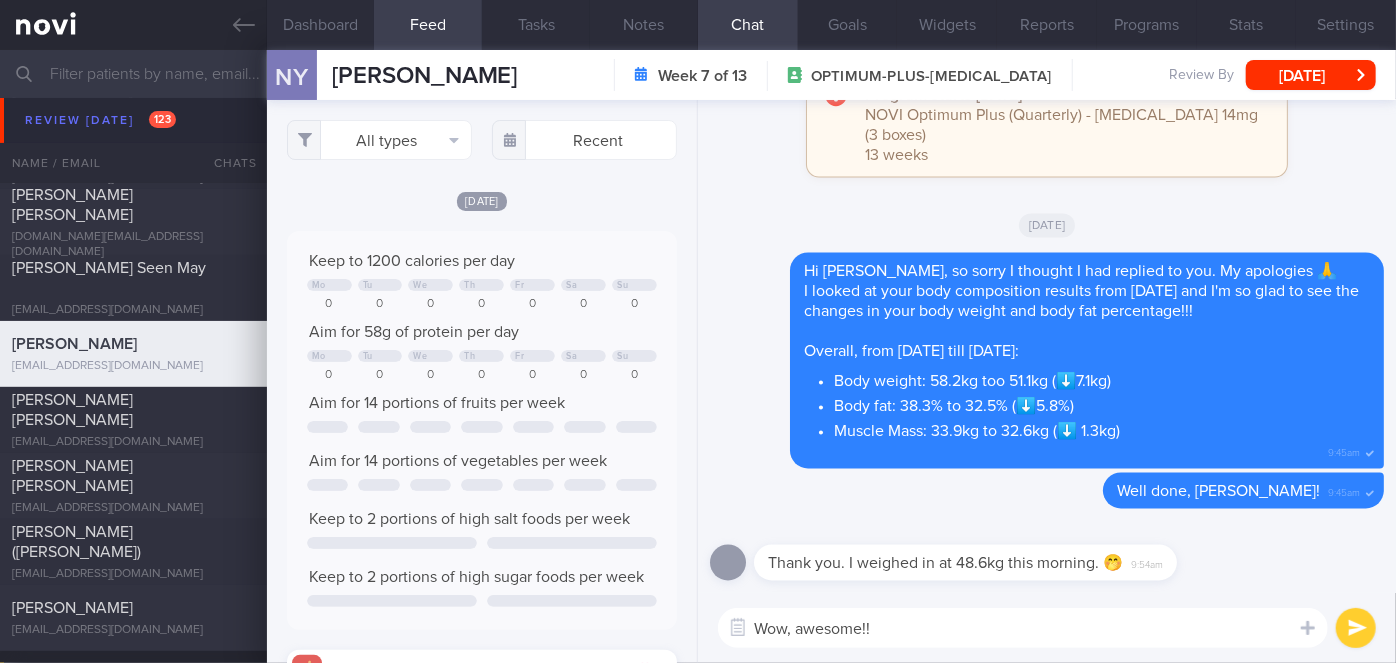 type on "Wow, awesome!!!" 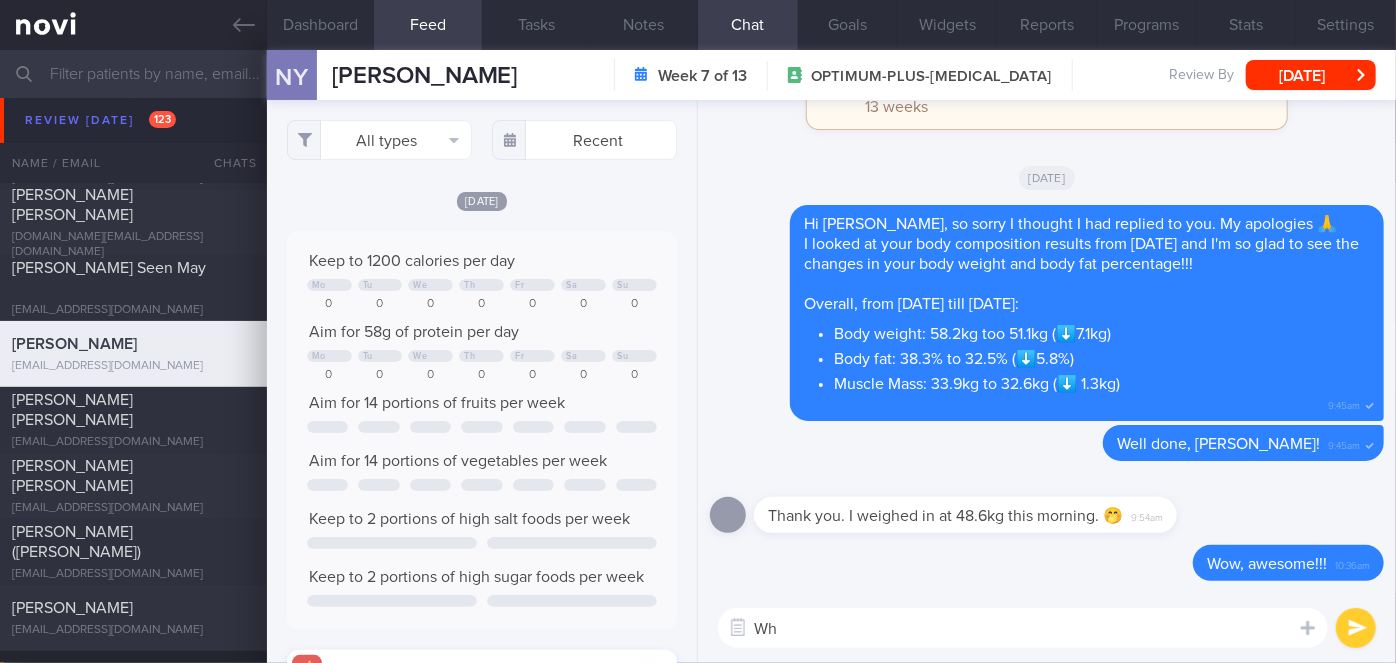 type on "W" 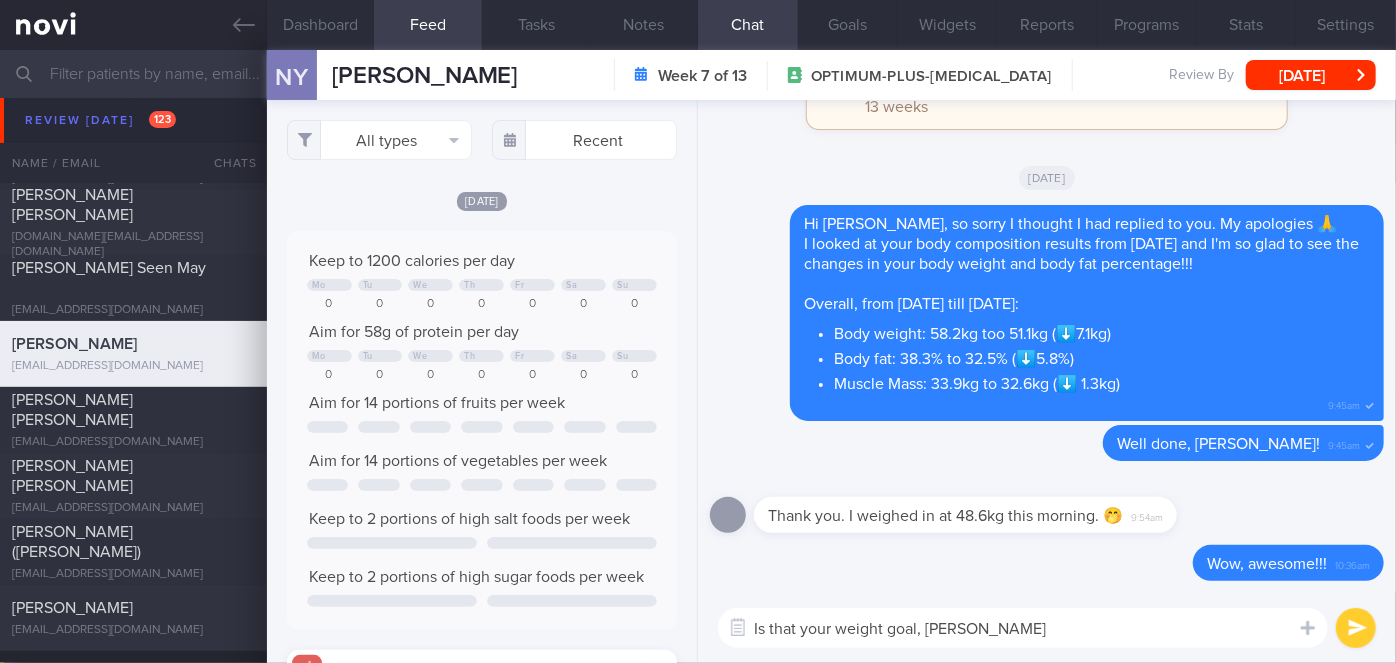 type on "Is that your weight goal, [PERSON_NAME]?" 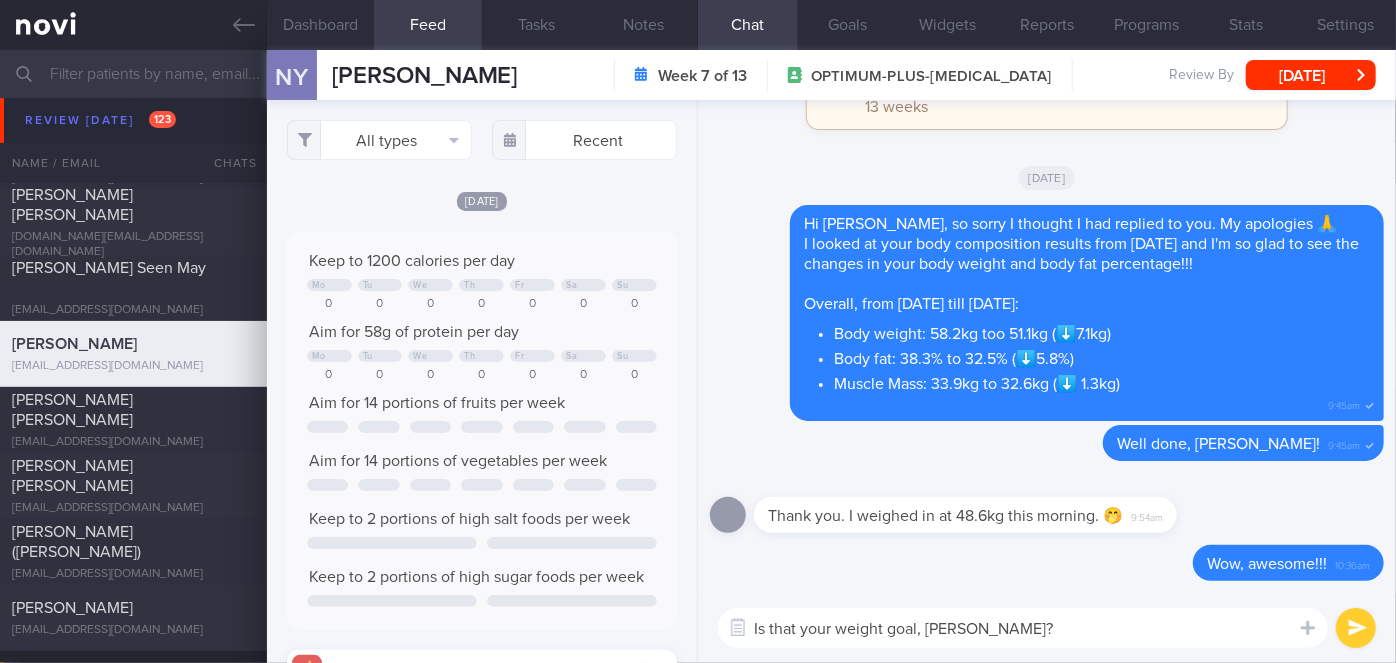 type 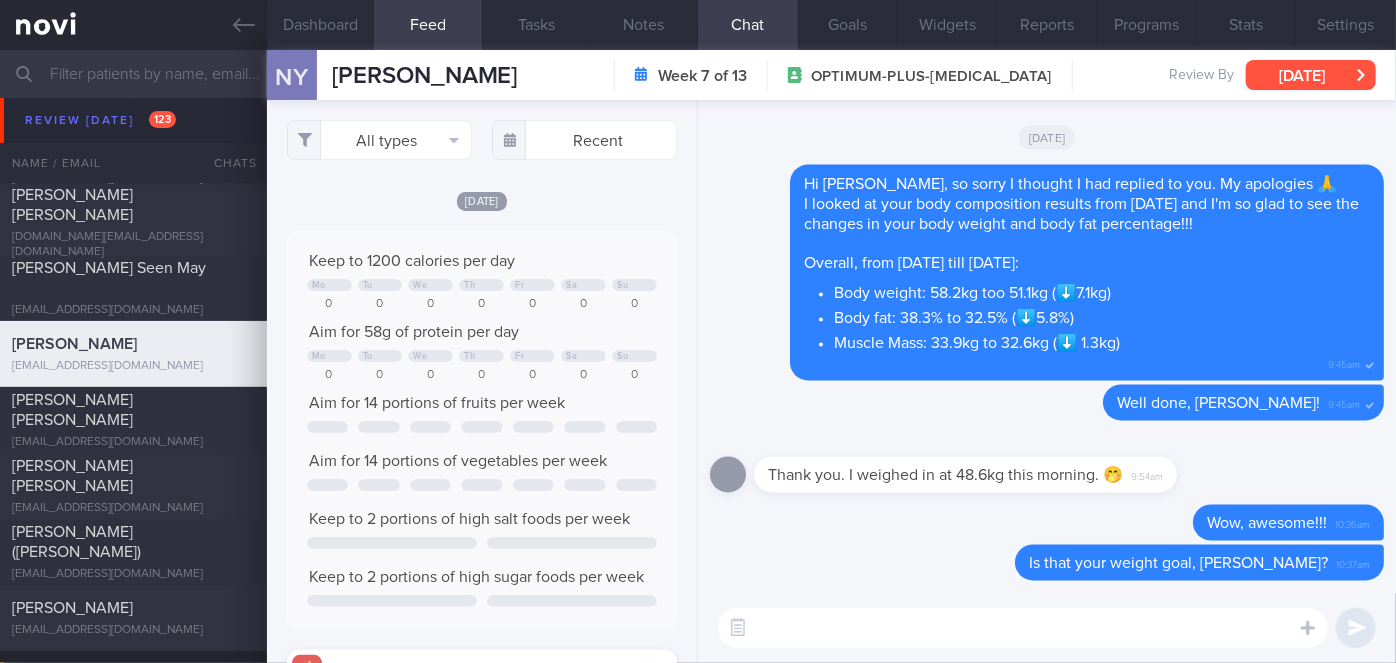 click on "[DATE]" at bounding box center (1311, 75) 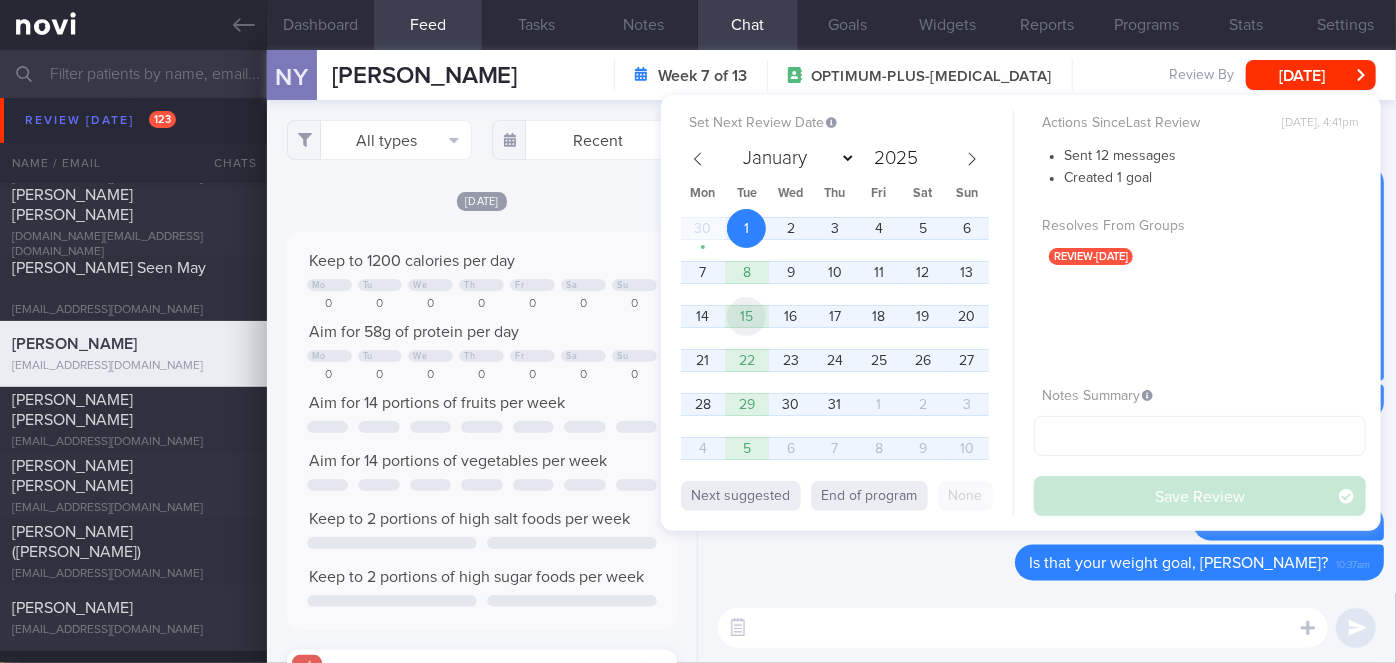 click on "15" at bounding box center [746, 316] 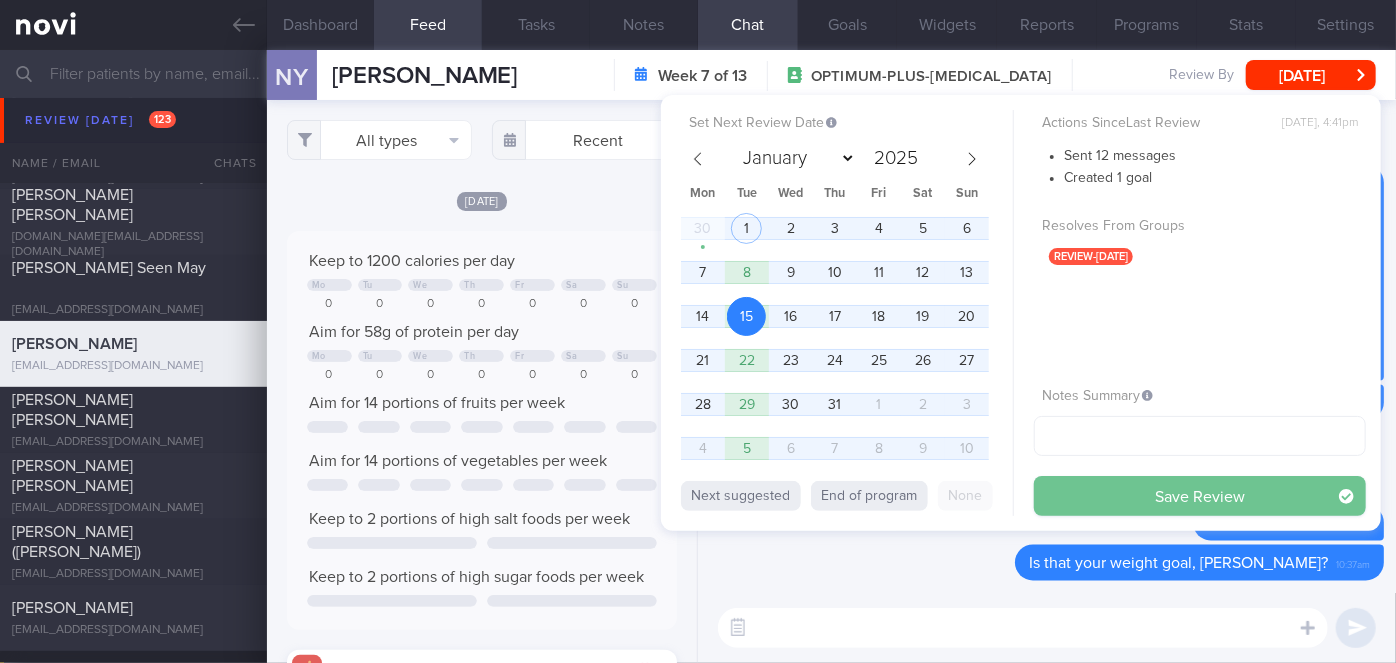 click on "Save Review" at bounding box center (1200, 496) 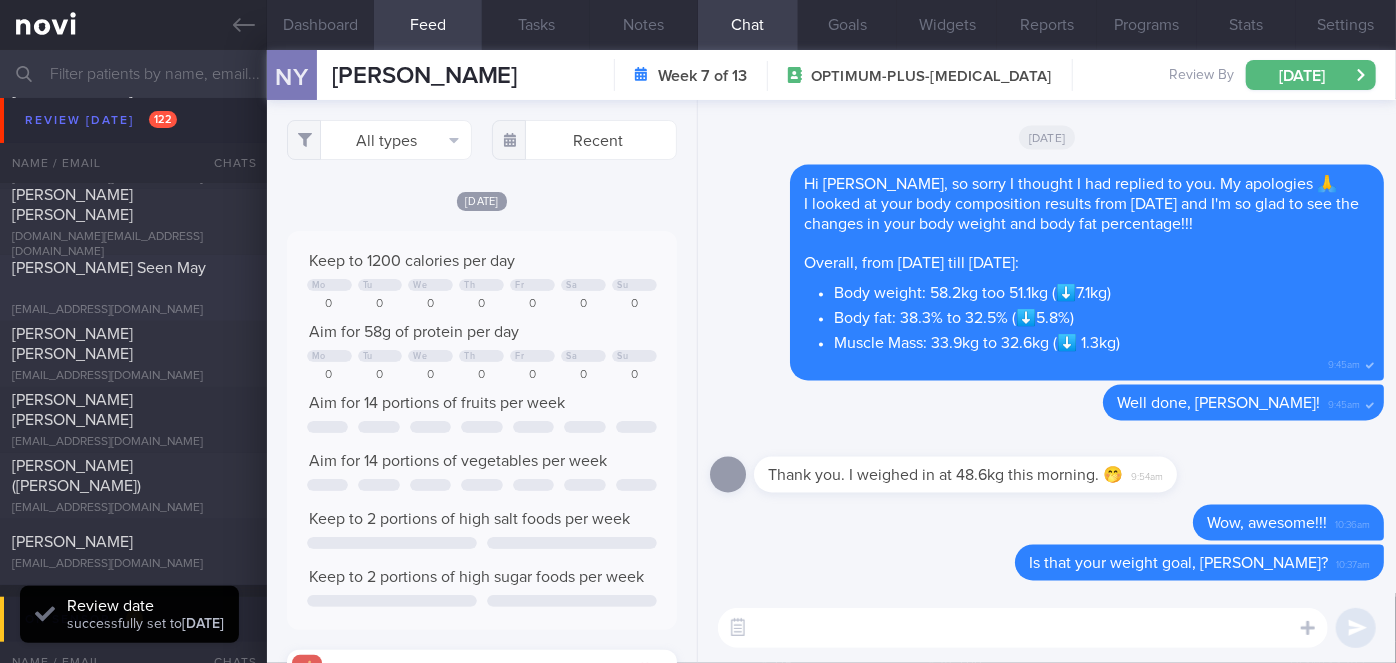 click on "[PERSON_NAME] Seen May" at bounding box center [131, 278] 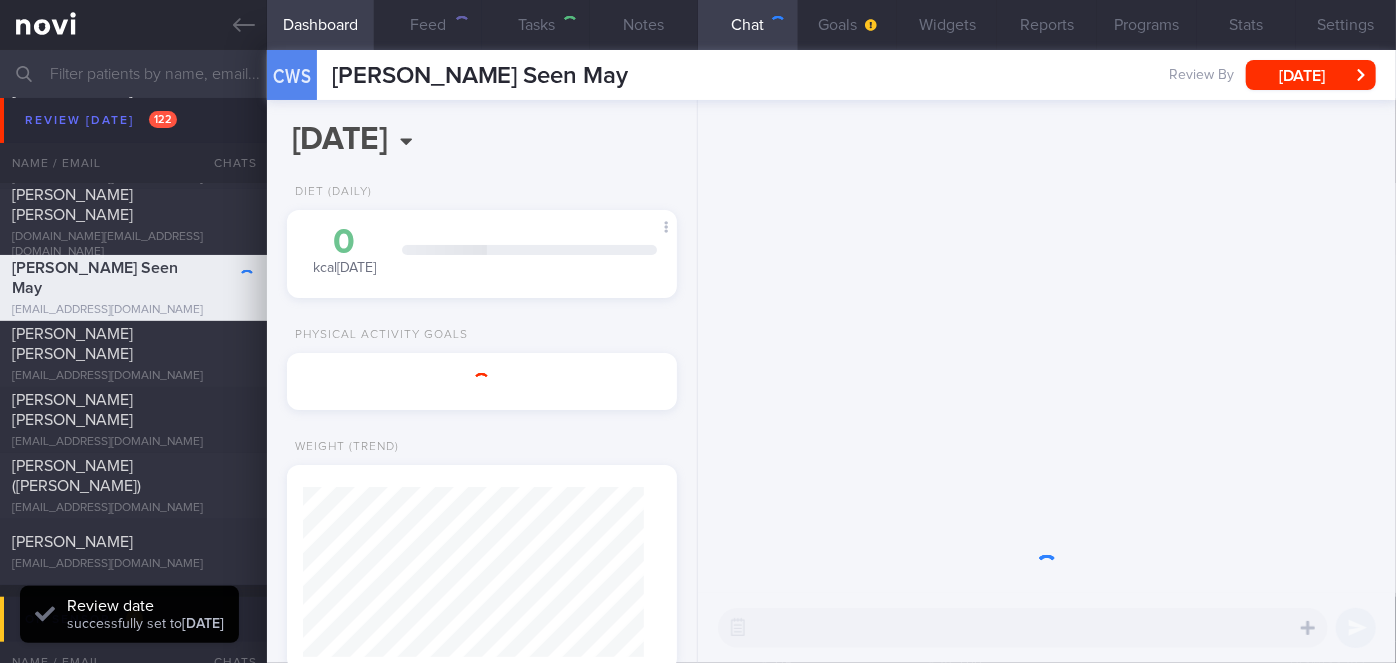 scroll, scrollTop: 999829, scrollLeft: 999658, axis: both 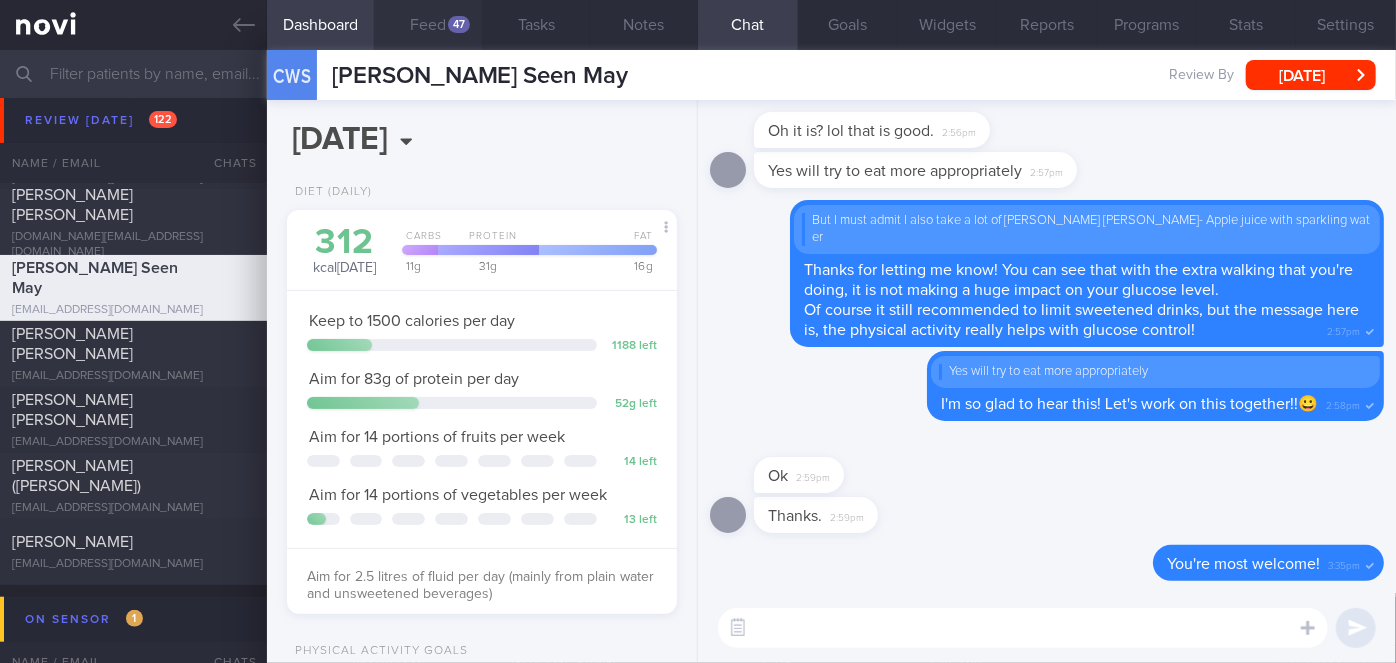 click on "Feed
47" at bounding box center [428, 25] 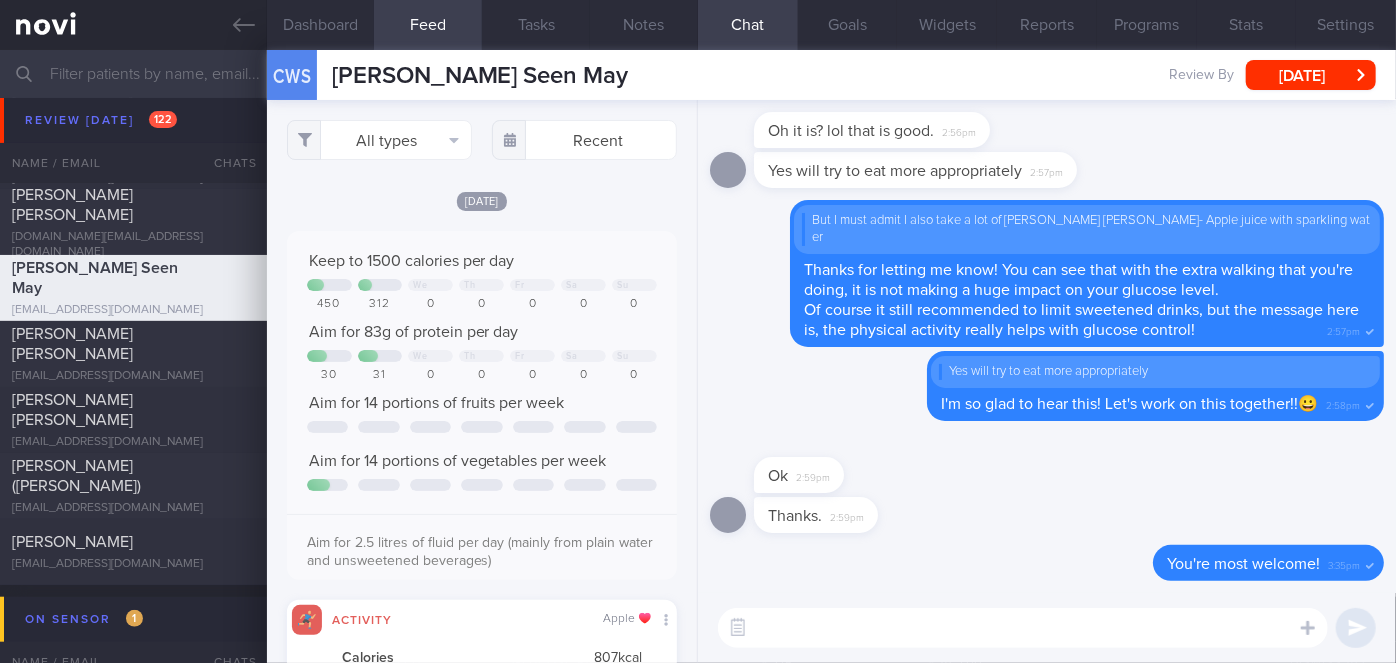 scroll, scrollTop: 999912, scrollLeft: 999648, axis: both 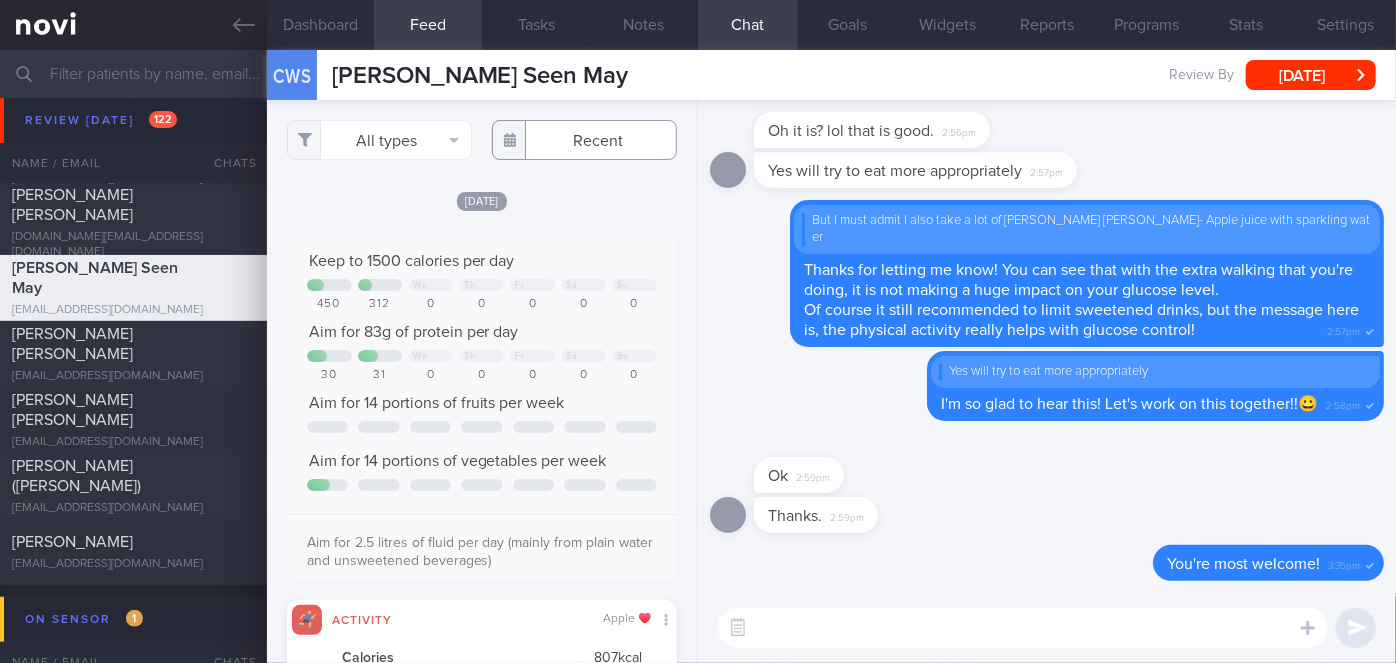 click at bounding box center (584, 140) 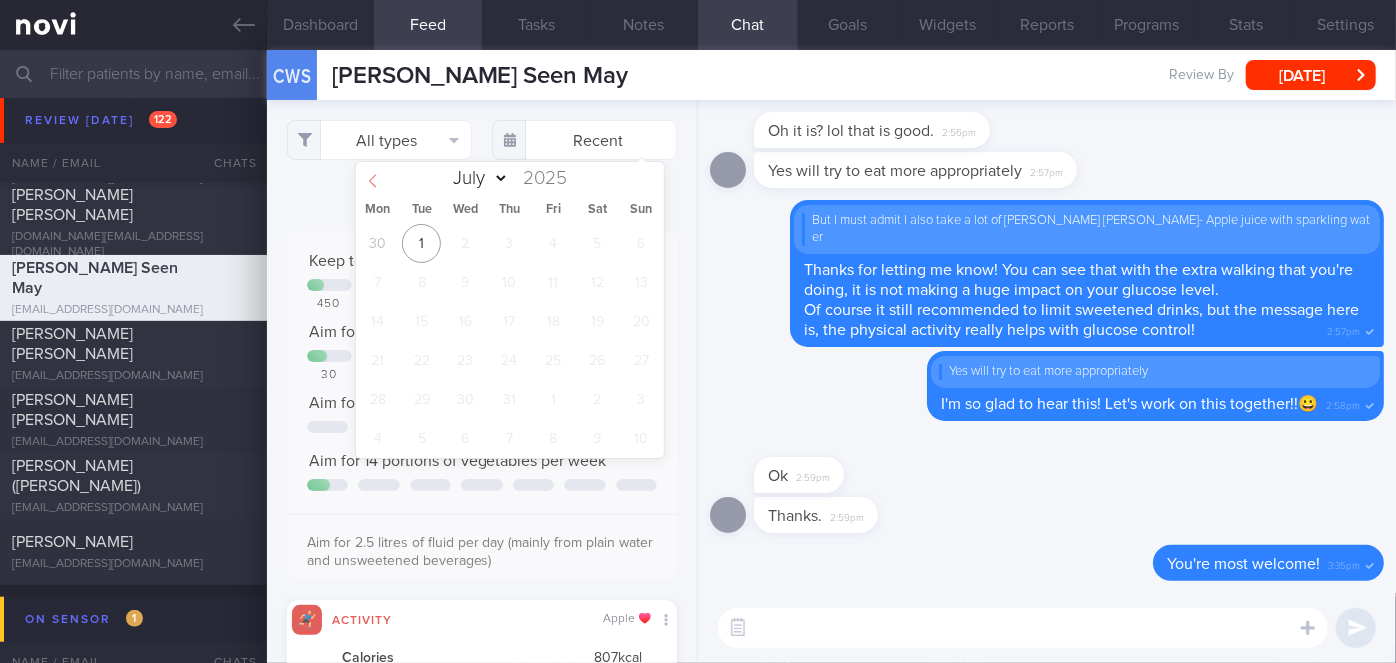 click 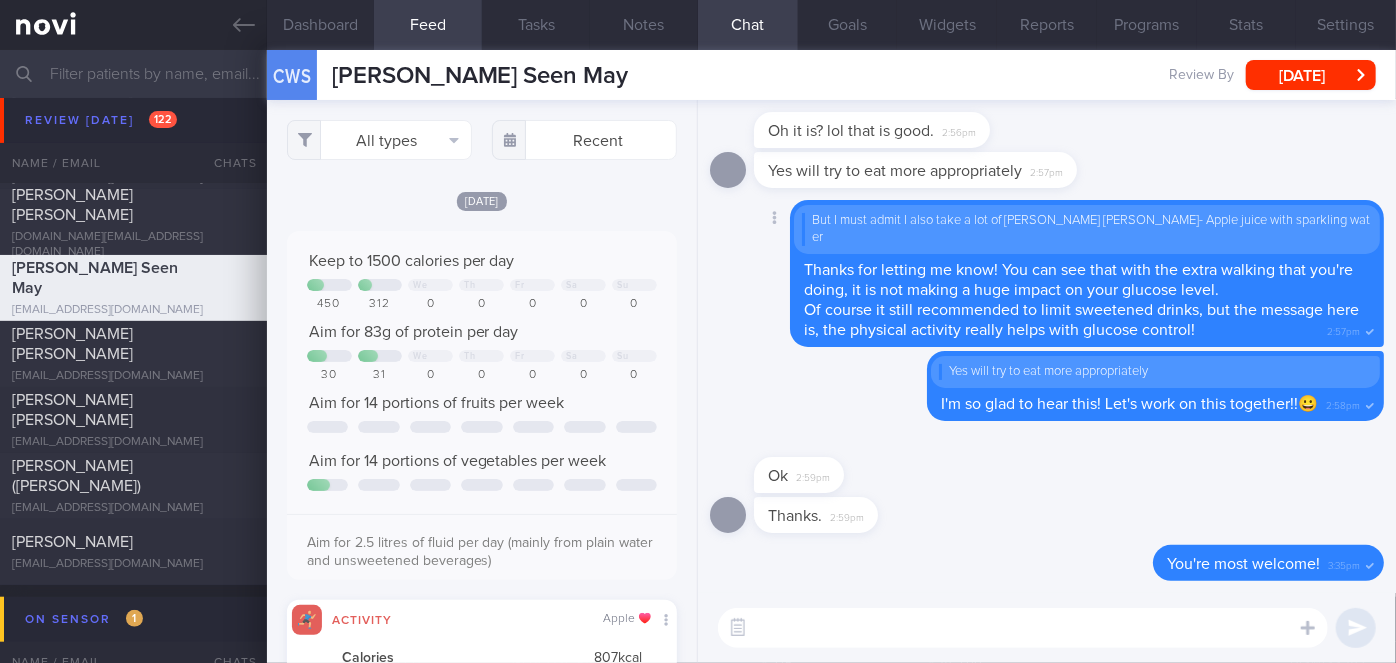 click on "Delete
But I must admit I also take a lot of [PERSON_NAME] [PERSON_NAME]- Apple juice with sparkling water
Thanks for letting me know! You can see that with the extra walking that you're doing, it is not making a huge impact on your glucose level. Of course it still recommended to limit sweetened drinks, but the message here is, the physical activity really helps with glucose control!
2:57pm" at bounding box center (1047, 273) 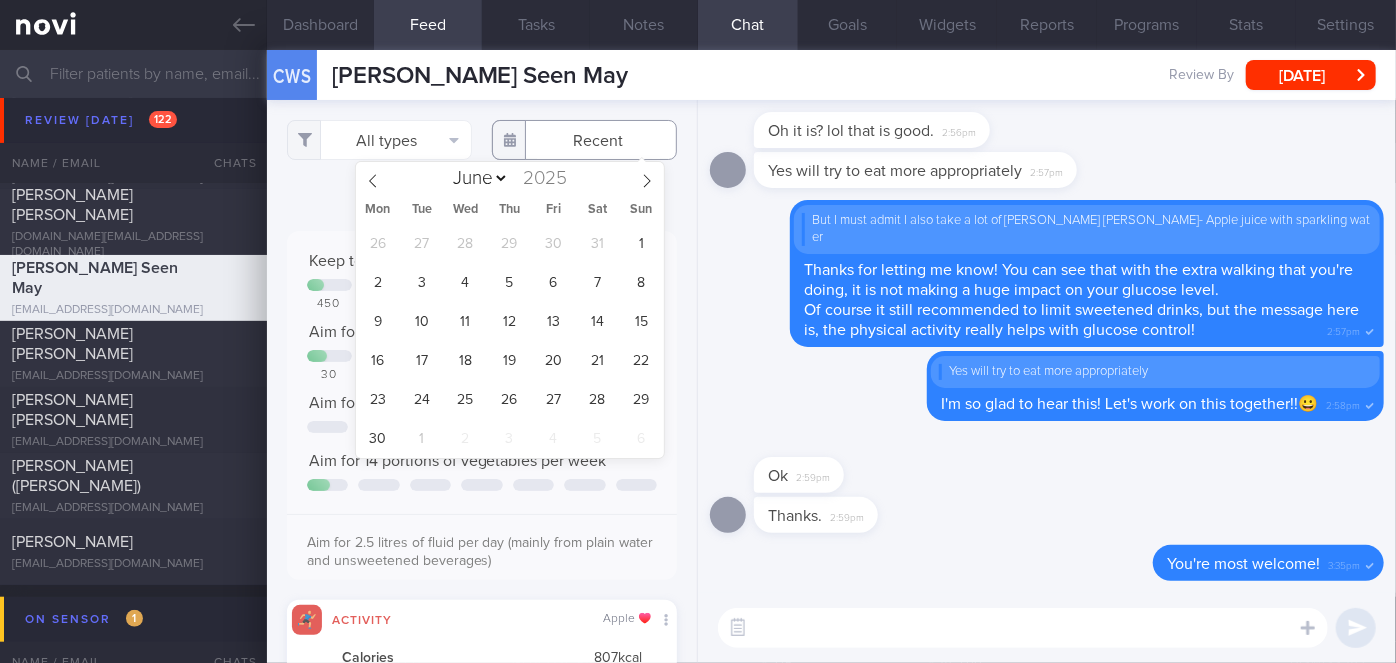 click on "You are offline!  Some functionality will be unavailable
Patients
New Users
Coaches
Assigned patients
Assigned patients
All active patients
Archived patients
Needs setup
67
Name / Email
Chats" at bounding box center [698, 331] 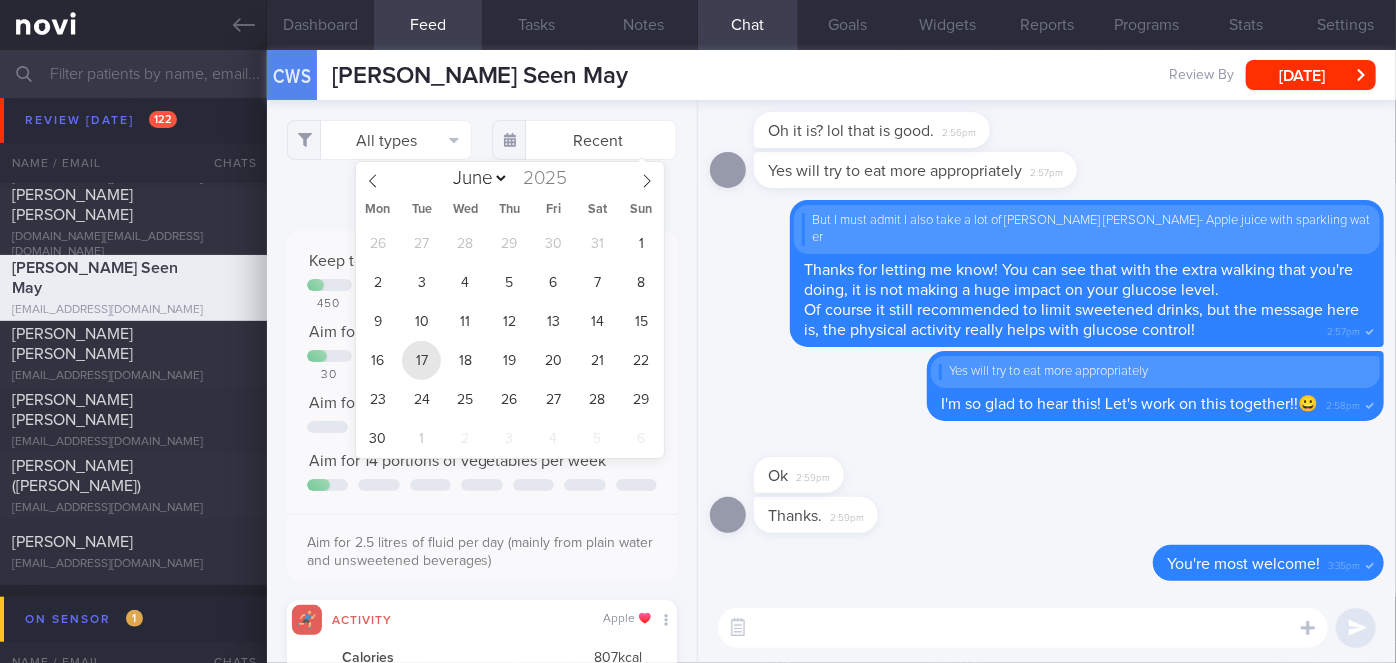 click on "17" at bounding box center (421, 360) 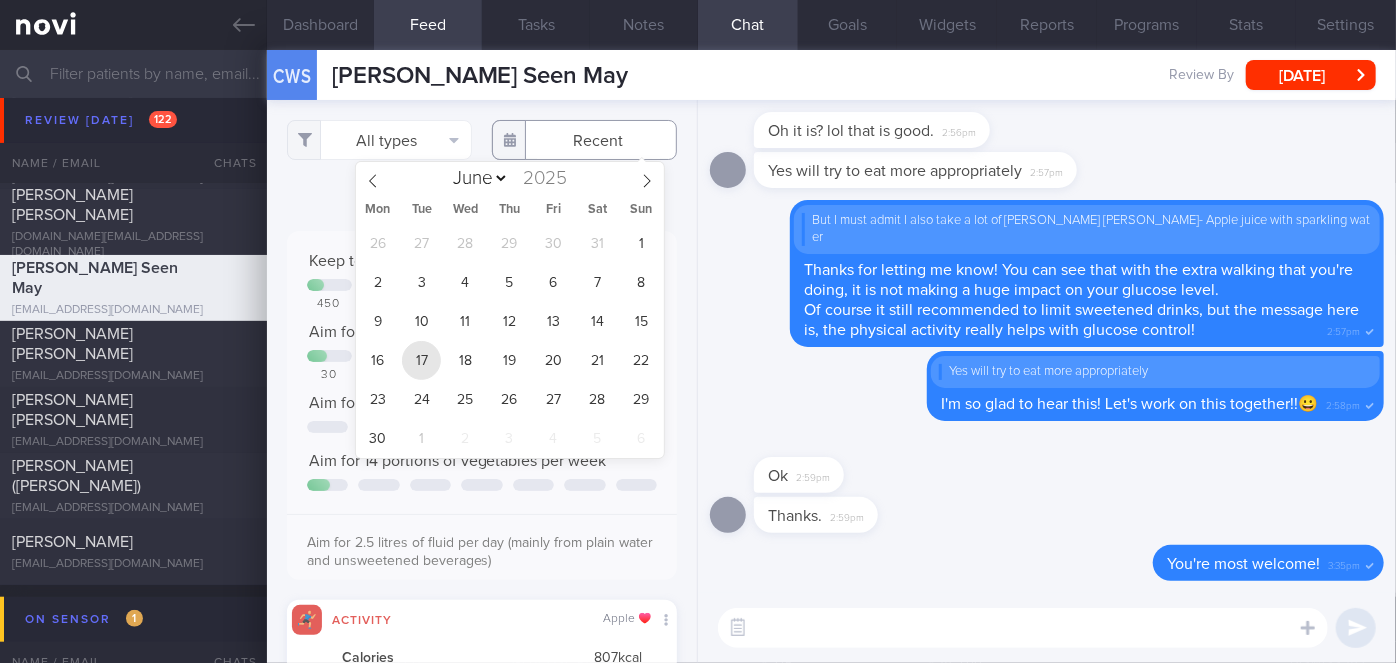 type on "[DATE]" 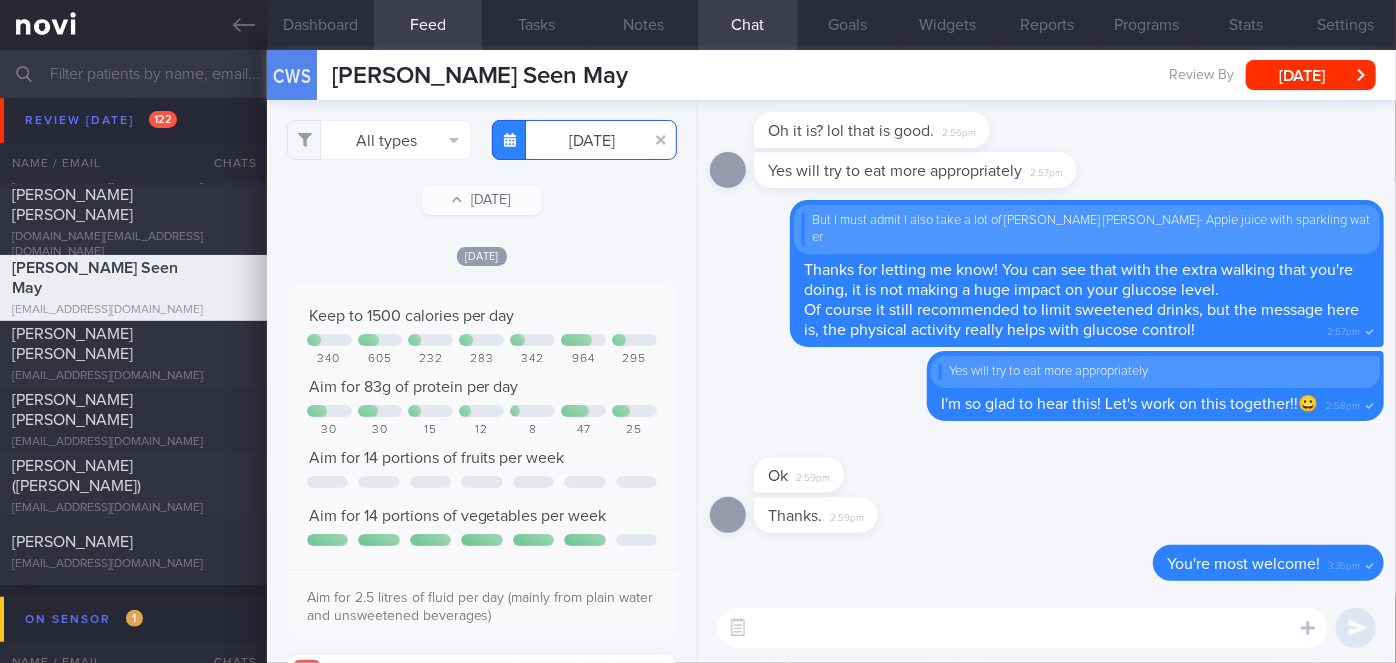 scroll, scrollTop: 999912, scrollLeft: 999648, axis: both 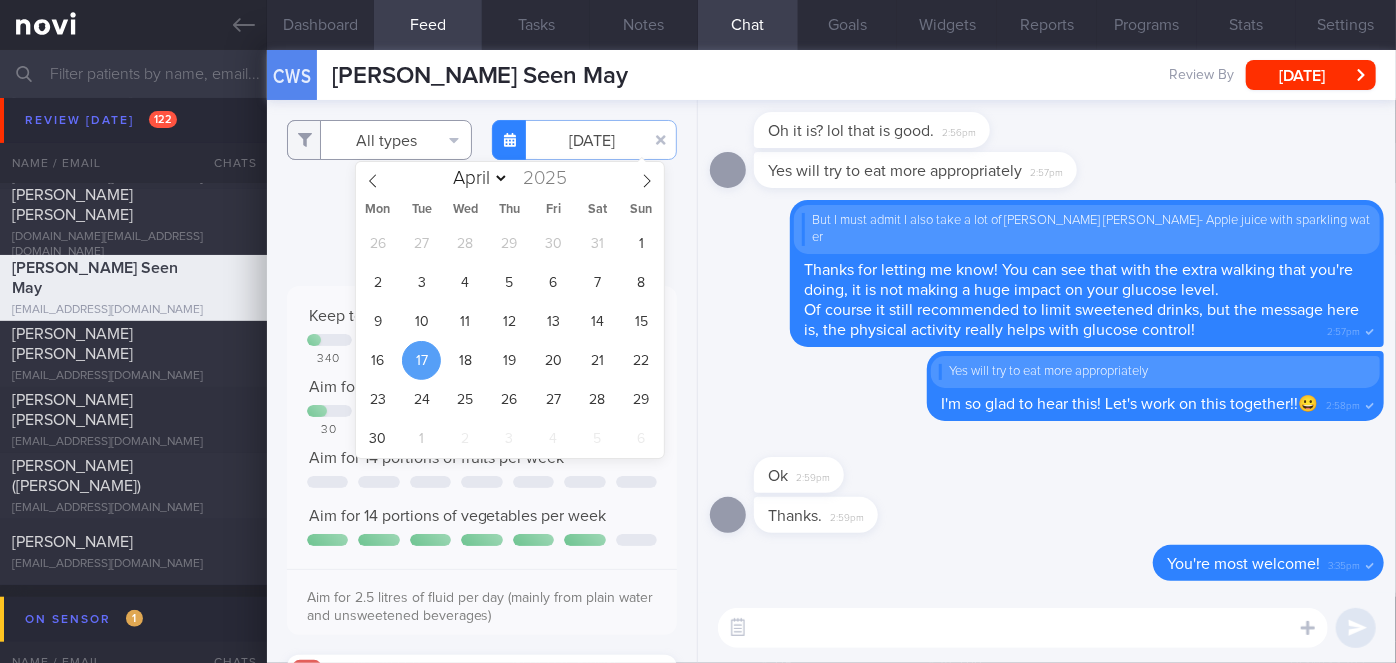 click on "All types" at bounding box center [379, 140] 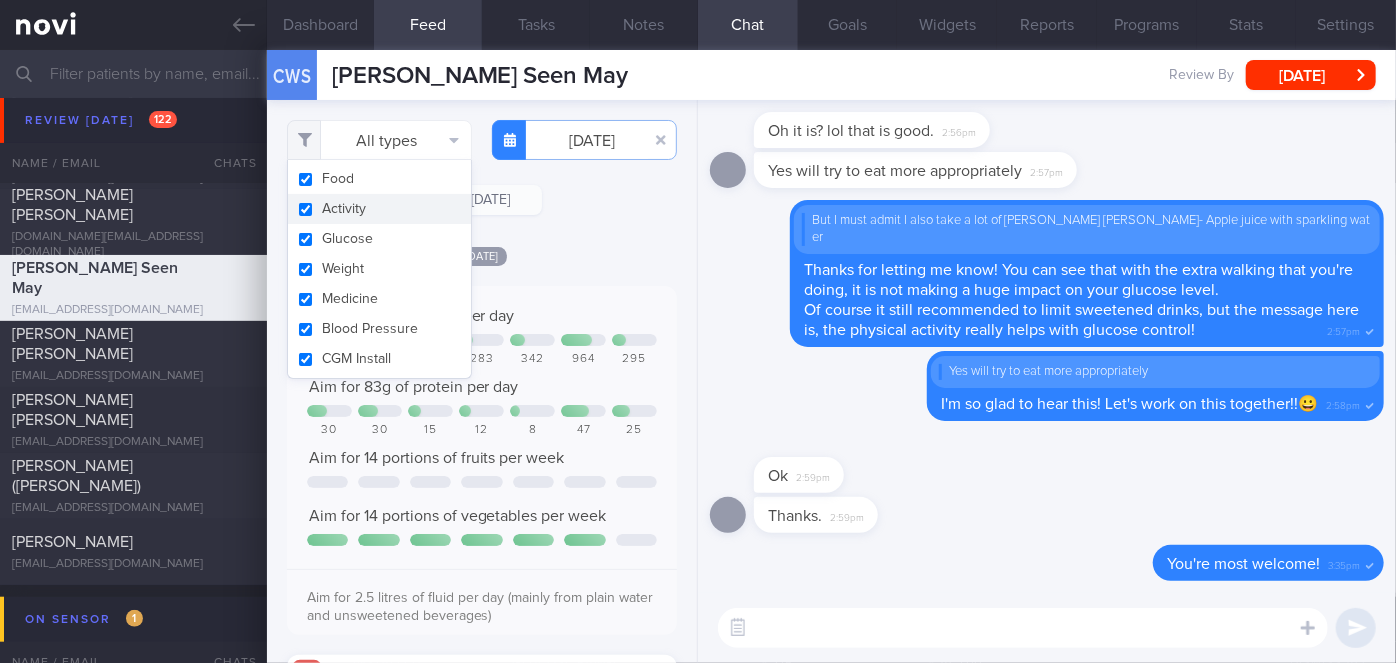 click on "Activity" at bounding box center [379, 209] 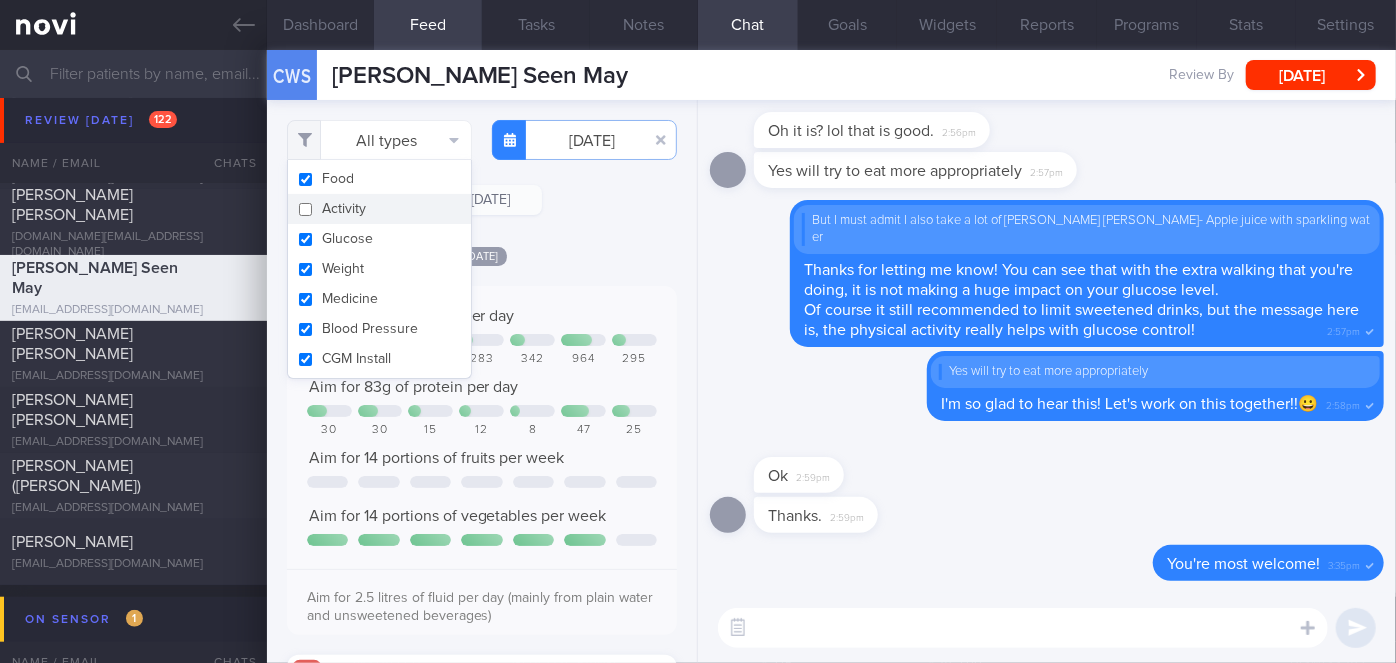 checkbox on "false" 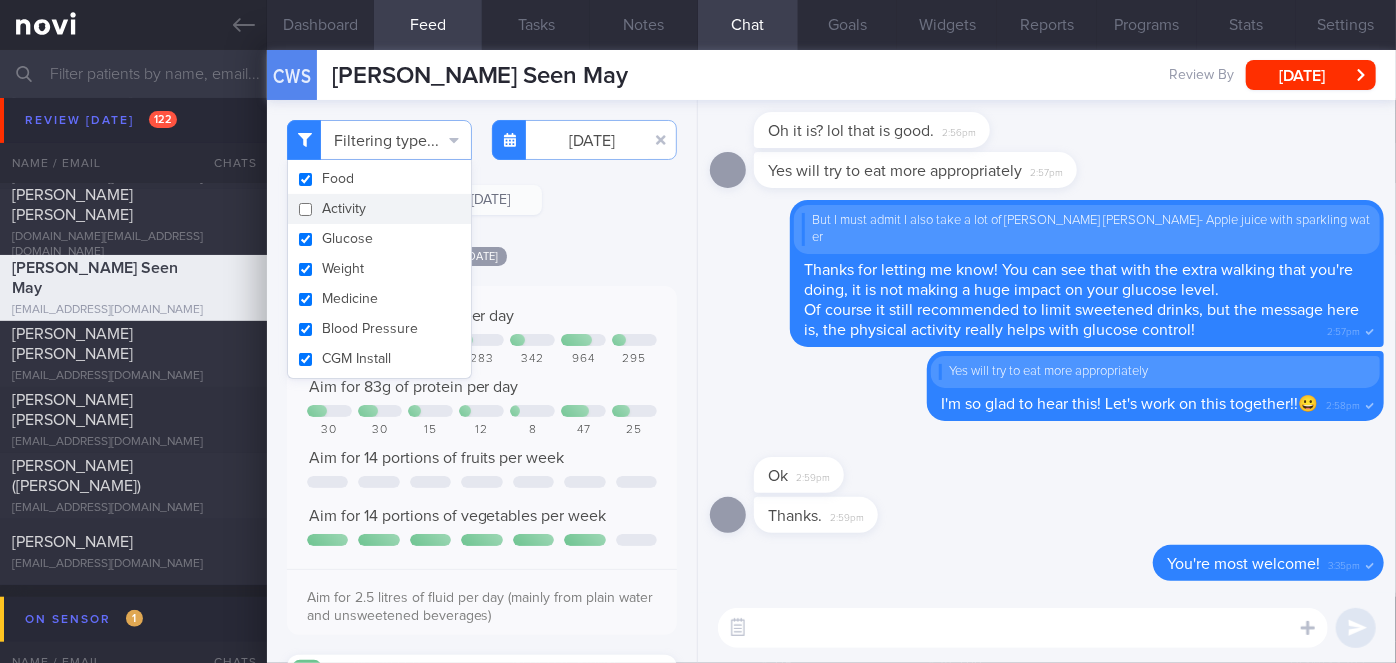 click on "Filtering type...
Food
Activity
Glucose
Weight
Medicine
Blood Pressure
CGM Install
[DATE]-06-17
[DATE]
[DATE]" at bounding box center (482, 381) 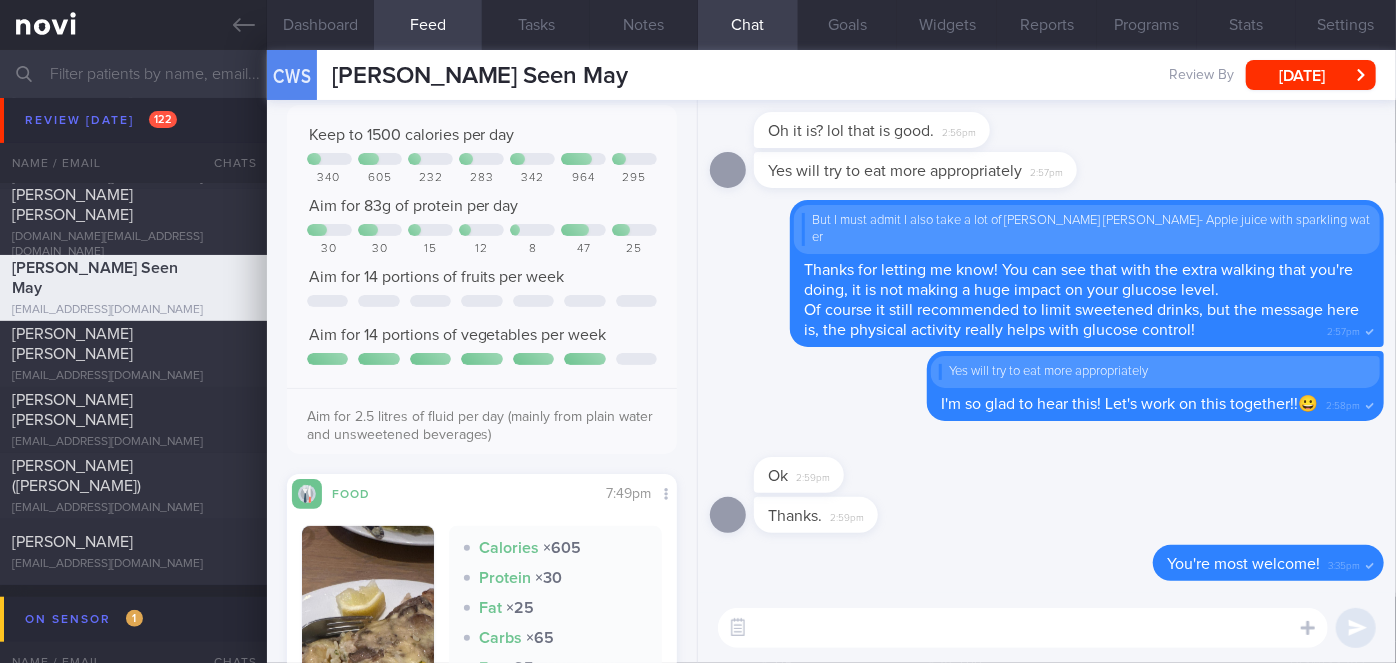 scroll, scrollTop: 0, scrollLeft: 0, axis: both 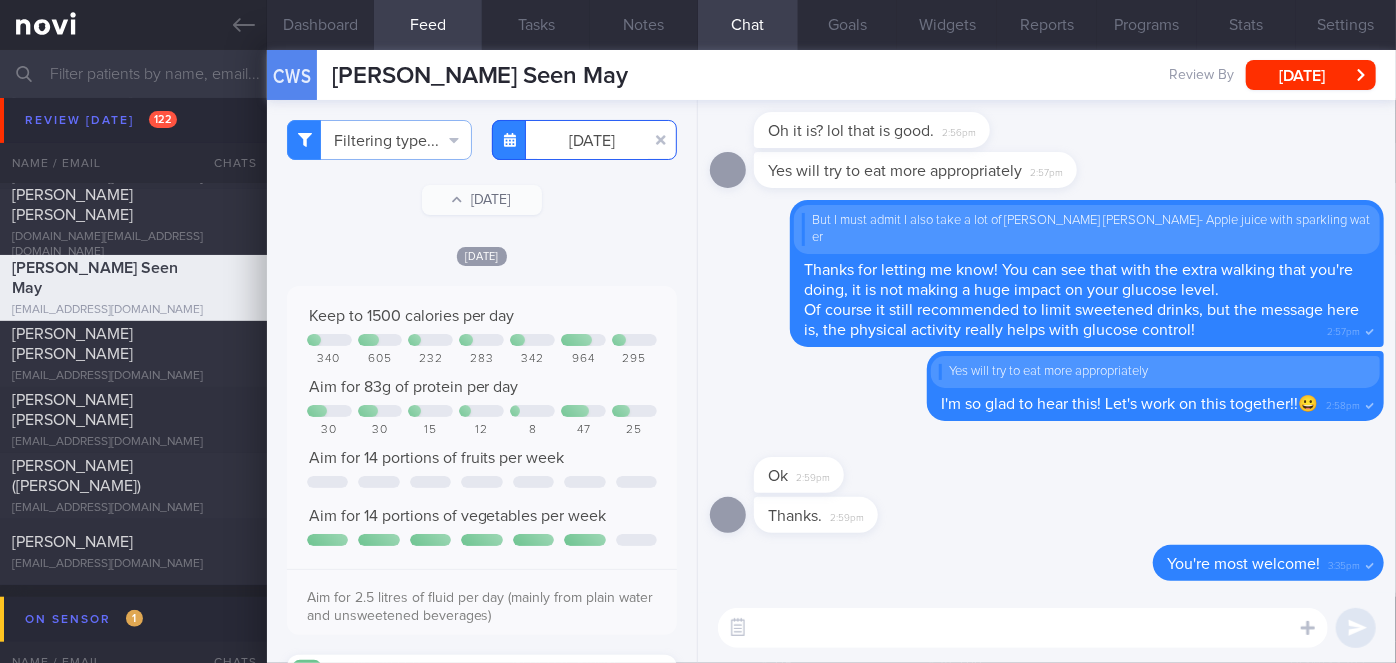 click on "[DATE]" at bounding box center [584, 140] 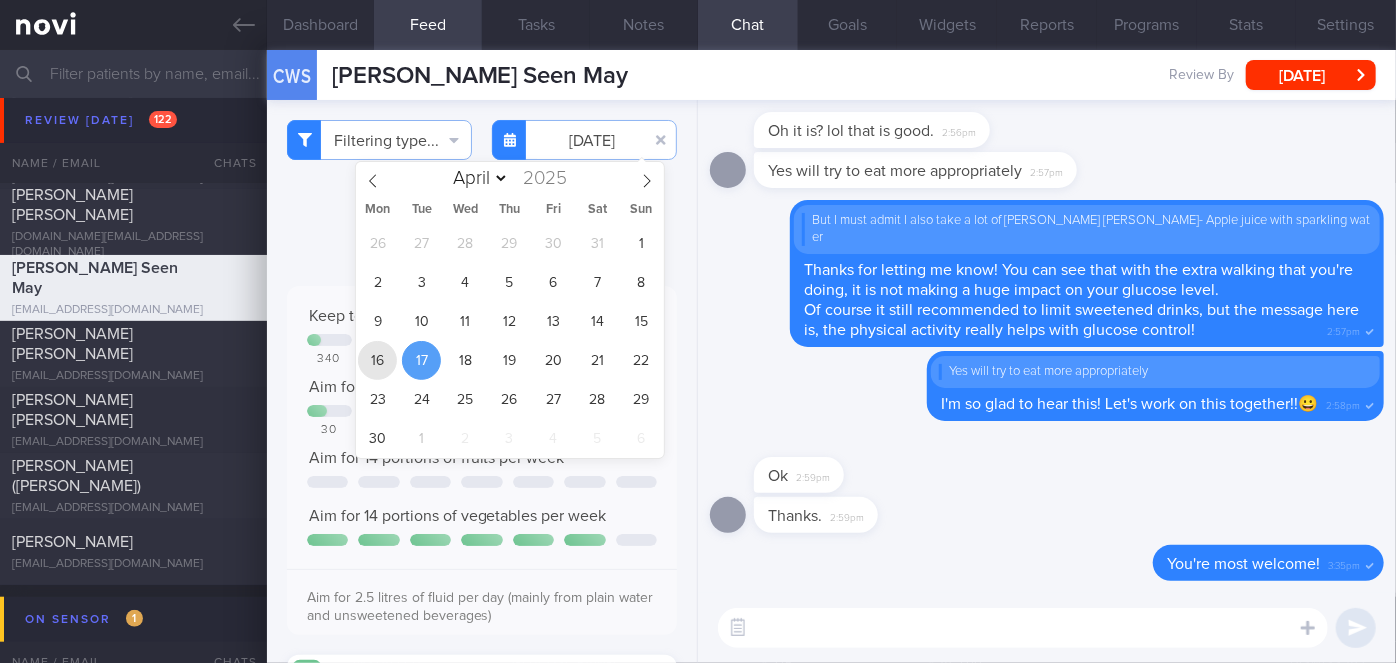 click on "16" at bounding box center [377, 360] 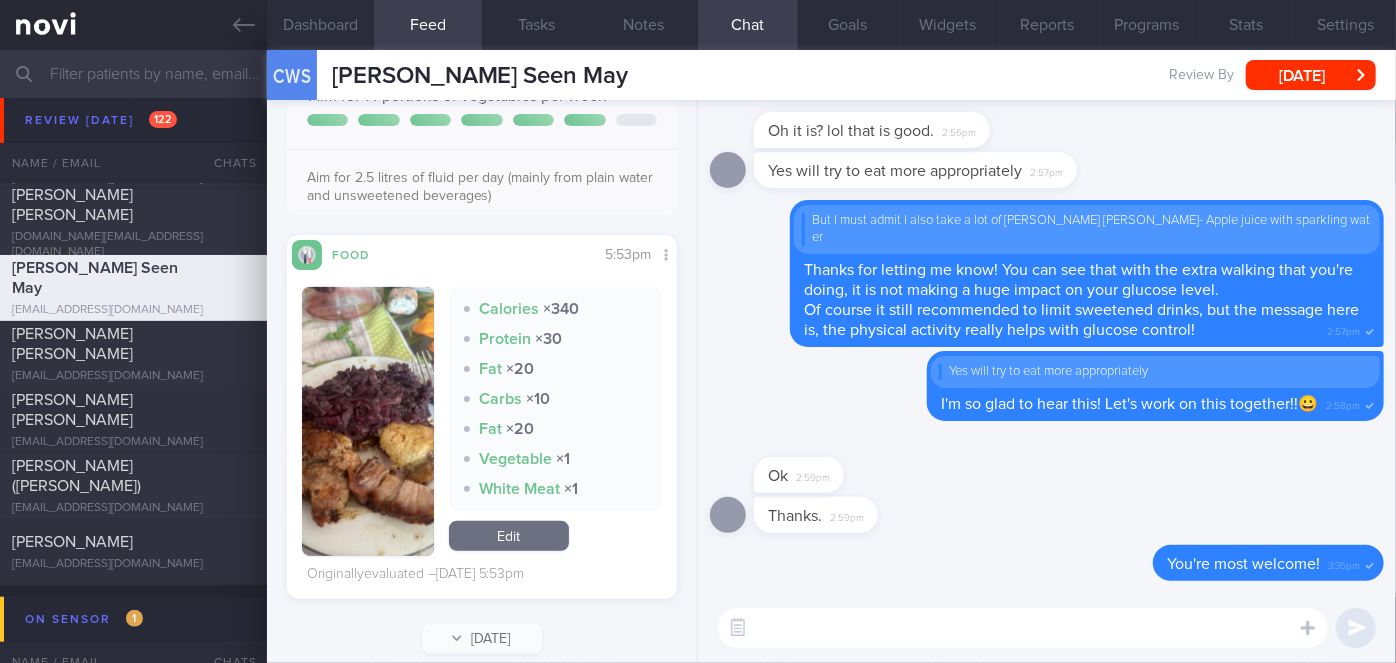 scroll, scrollTop: 445, scrollLeft: 0, axis: vertical 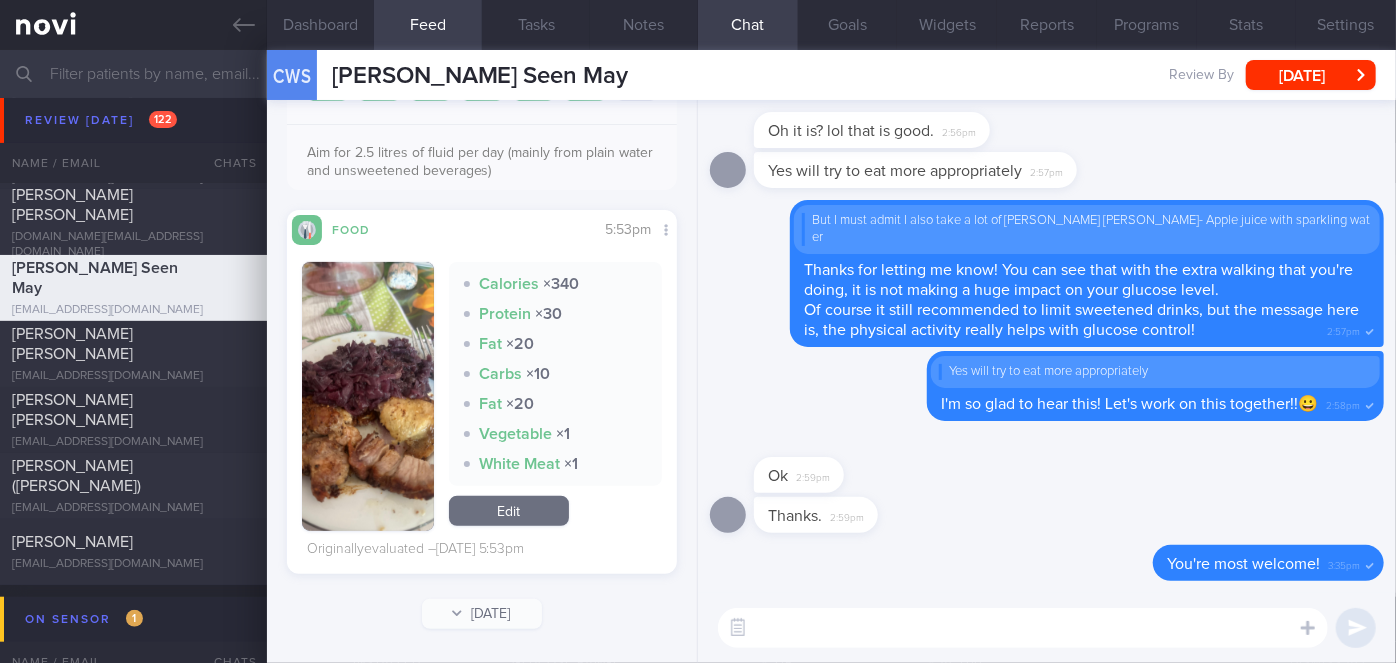 click at bounding box center (368, 396) 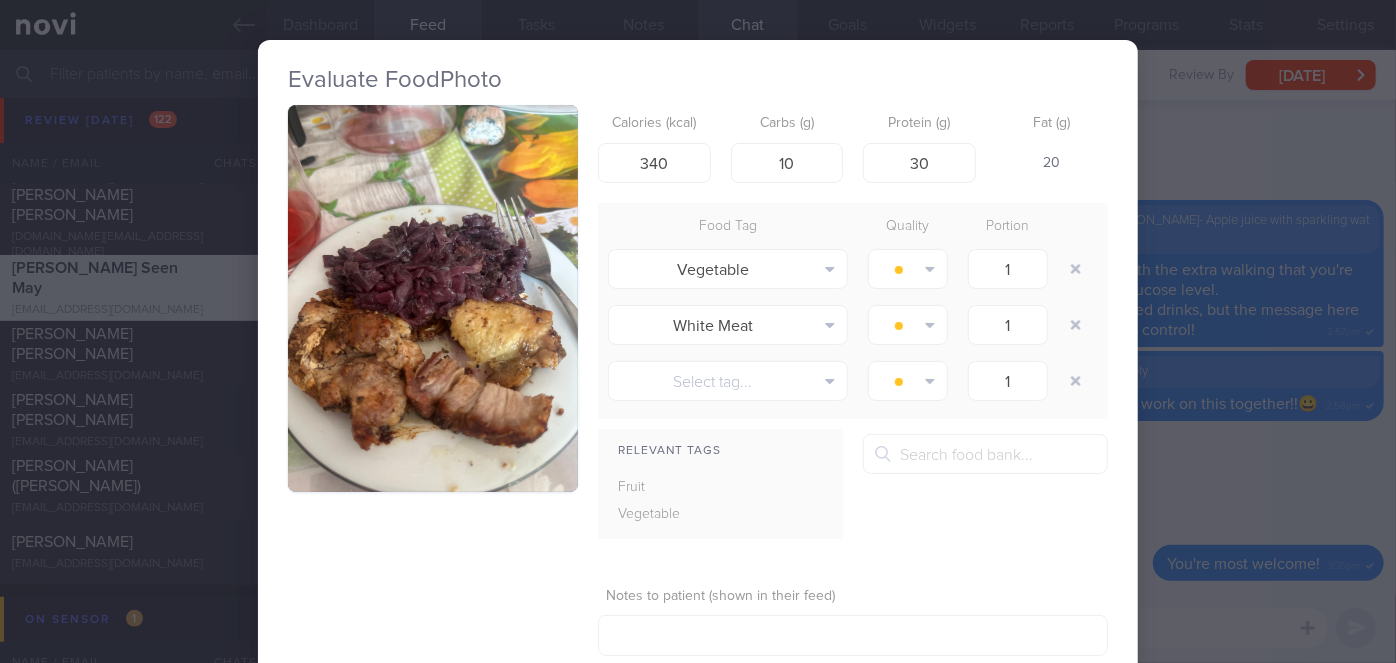 click at bounding box center [433, 298] 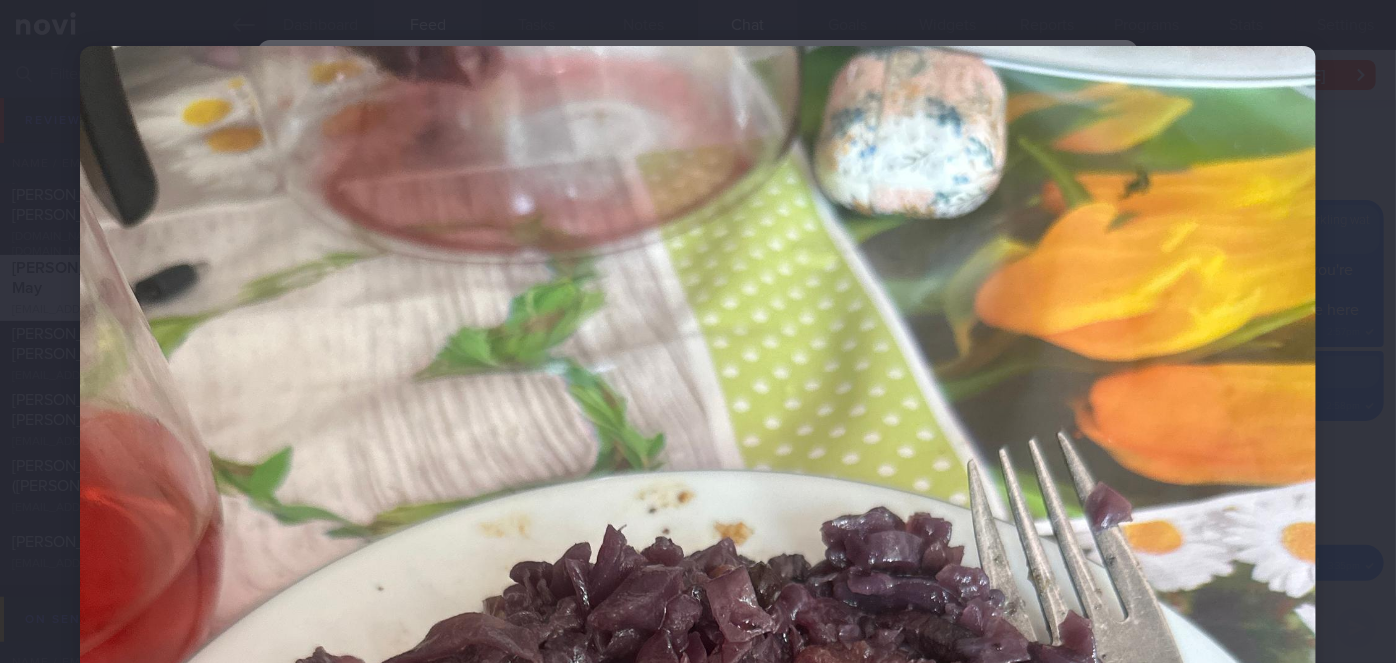 scroll, scrollTop: 0, scrollLeft: 0, axis: both 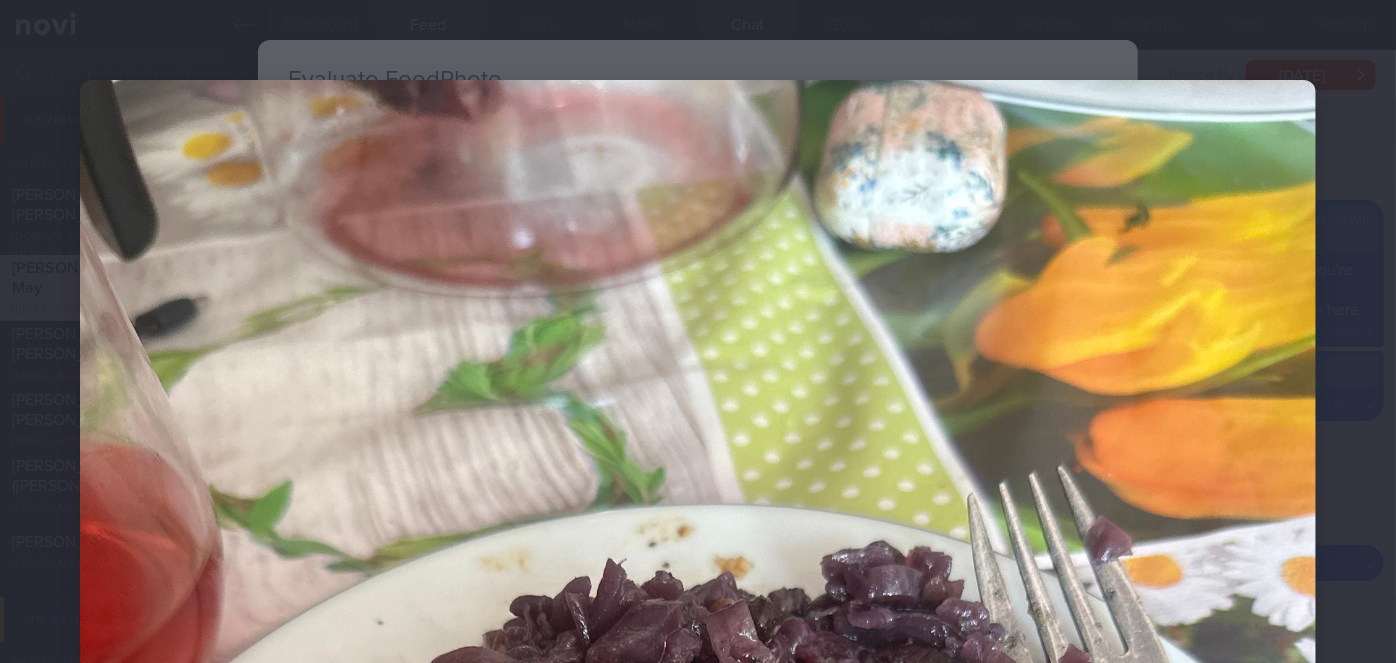 click at bounding box center (698, 904) 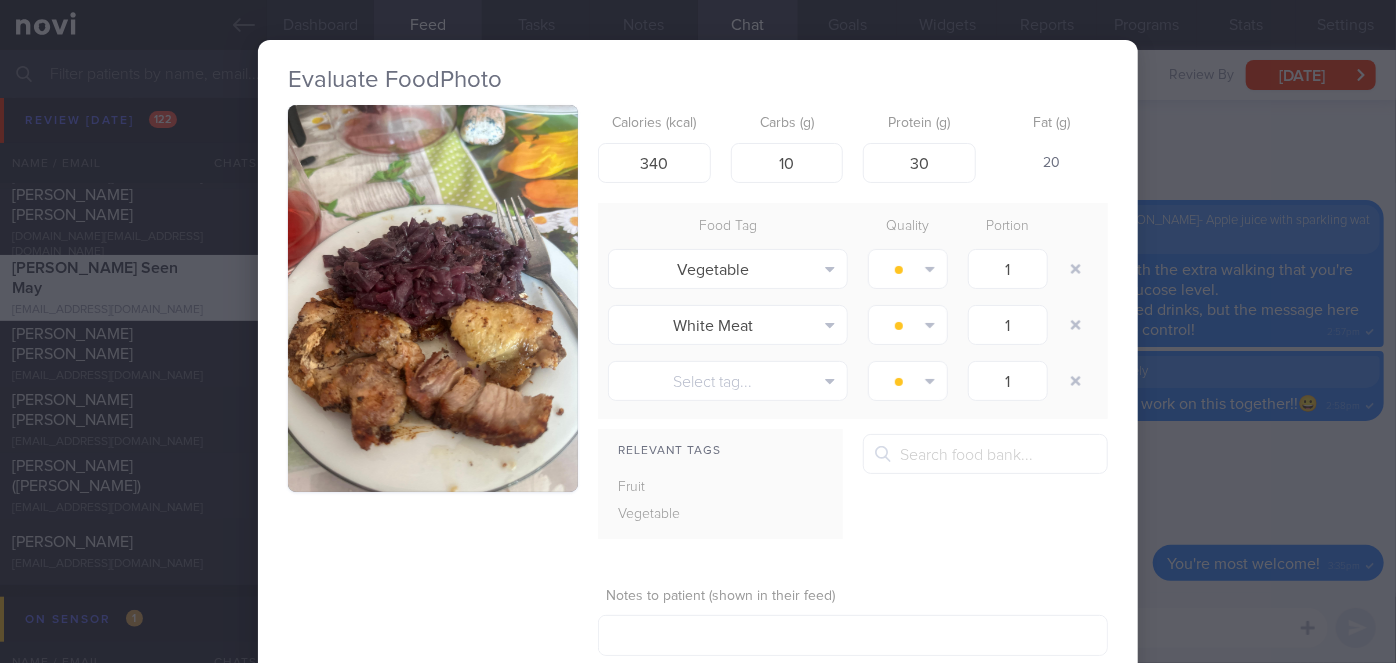 click on "Evaluate Food  Photo
Calories (kcal)
340
Carbs (g)
10
Protein (g)
30
Fat (g)
20
Food Tag
Quality
Portion
Vegetable
Alcohol
Fried
Fruit
Healthy Fats
High Calcium
[MEDICAL_DATA]
High Fat" at bounding box center [698, 331] 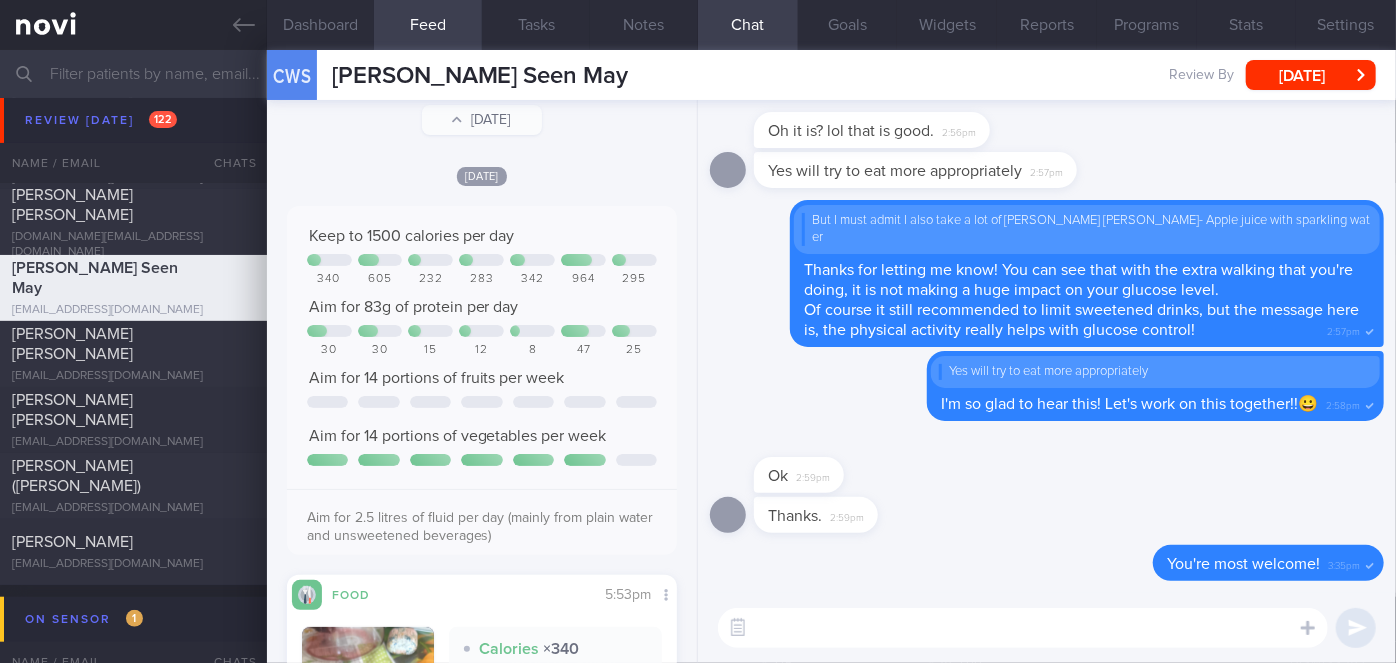 scroll, scrollTop: 0, scrollLeft: 0, axis: both 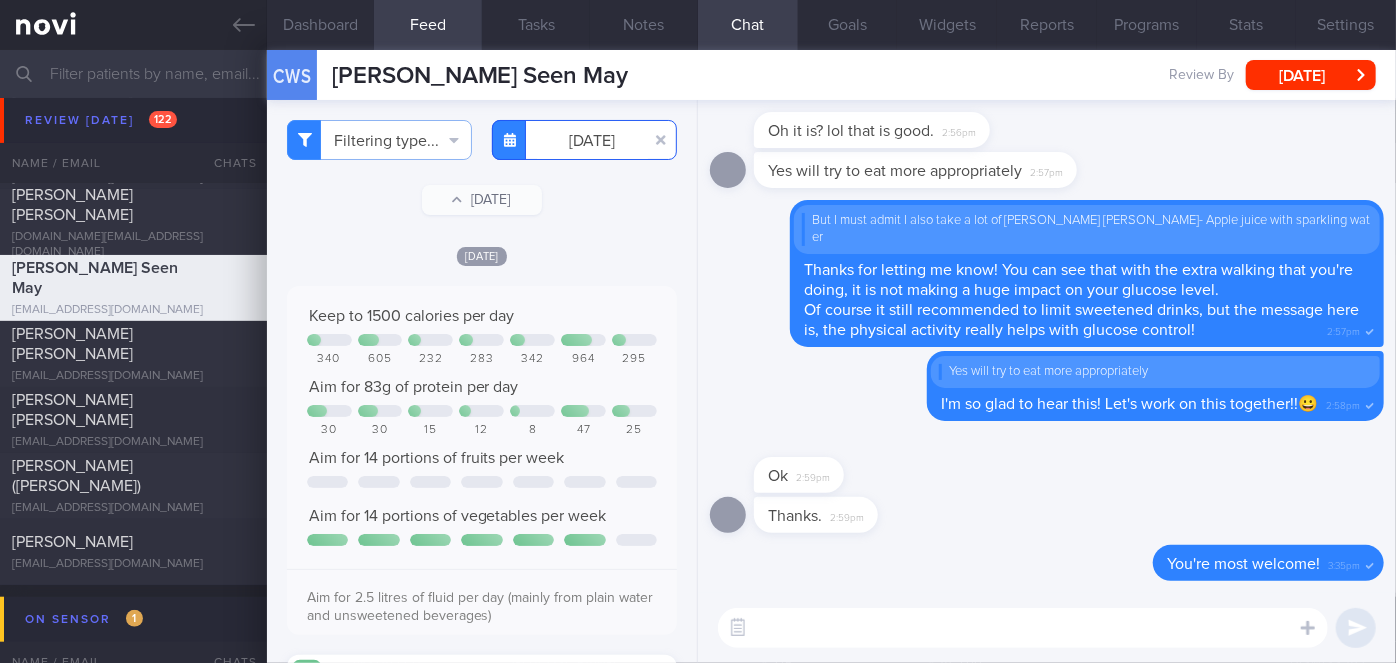 click on "[DATE]" at bounding box center [584, 140] 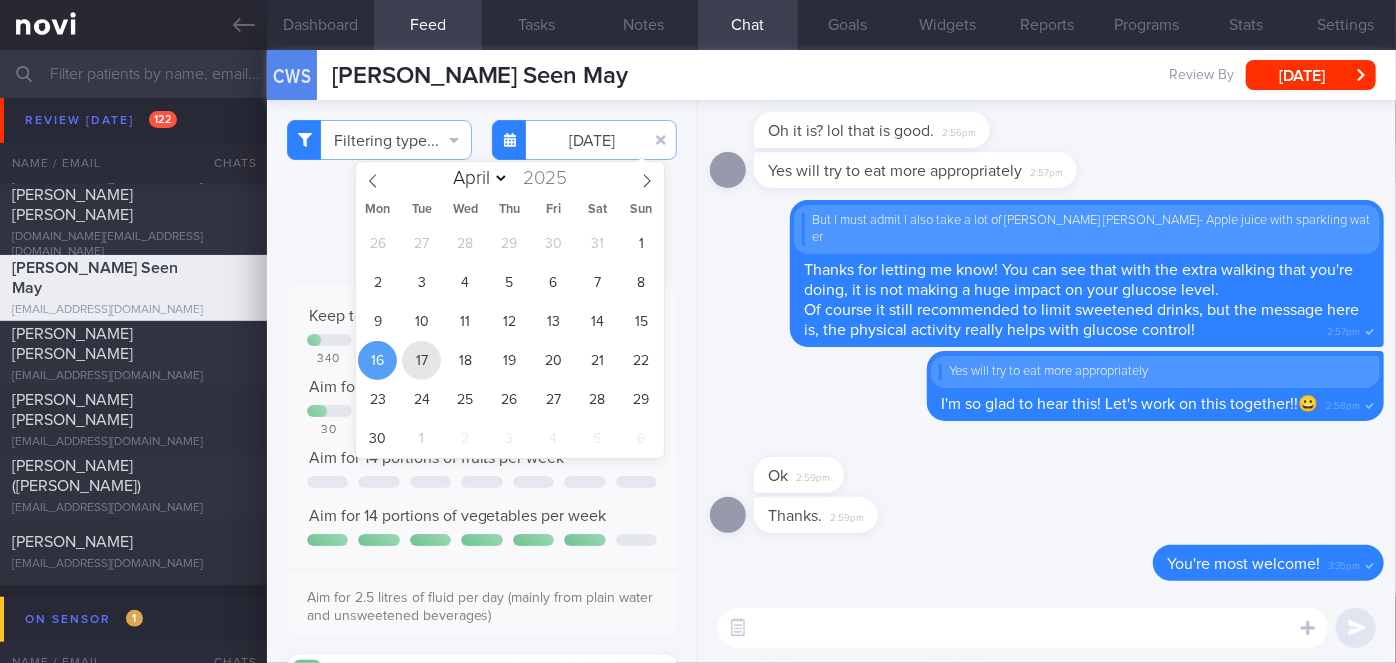 click on "17" at bounding box center [421, 360] 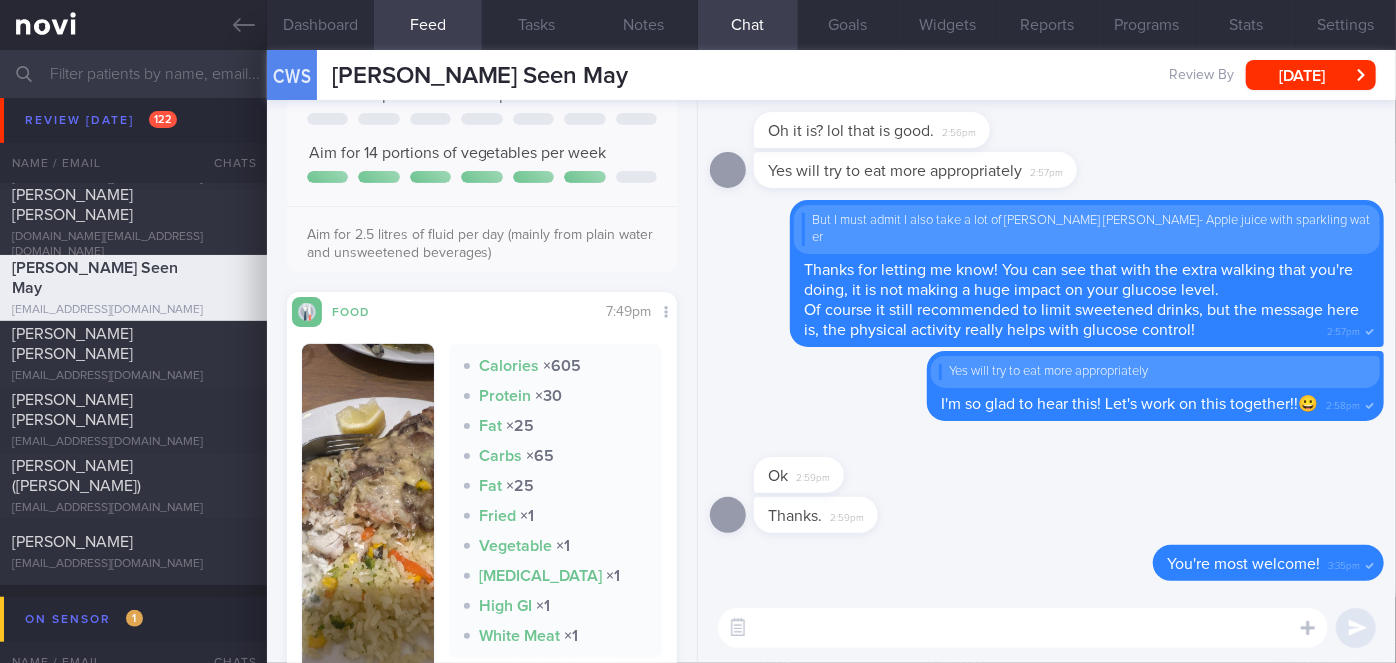 scroll, scrollTop: 534, scrollLeft: 0, axis: vertical 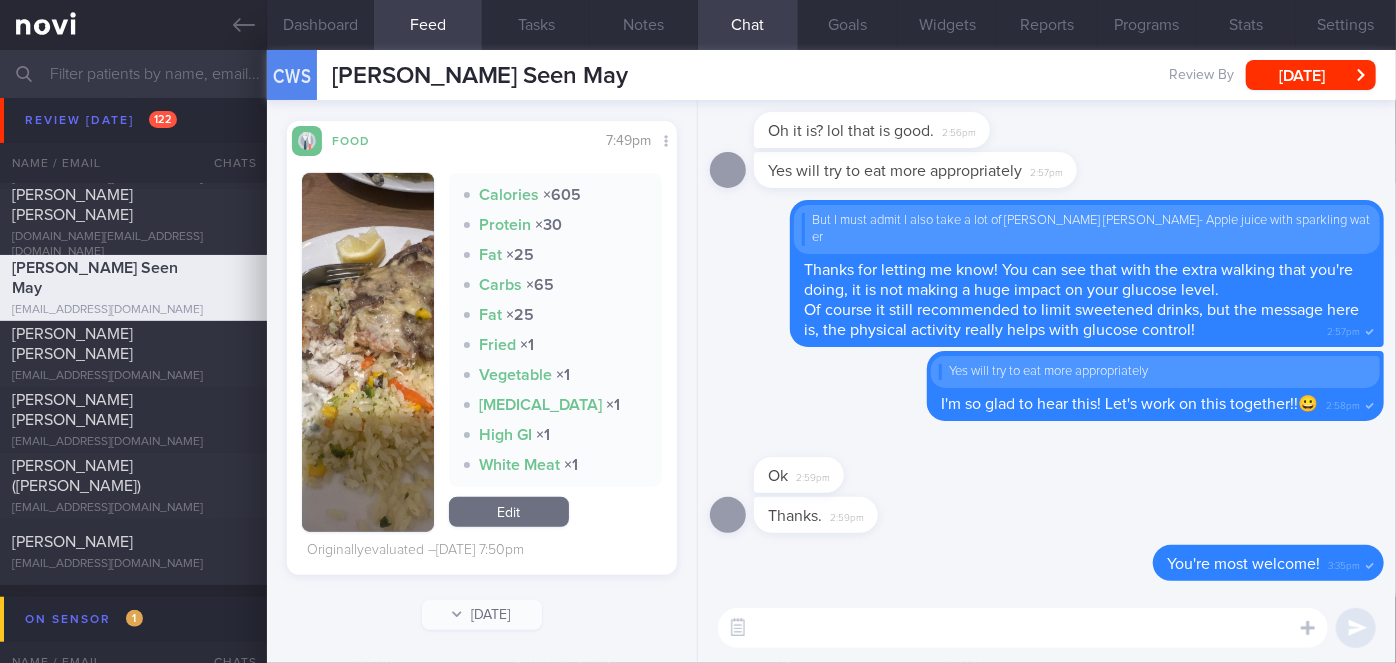 click at bounding box center (368, 352) 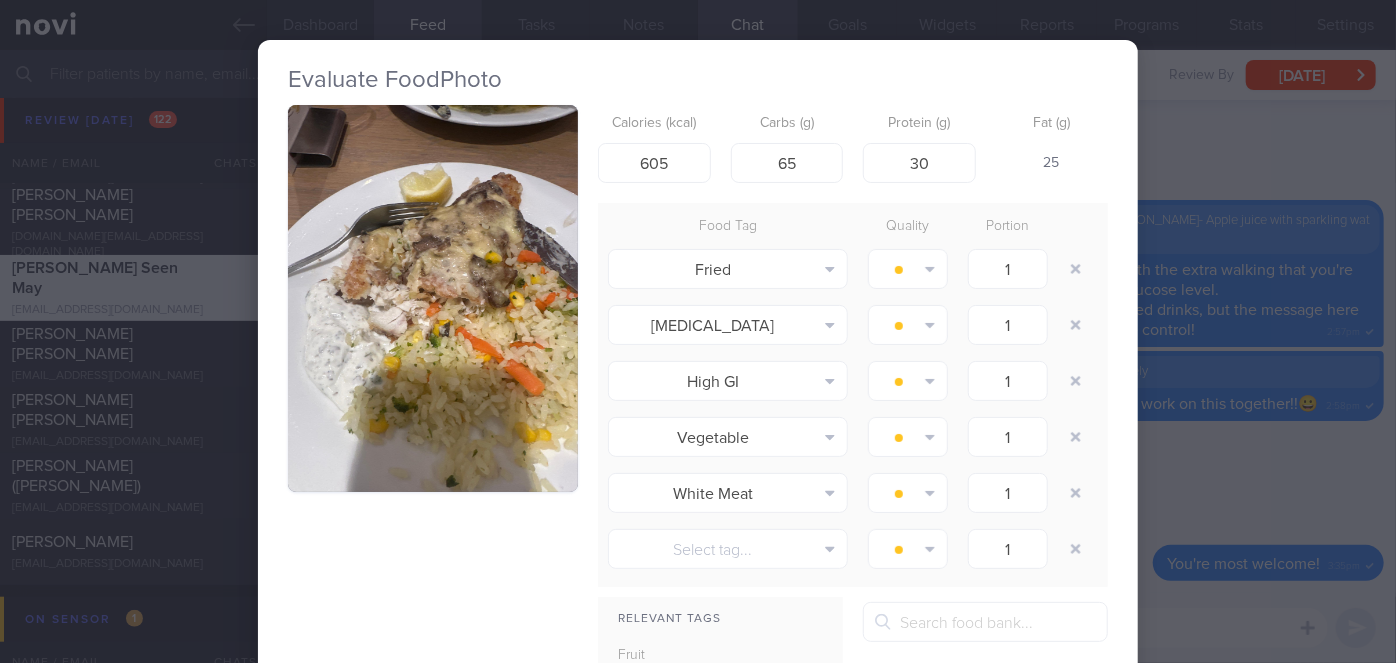 click at bounding box center (433, 298) 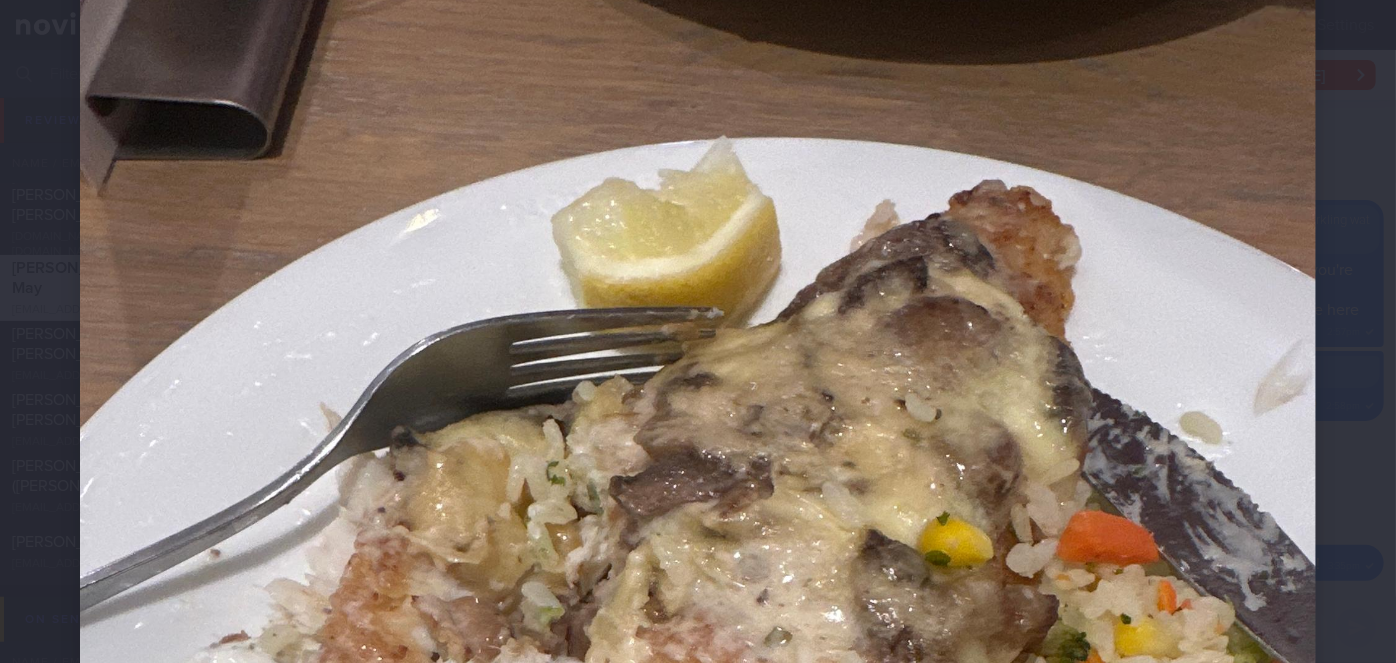 scroll, scrollTop: 90, scrollLeft: 0, axis: vertical 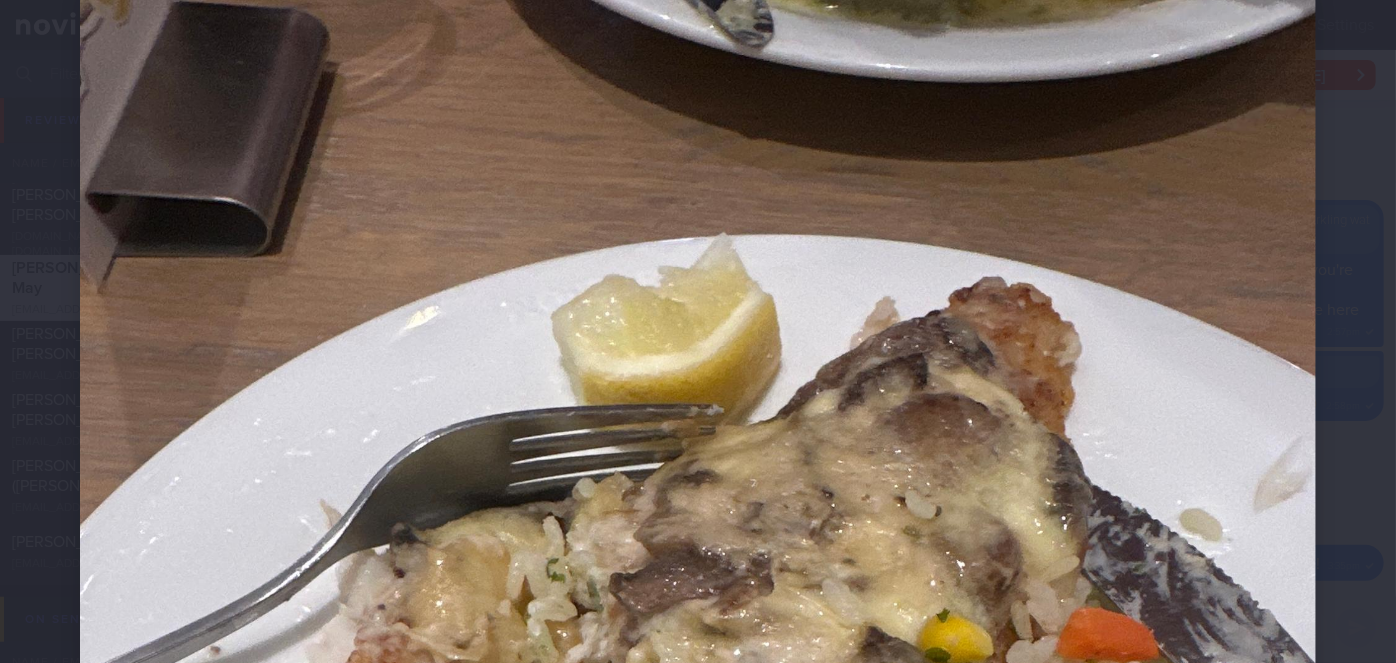 click at bounding box center (698, 814) 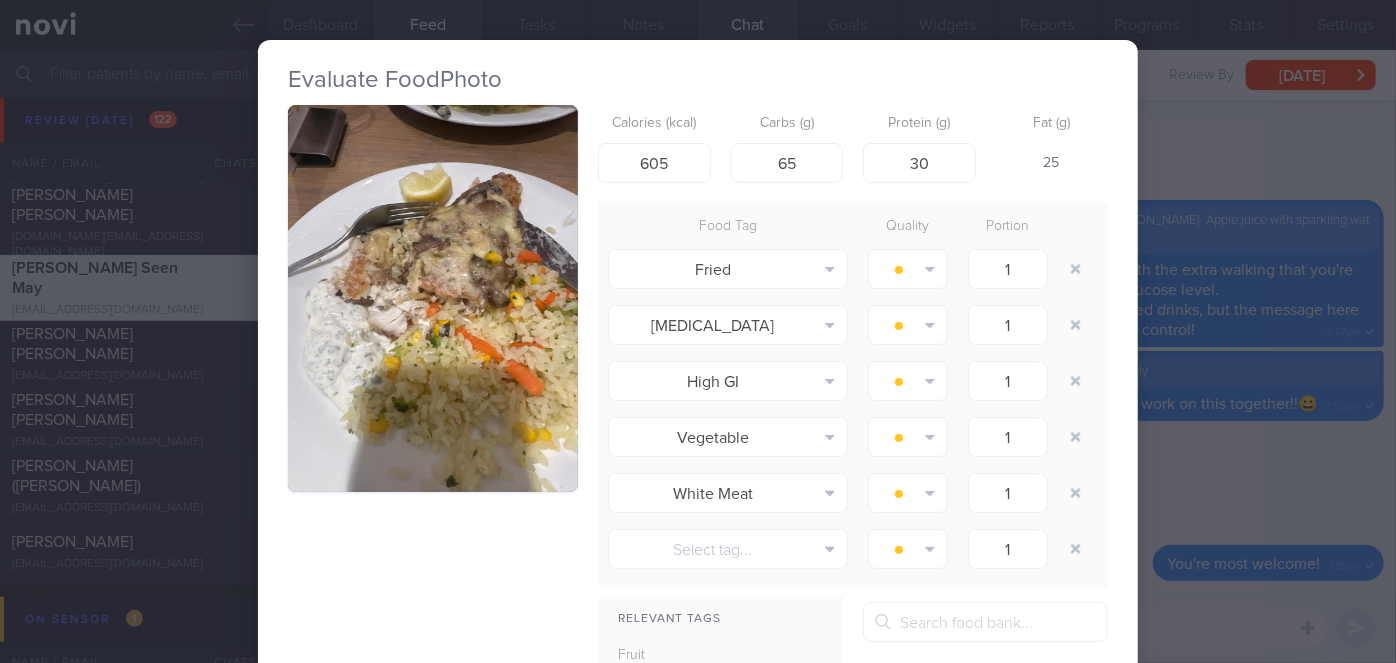 click on "Evaluate Food  Photo
Calories (kcal)
605
Carbs (g)
65
Protein (g)
30
Fat (g)
25
Food Tag
Quality
Portion
Fried
Alcohol
Fried
Fruit
Healthy Fats
High Calcium
[MEDICAL_DATA]
High Fat
High Fibre" at bounding box center [698, 331] 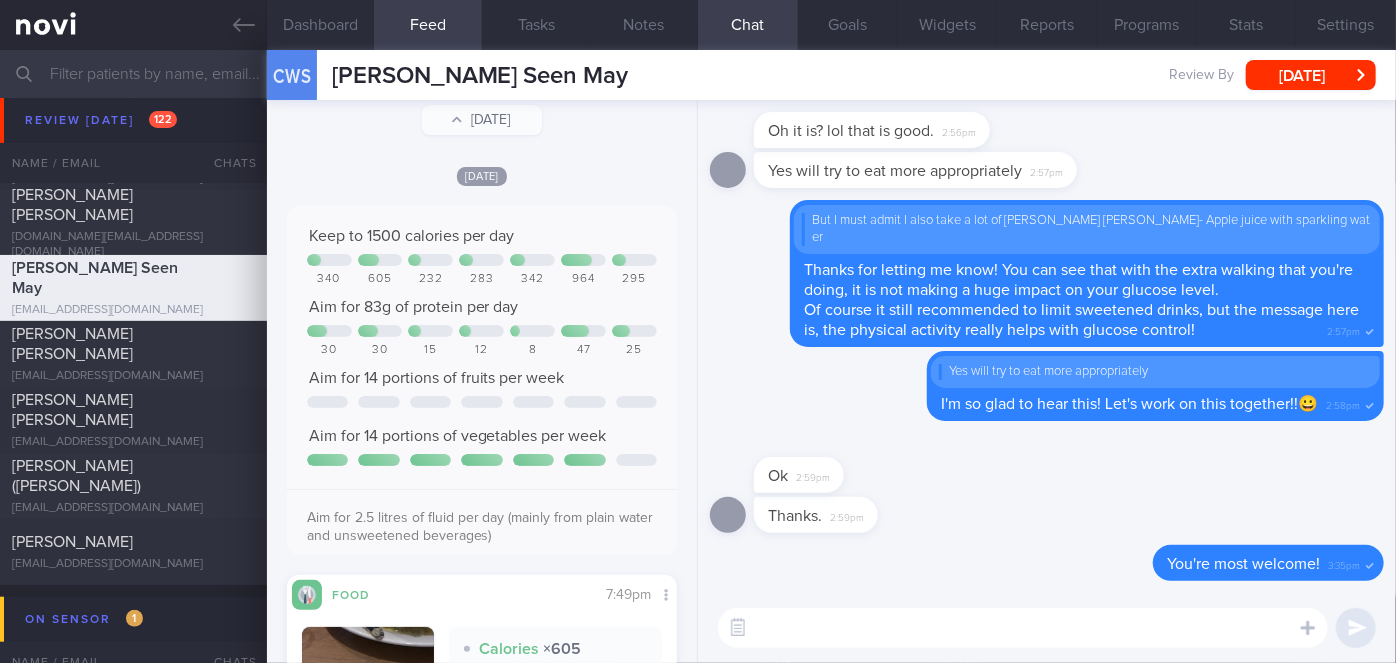 scroll, scrollTop: 0, scrollLeft: 0, axis: both 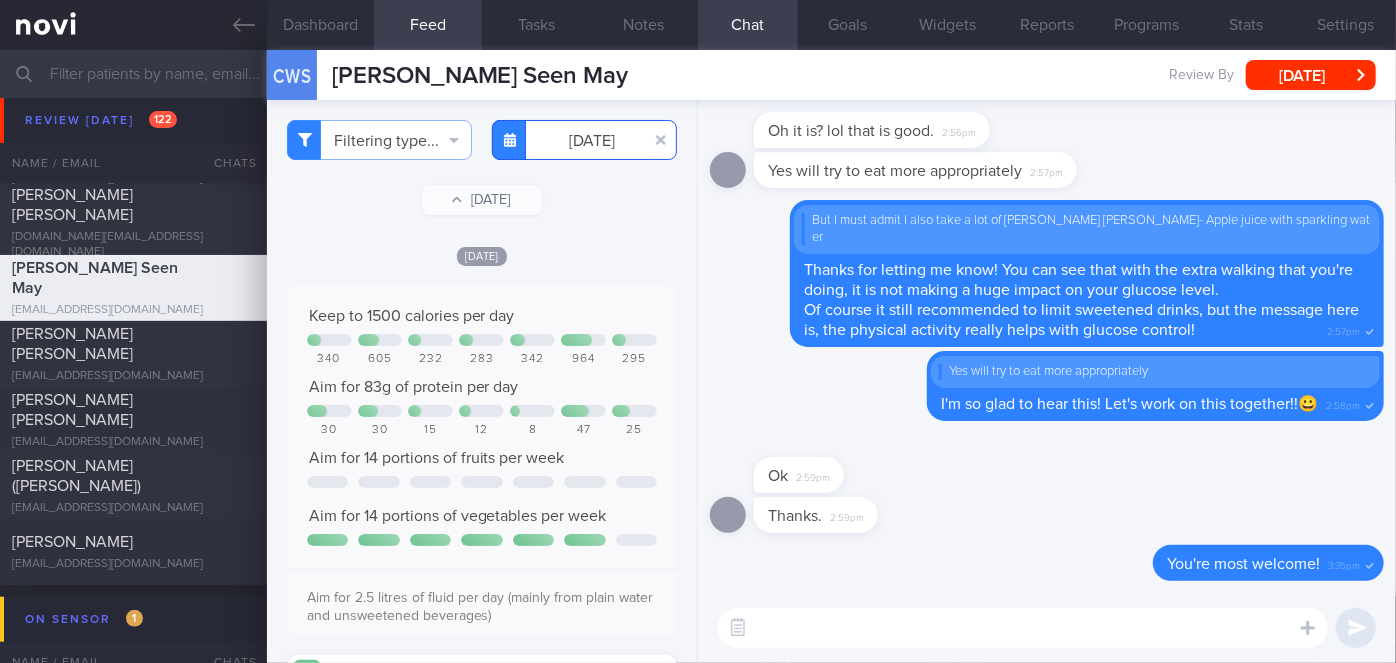 click on "[DATE]" at bounding box center (584, 140) 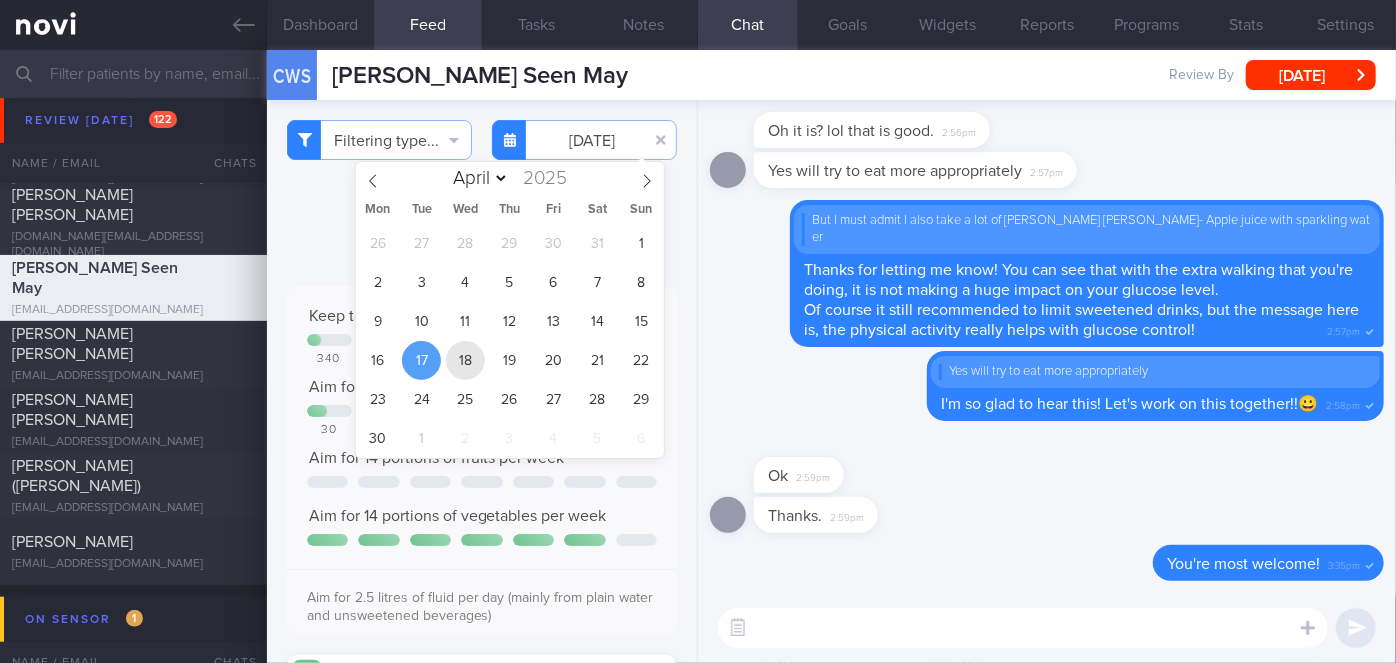 click on "18" at bounding box center [465, 360] 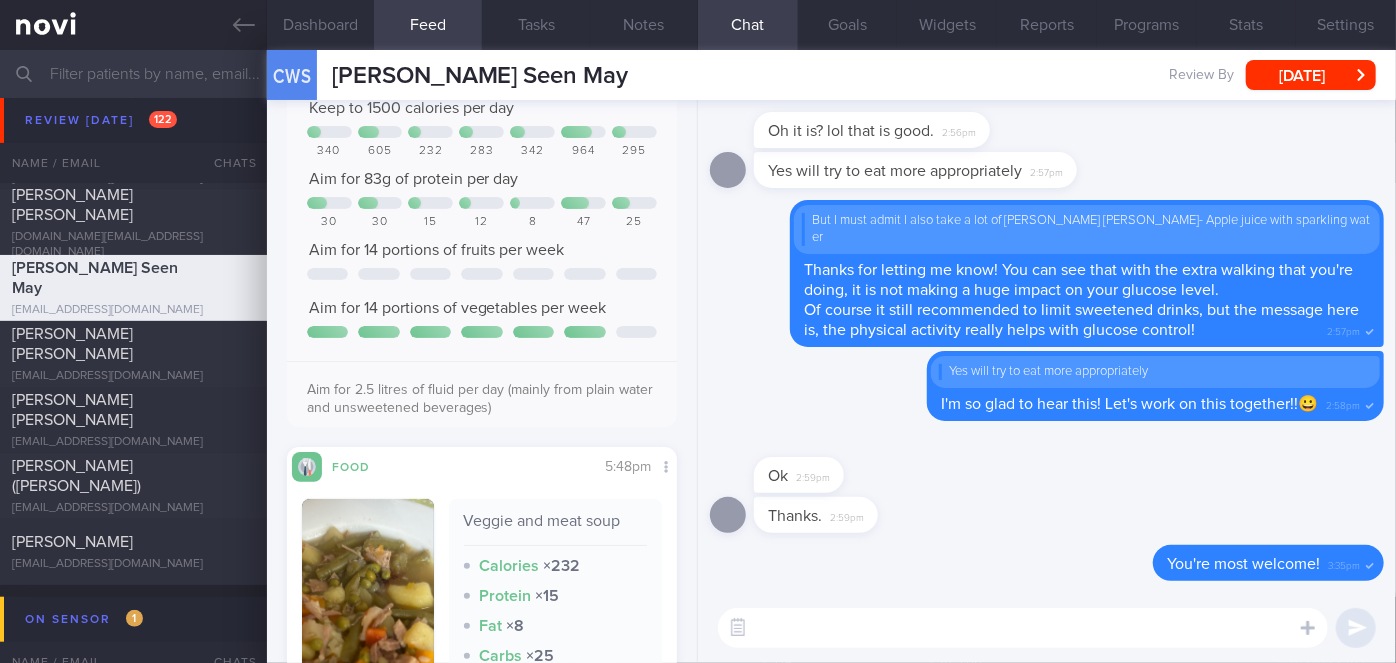 scroll, scrollTop: 481, scrollLeft: 0, axis: vertical 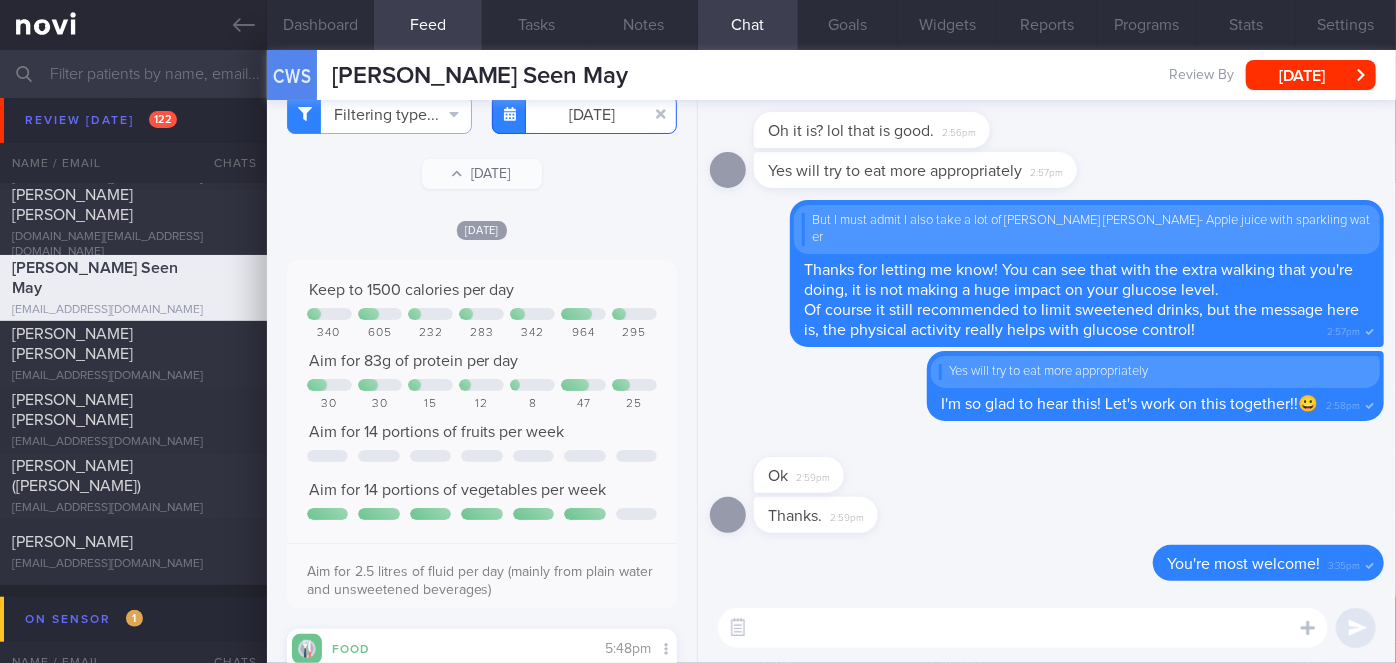 click on "[DATE]" at bounding box center (584, 114) 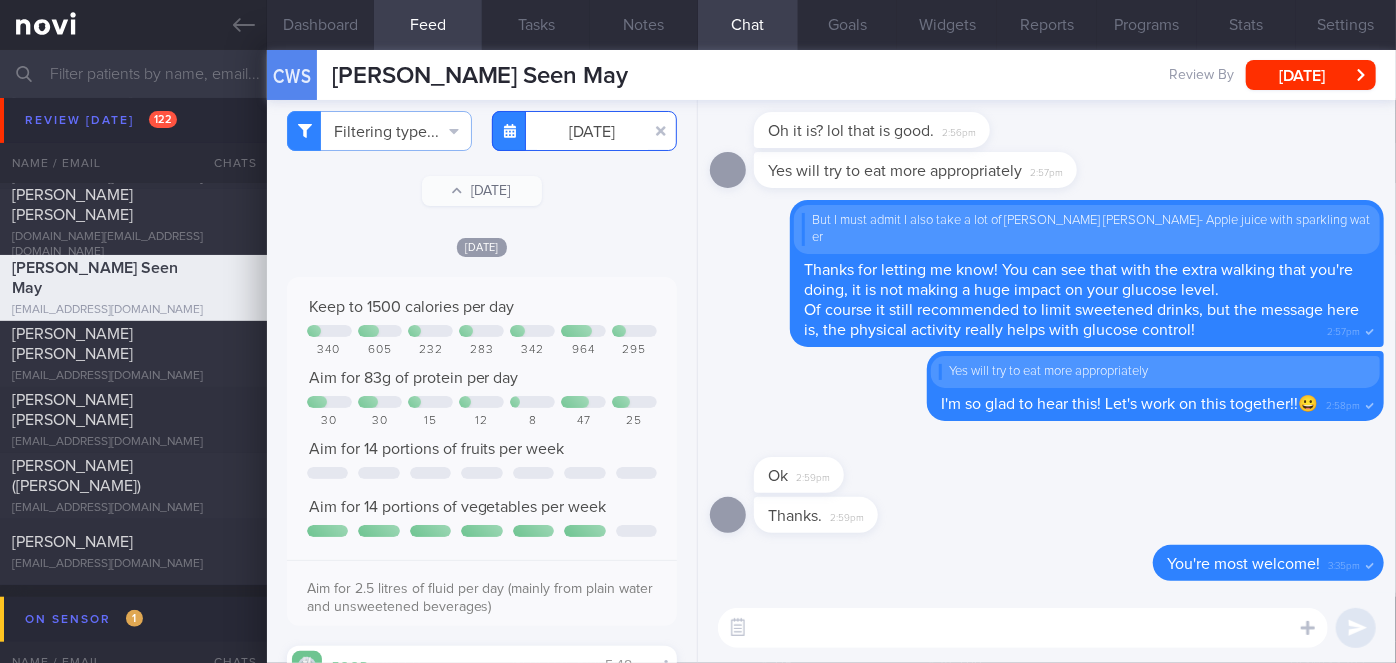 scroll, scrollTop: 0, scrollLeft: 0, axis: both 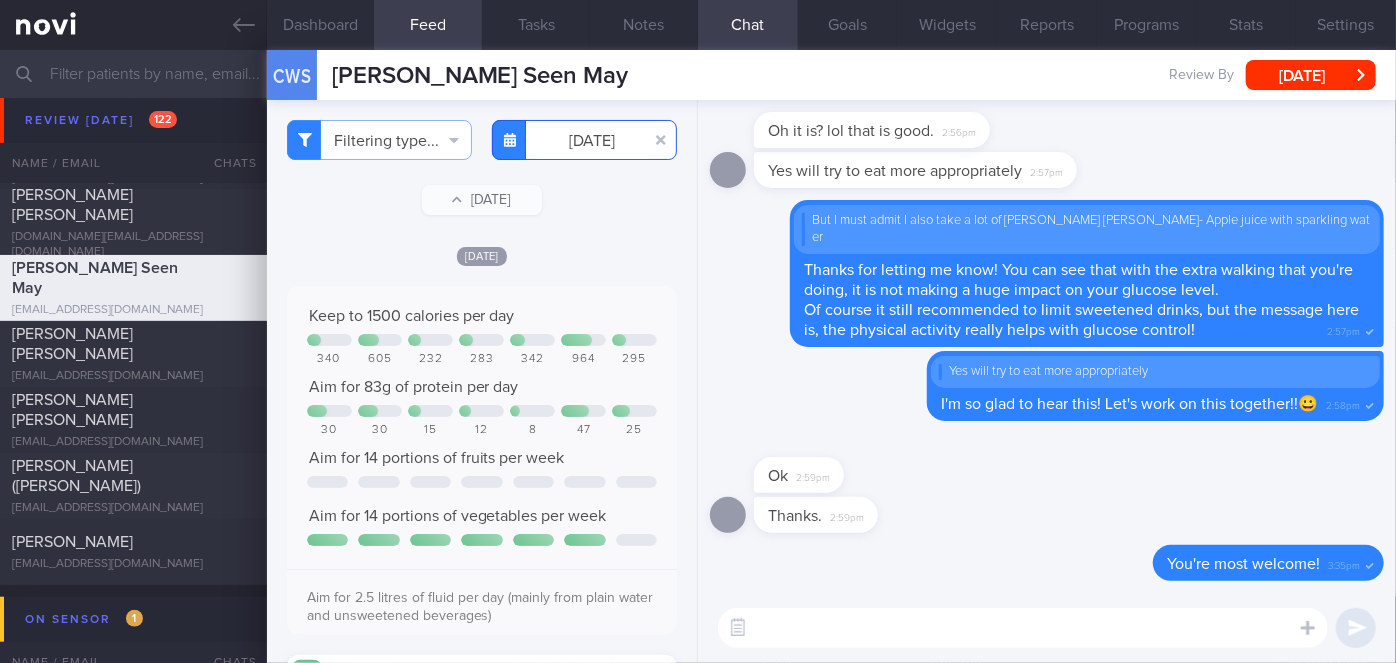 click on "[DATE]" at bounding box center (584, 140) 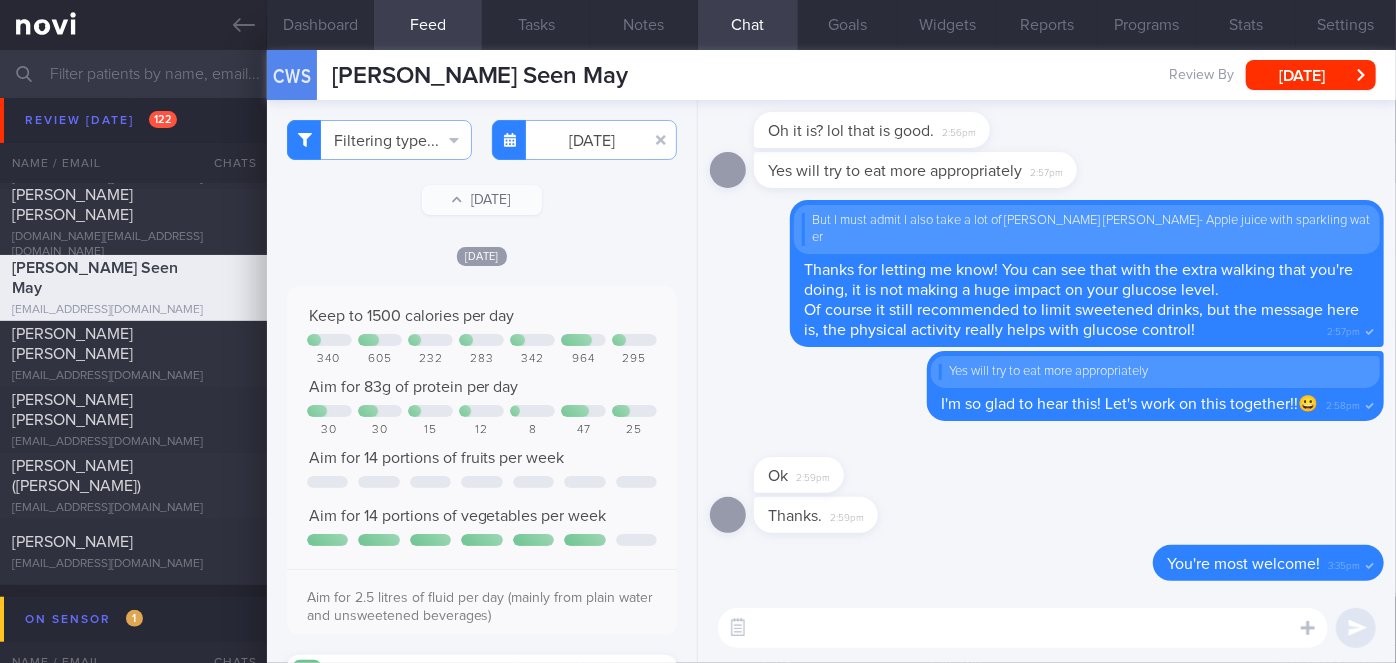 click at bounding box center [509, 140] 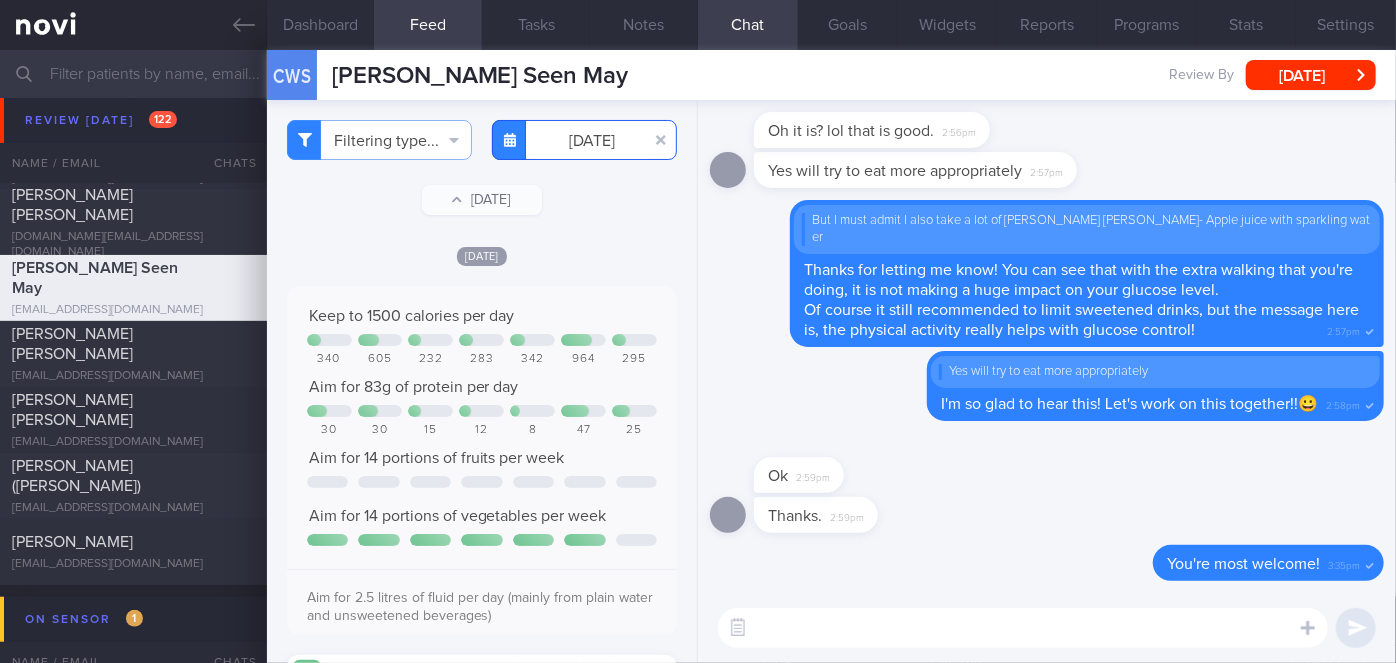 click on "[DATE]" at bounding box center [584, 140] 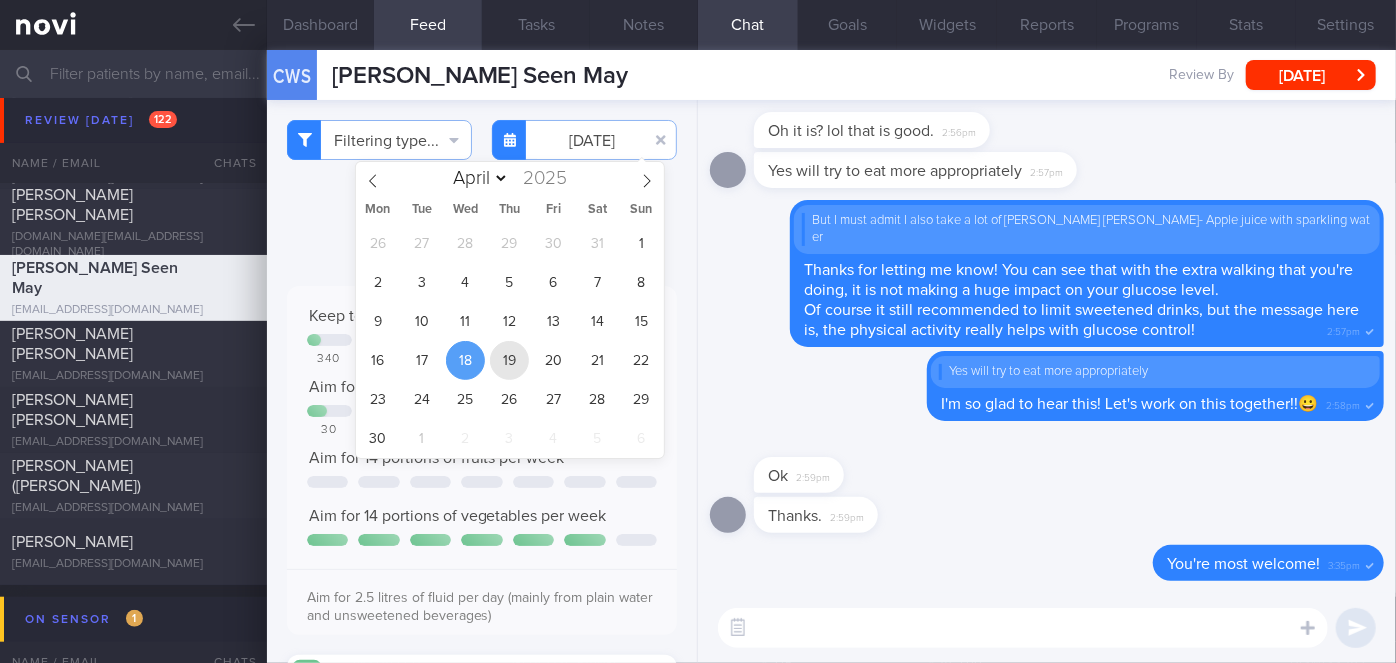 click on "19" at bounding box center [509, 360] 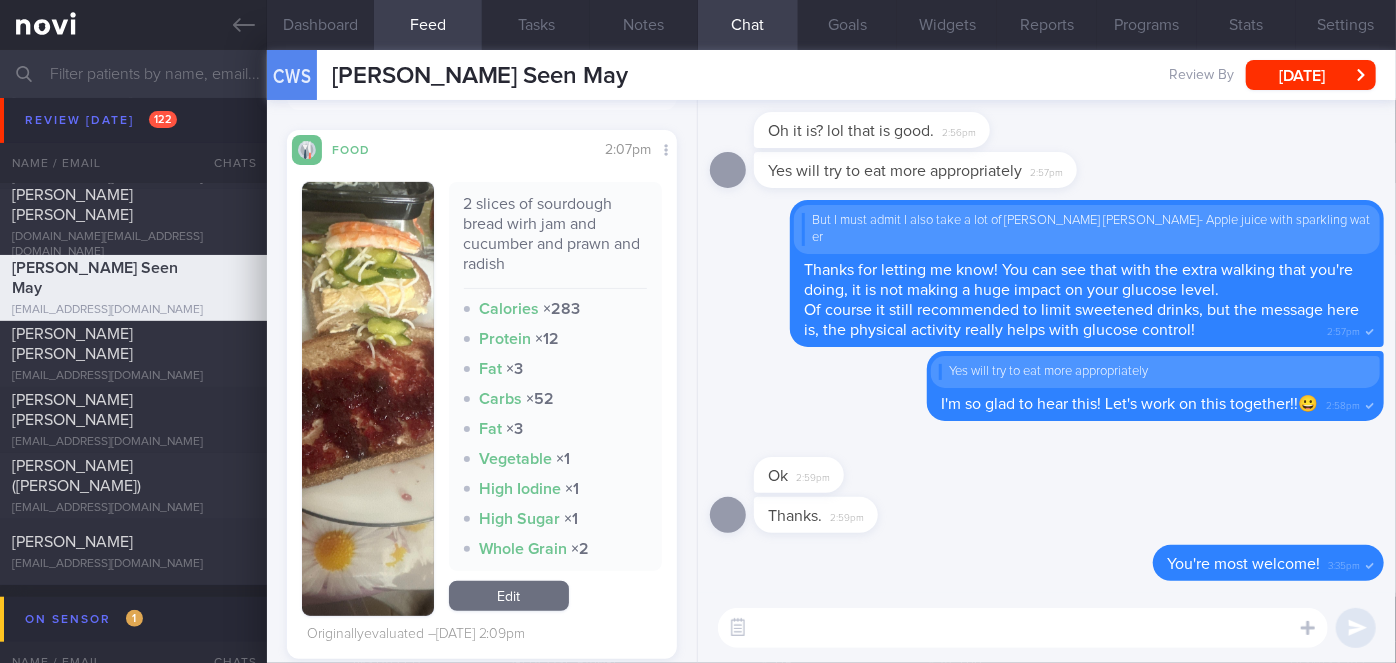 scroll, scrollTop: 545, scrollLeft: 0, axis: vertical 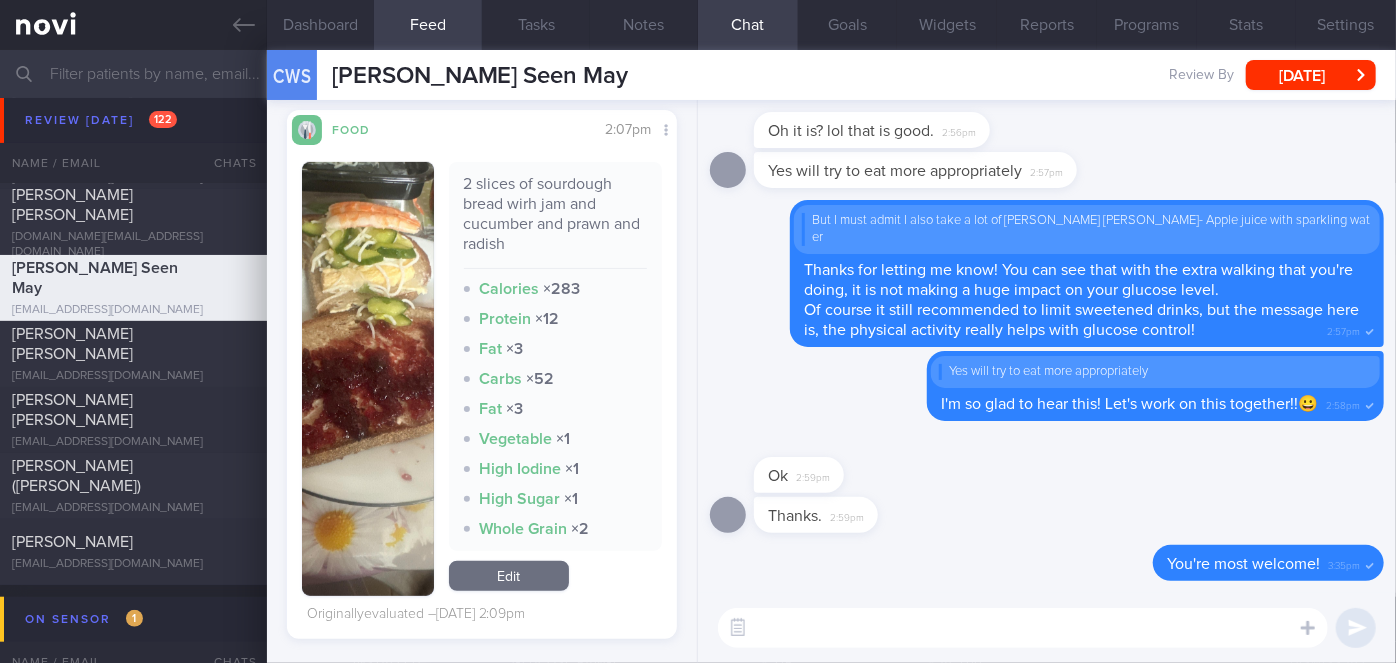 click at bounding box center [368, 379] 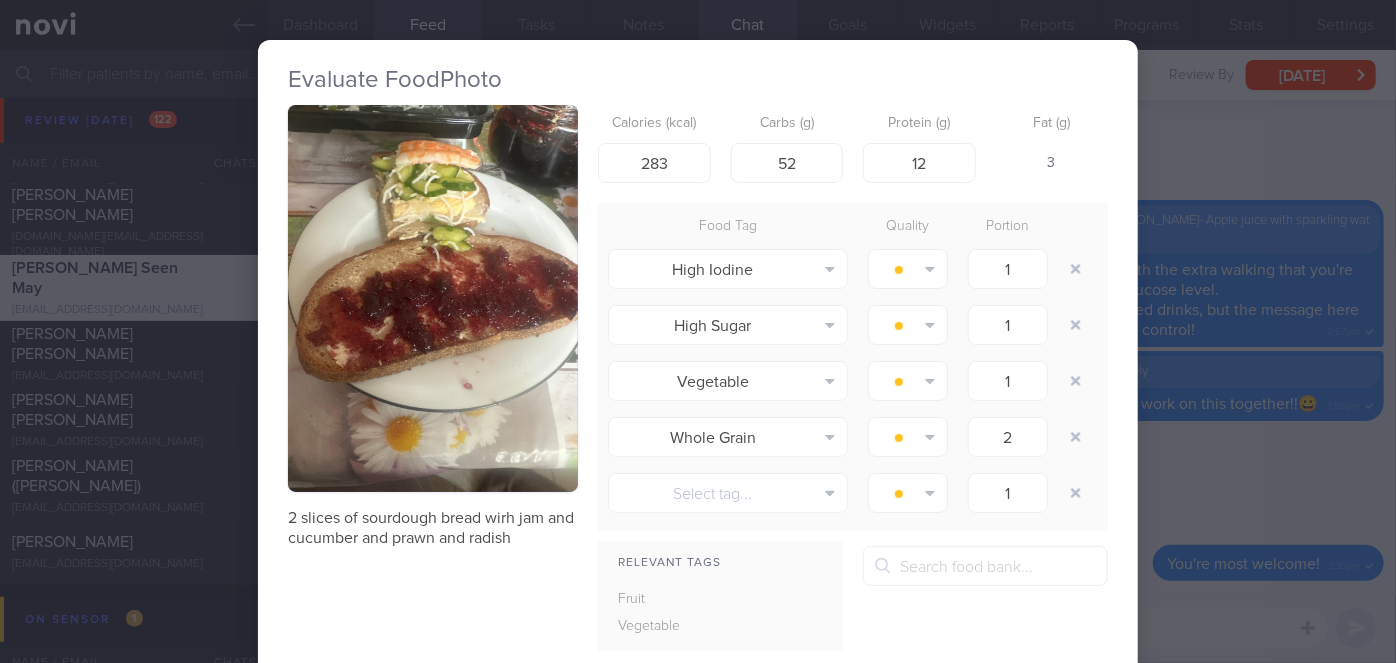 click at bounding box center (433, 298) 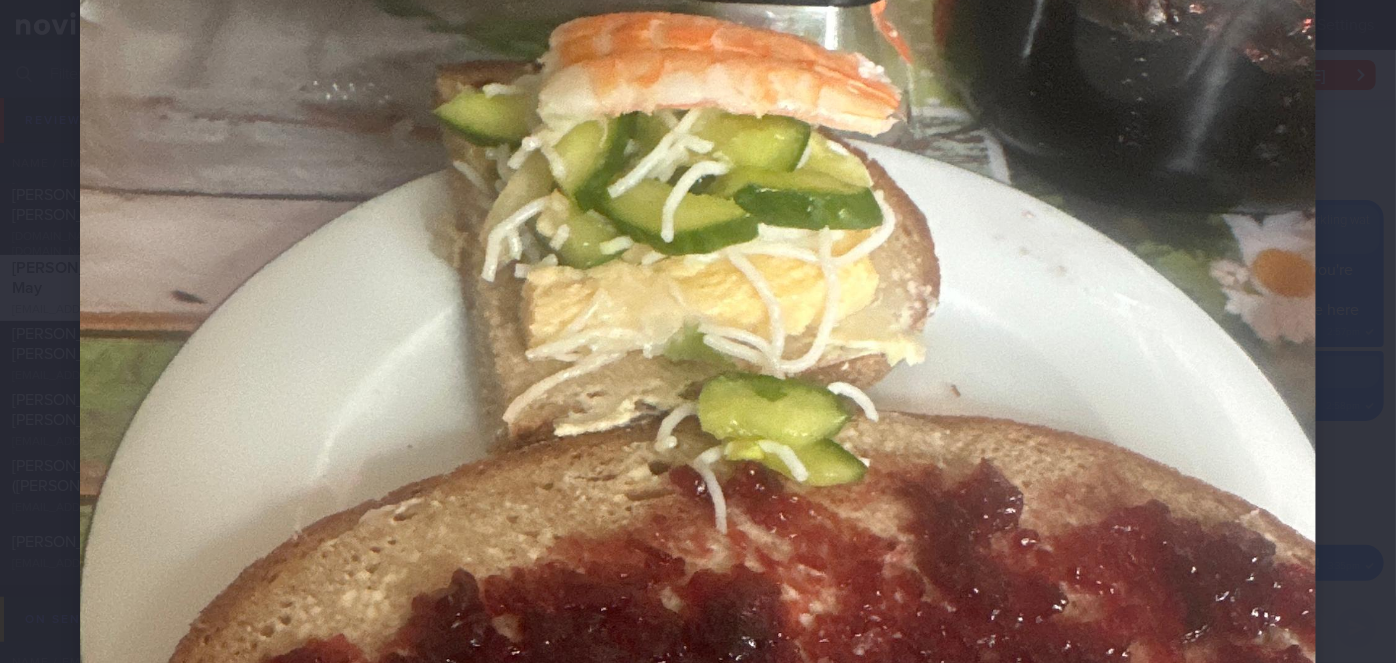 scroll, scrollTop: 181, scrollLeft: 0, axis: vertical 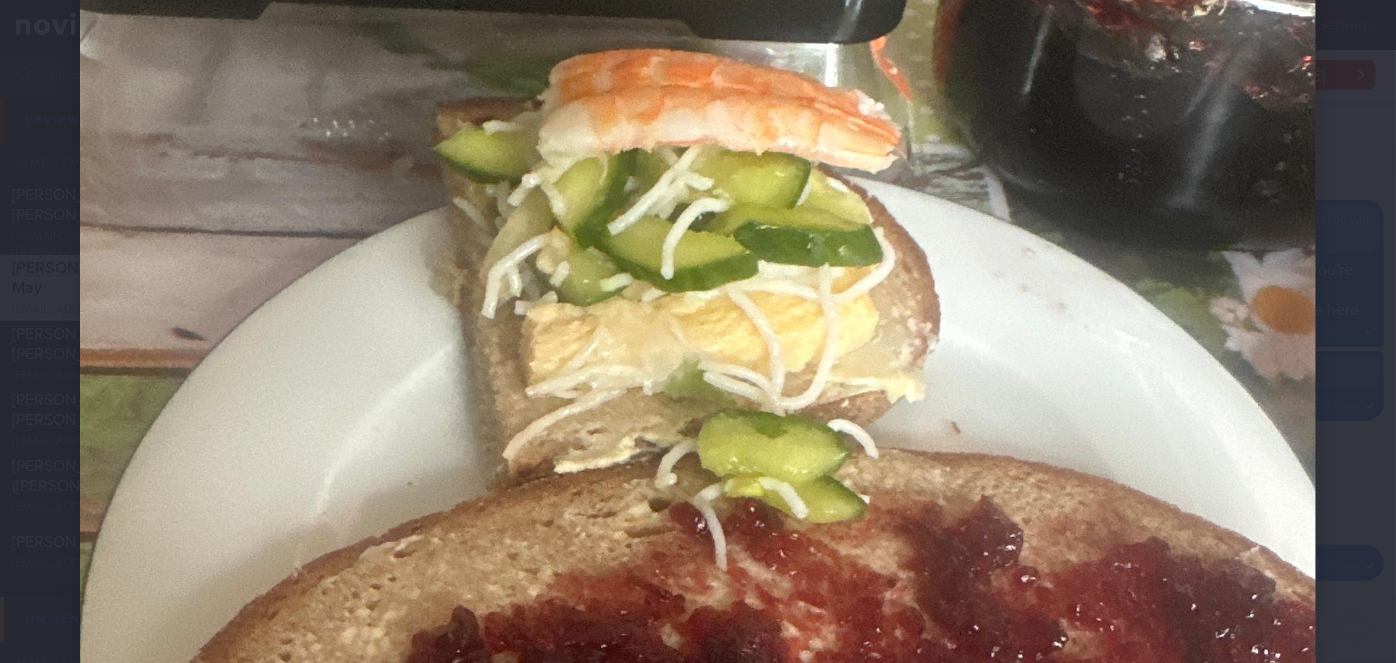 click at bounding box center (698, 723) 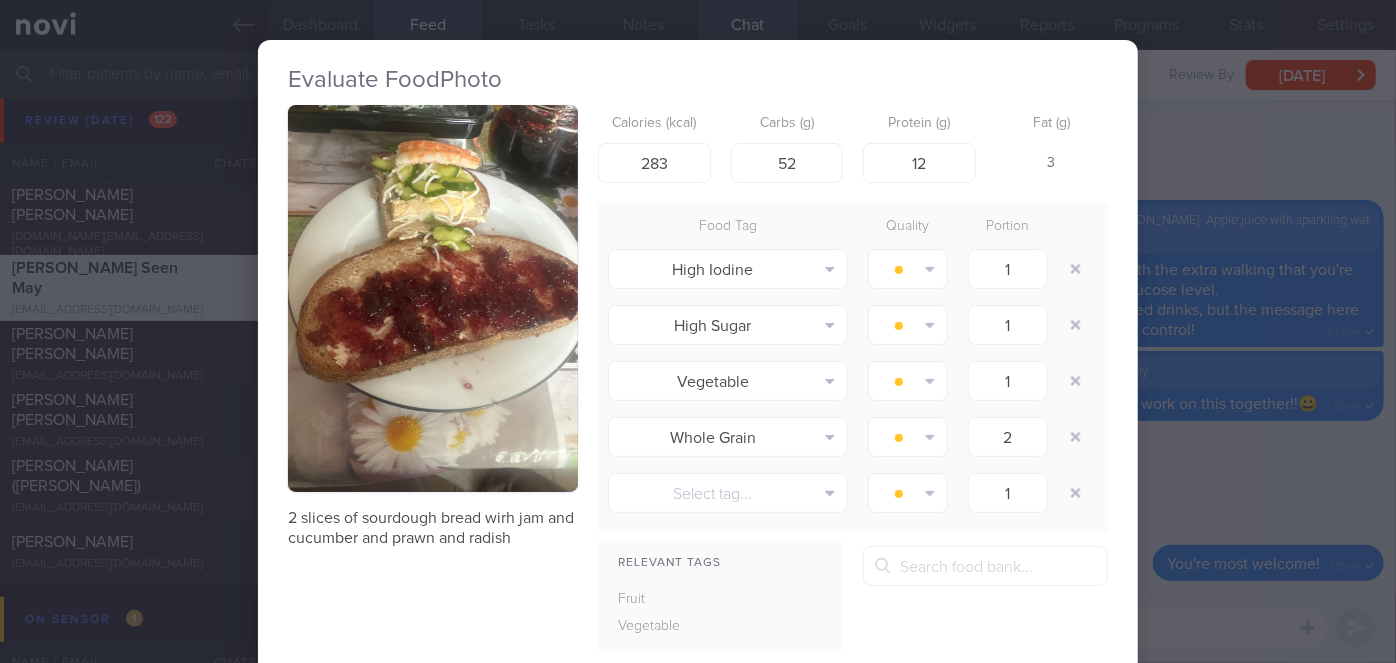 click on "Evaluate Food  Photo
2 slices of sourdough bread wirh jam and cucumber and prawn and radish
Calories (kcal)
283
Carbs (g)
52
Protein (g)
12
Fat (g)
3
Food Tag
Quality
Portion
High Iodine
Alcohol
Fried
Fruit
Healthy Fats
High Calcium
[MEDICAL_DATA]" at bounding box center [698, 331] 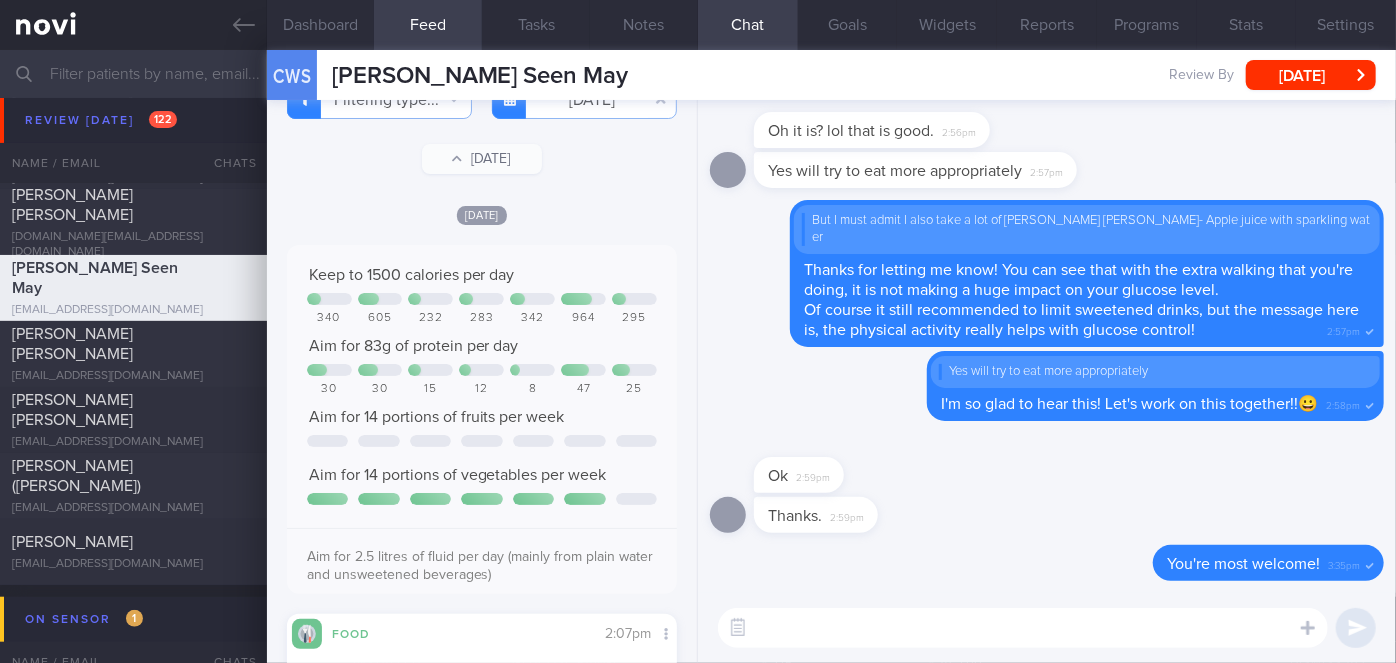 scroll, scrollTop: 0, scrollLeft: 0, axis: both 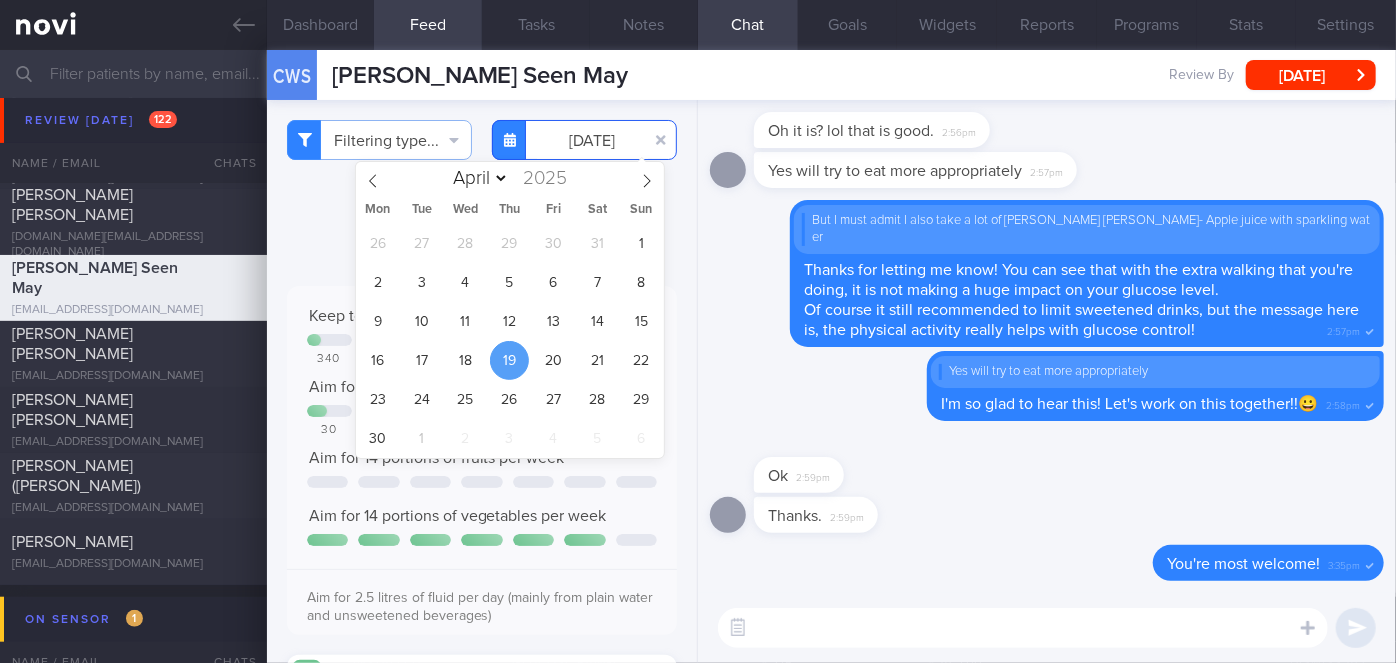 click on "[DATE]" at bounding box center (584, 140) 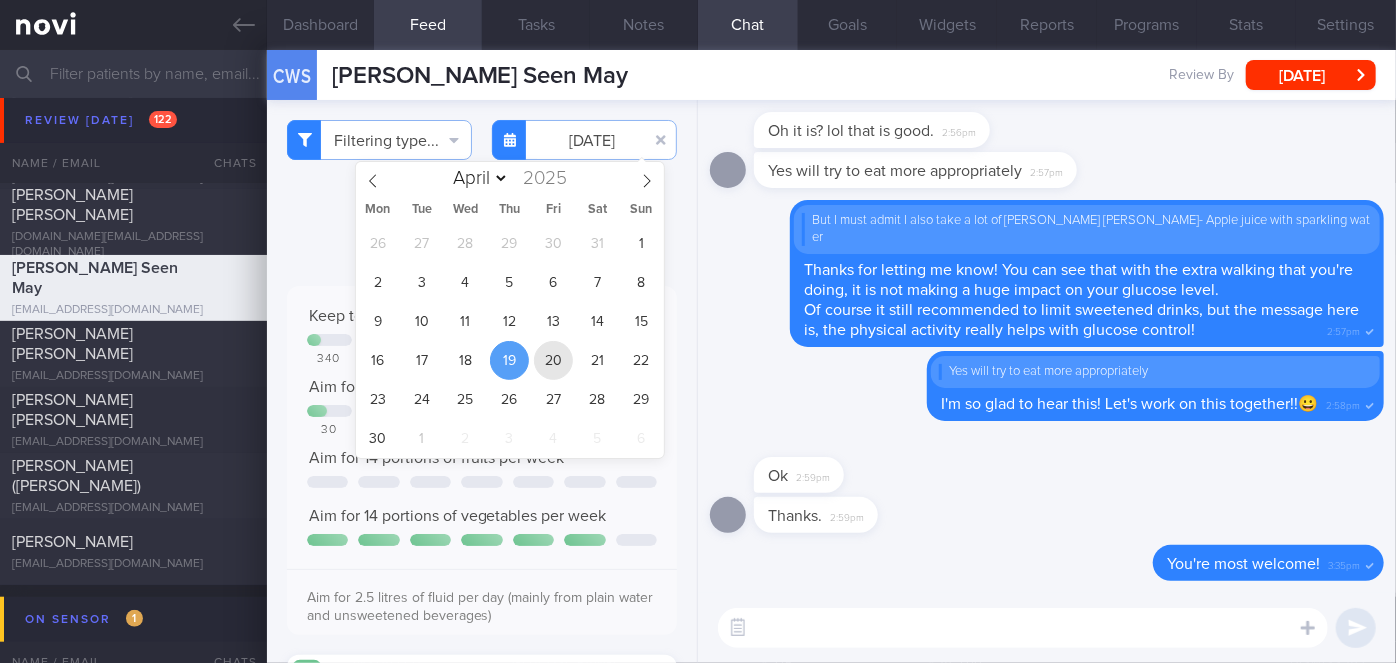 click on "20" at bounding box center (553, 360) 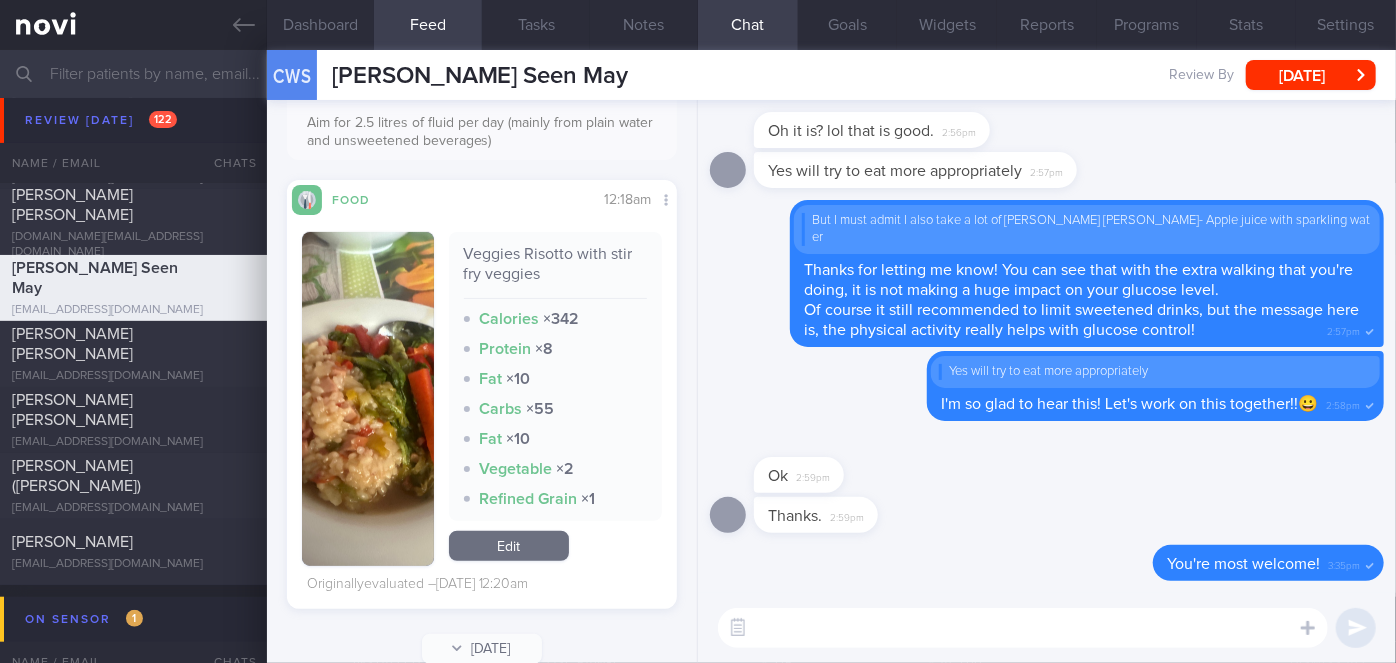 scroll, scrollTop: 509, scrollLeft: 0, axis: vertical 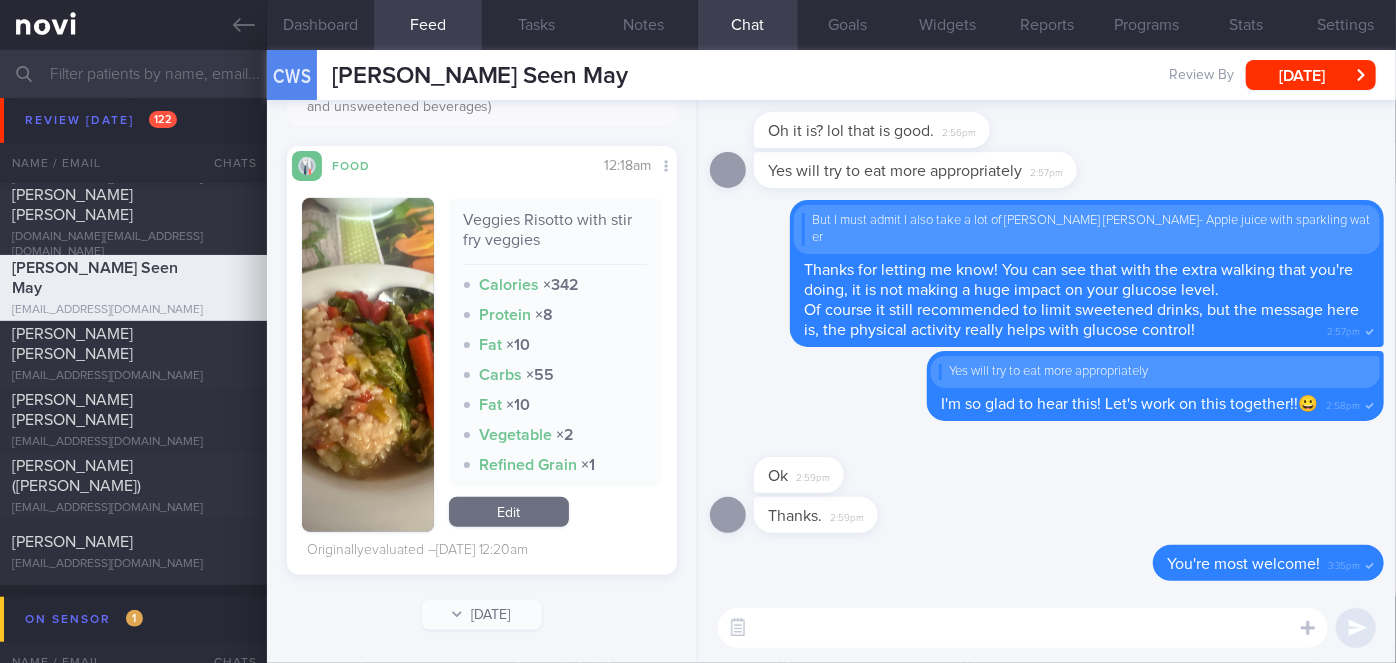 click at bounding box center [368, 365] 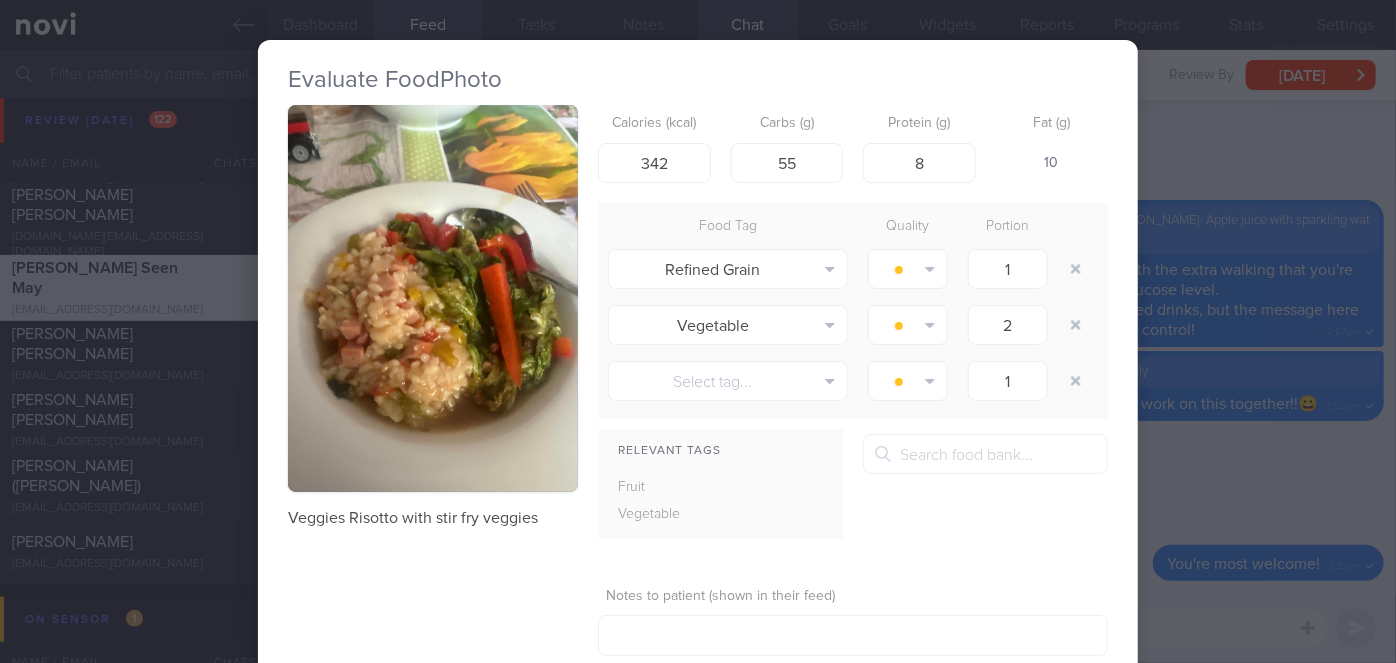 click on "Evaluate Food  Photo
Veggies Risotto with stir fry veggies
Calories (kcal)
342
Carbs (g)
55
Protein (g)
8
Fat (g)
10
Food Tag
Quality
Portion
Refined Grain
Alcohol
Fried
Fruit
Healthy Fats
High Calcium
[MEDICAL_DATA]" at bounding box center [698, 331] 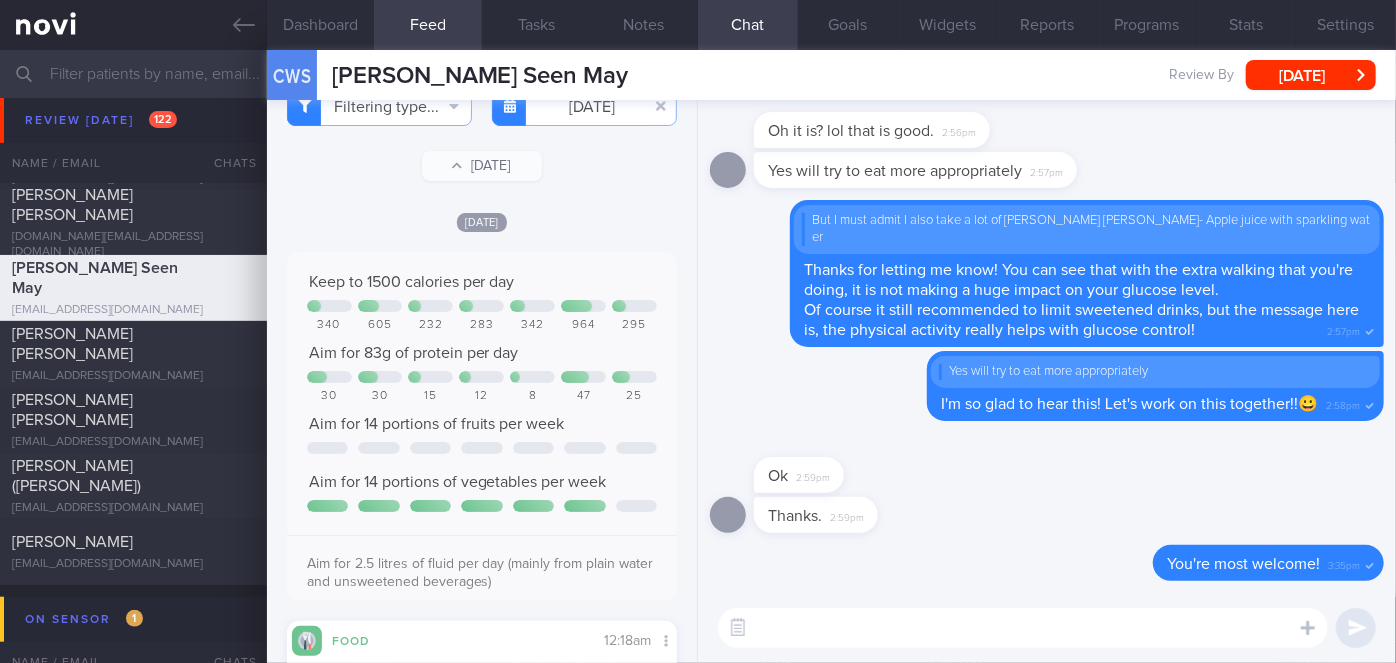 scroll, scrollTop: 0, scrollLeft: 0, axis: both 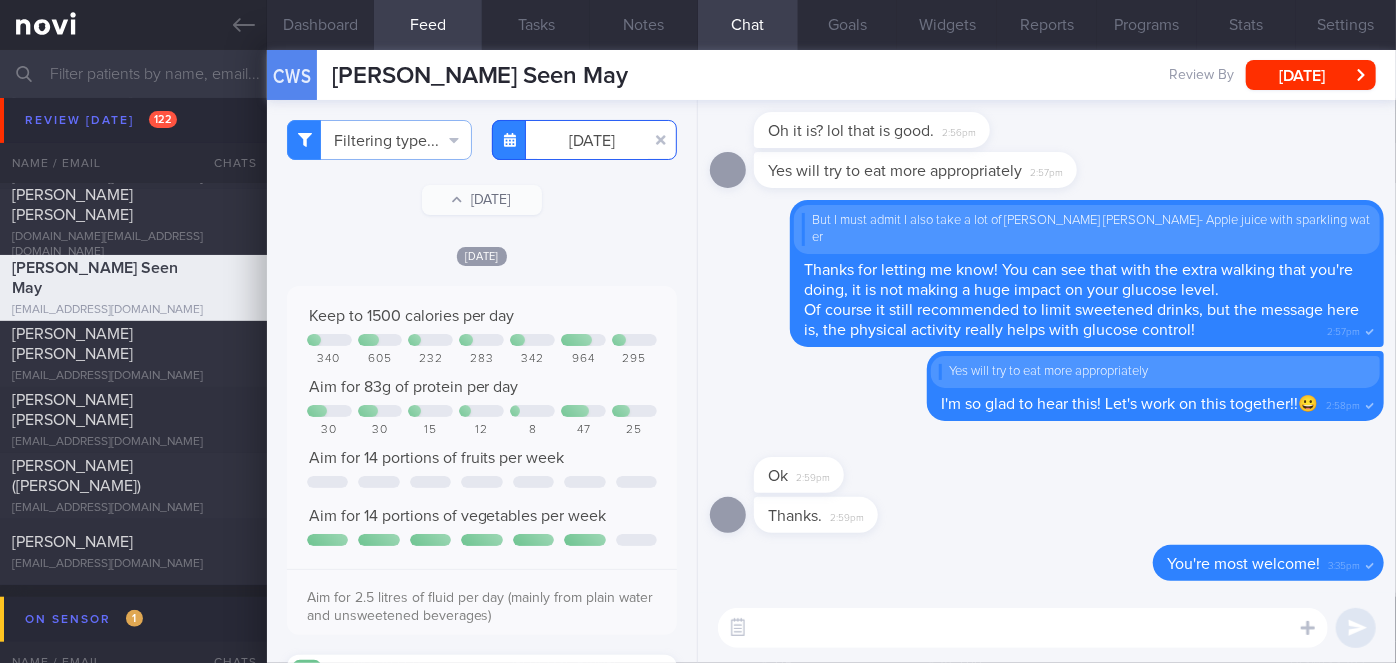 click on "[DATE]" at bounding box center (584, 140) 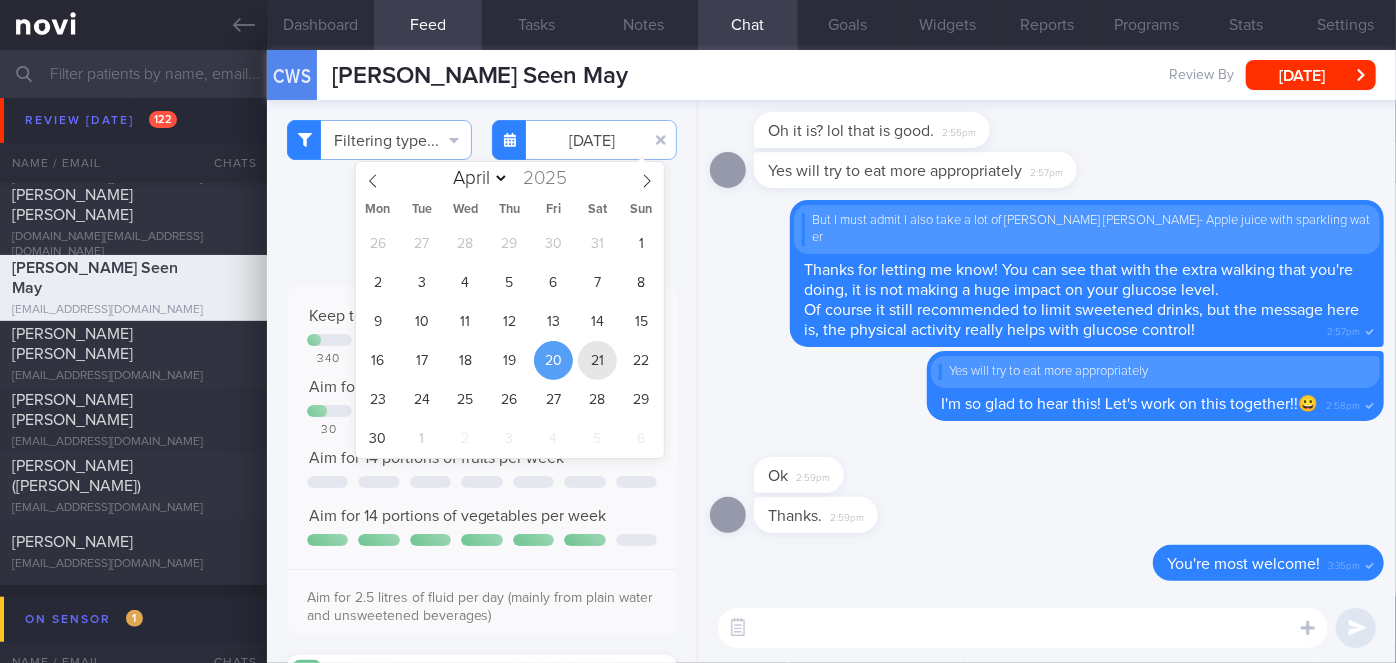click on "21" at bounding box center (597, 360) 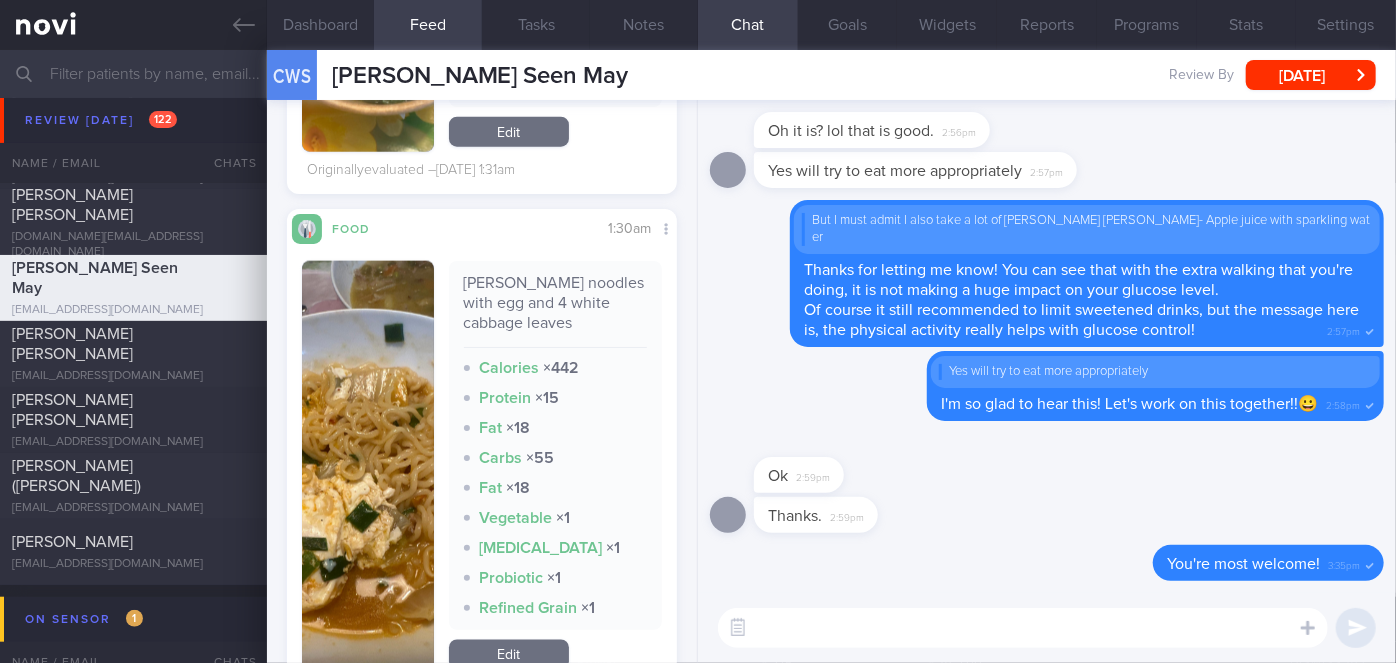scroll, scrollTop: 1508, scrollLeft: 0, axis: vertical 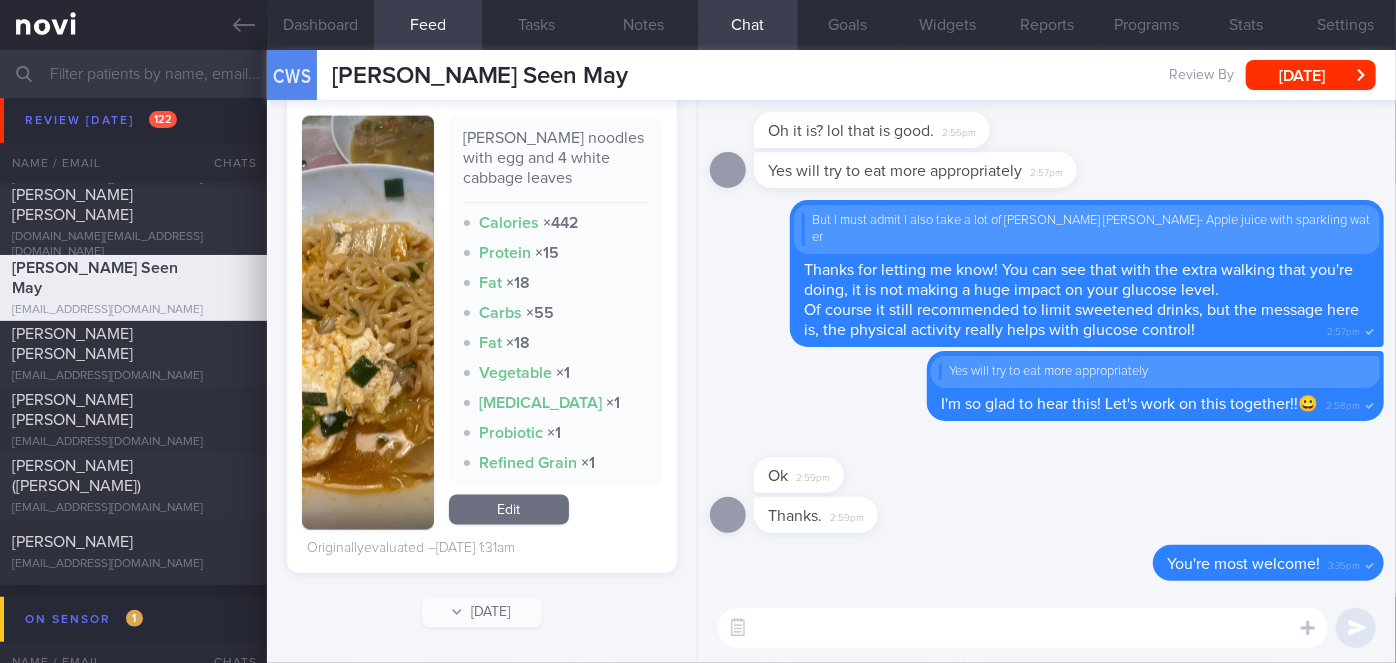 click at bounding box center (368, 323) 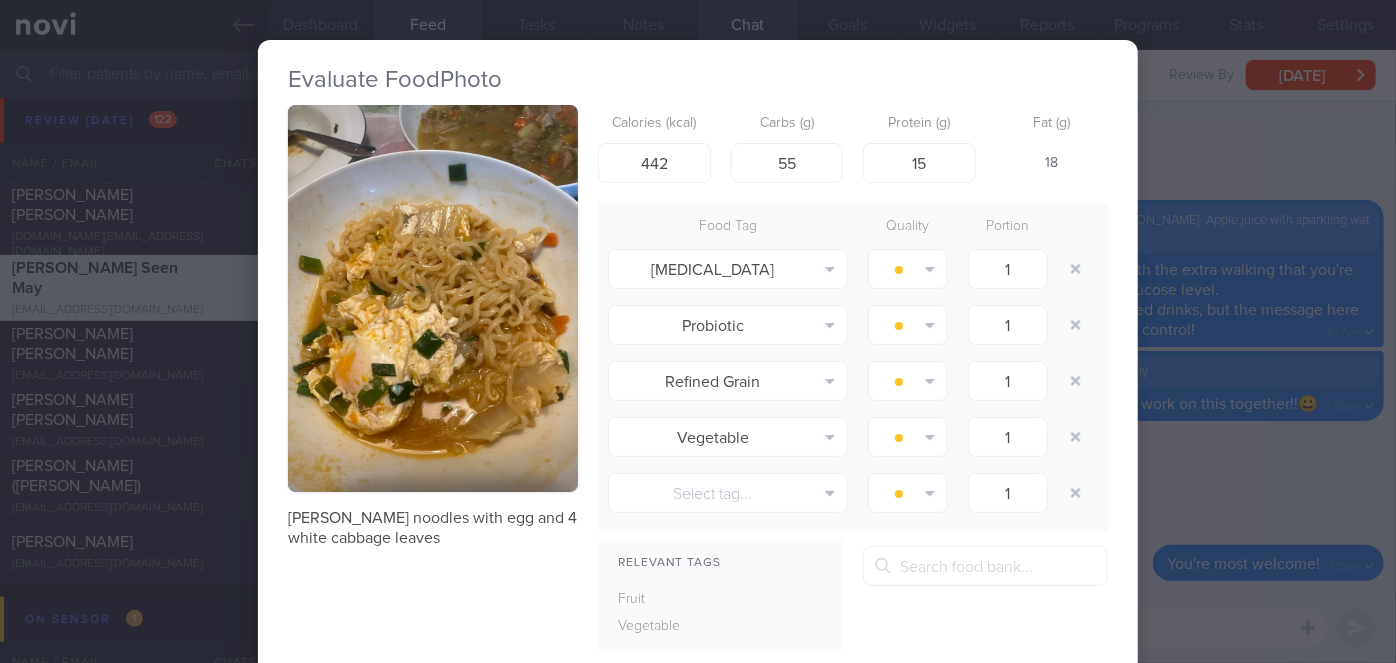 click on "Evaluate Food  Photo
[PERSON_NAME] noodles with egg and 4 white cabbage leaves
Calories (kcal)
442
Carbs (g)
55
Protein (g)
15
Fat (g)
18
Food Tag
Quality
Portion
[MEDICAL_DATA]
Alcohol
Fried
Fruit
Healthy Fats
High Calcium
[MEDICAL_DATA]" at bounding box center [698, 331] 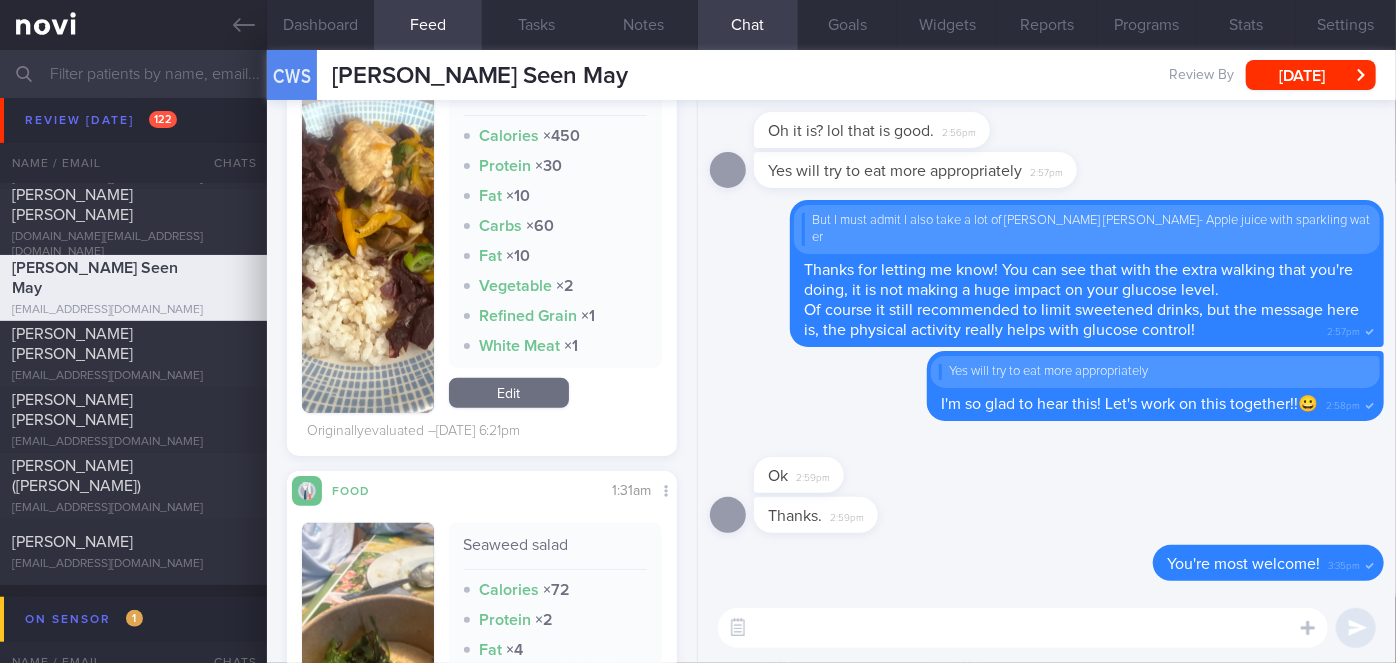 scroll, scrollTop: 508, scrollLeft: 0, axis: vertical 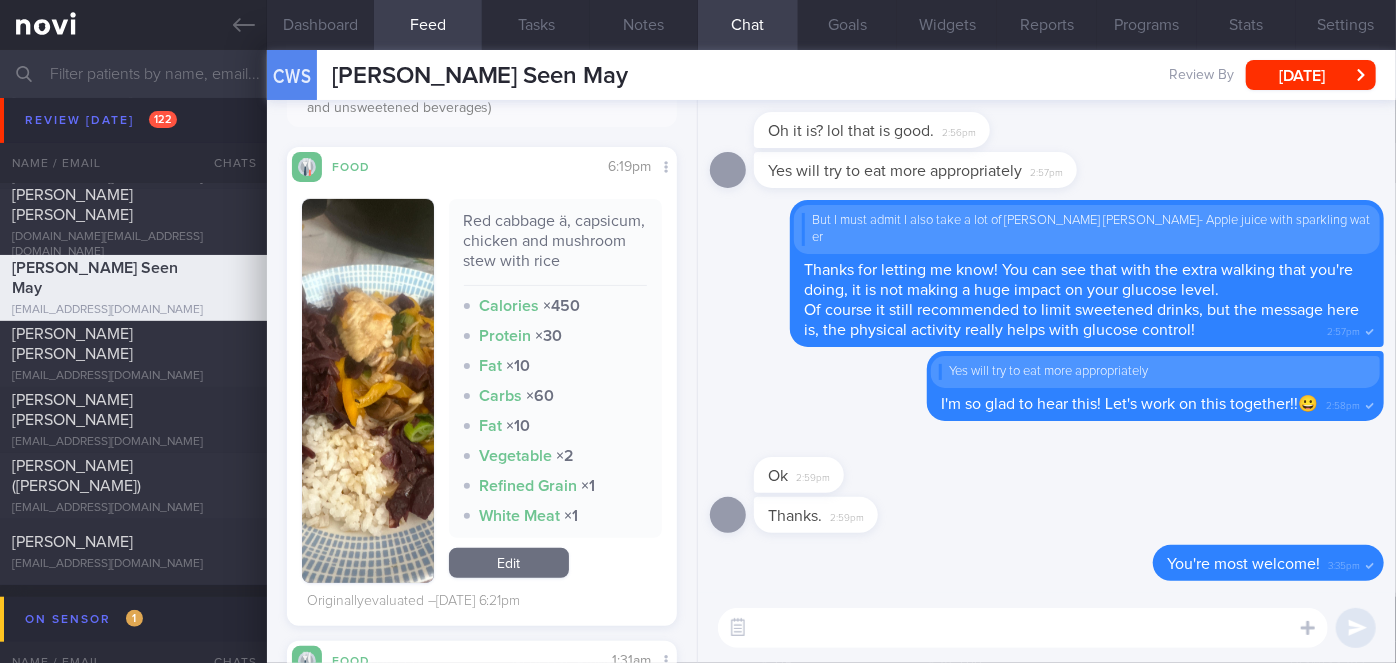 click at bounding box center [368, 391] 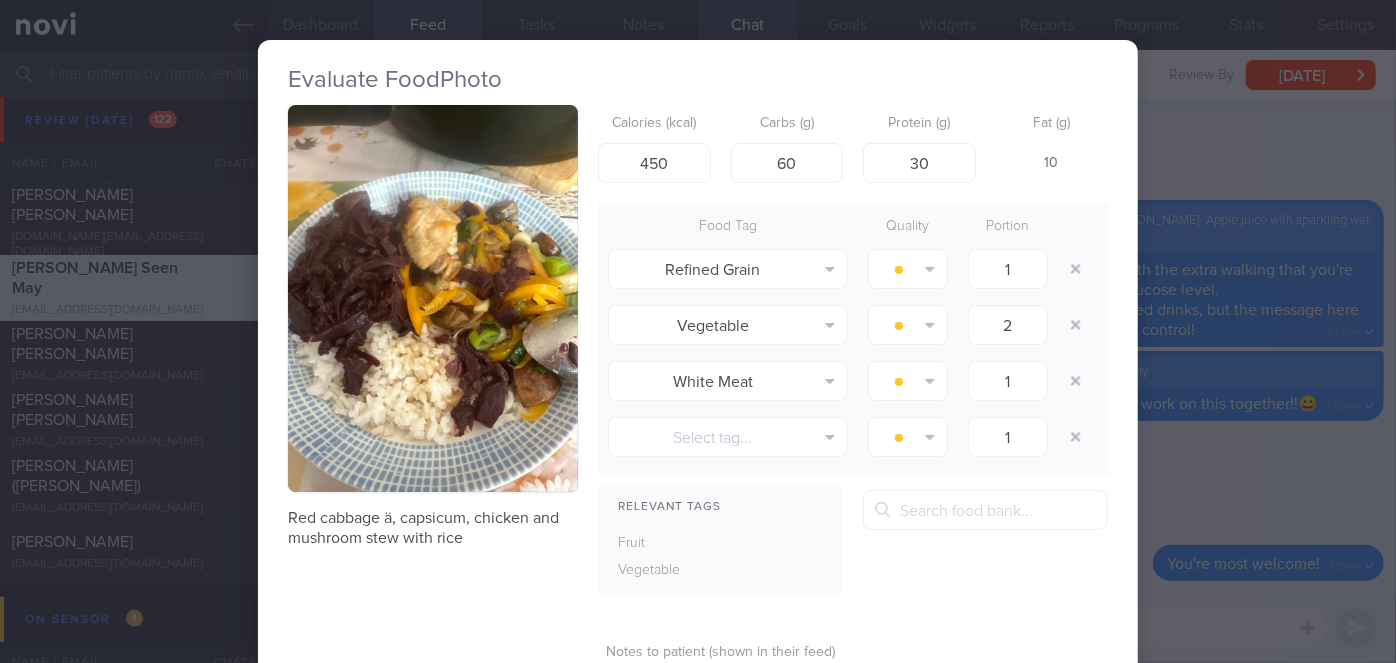 click on "Evaluate Food  Photo
Red cabbage ä, capsicum, chicken and mushroom stew with rice
Calories (kcal)
450
Carbs (g)
60
Protein (g)
30
Fat (g)
10
Food Tag
Quality
Portion
Refined Grain
Alcohol
Fried
Fruit
Healthy Fats
High Calcium
[MEDICAL_DATA]" at bounding box center (698, 331) 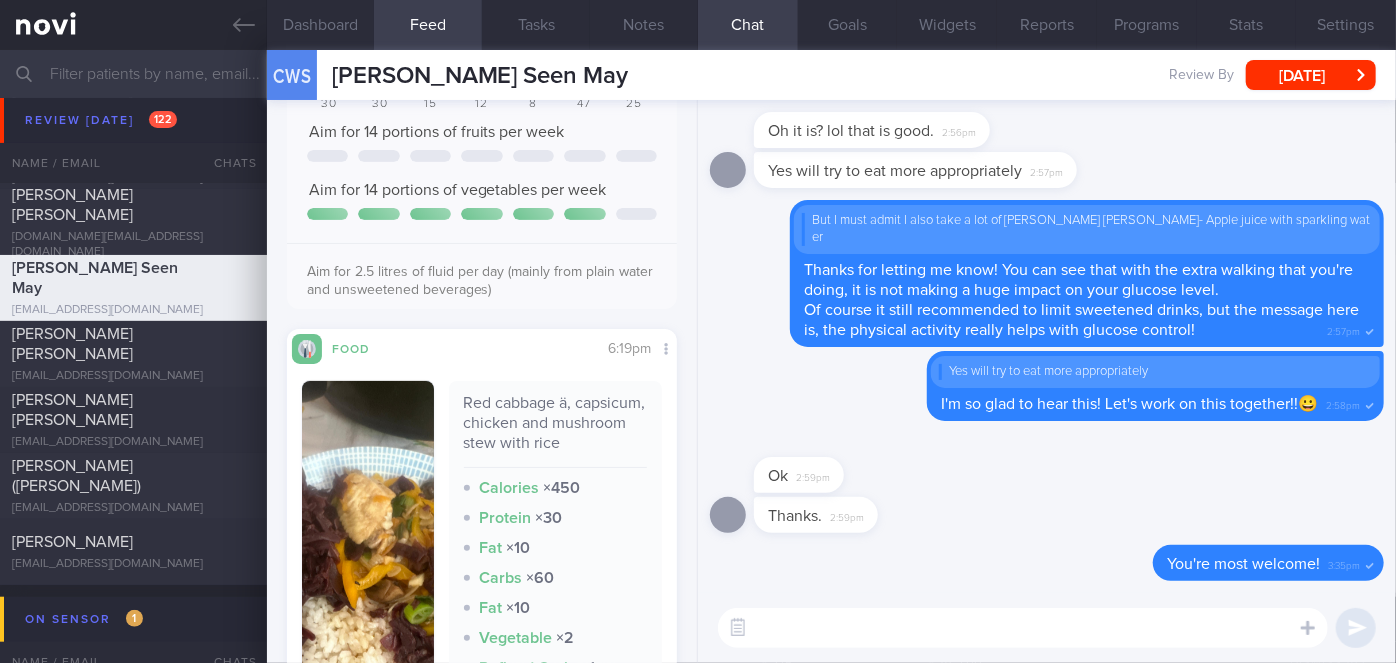 scroll, scrollTop: 0, scrollLeft: 0, axis: both 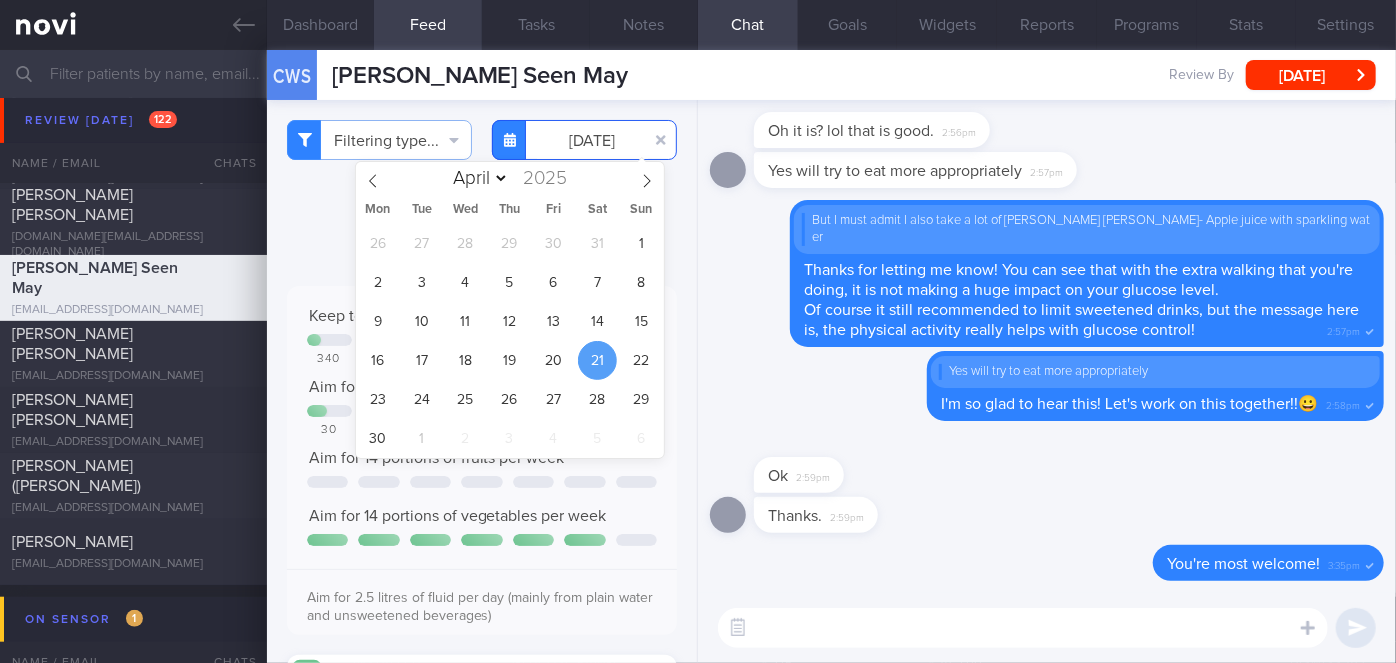 click on "[DATE]" at bounding box center [584, 140] 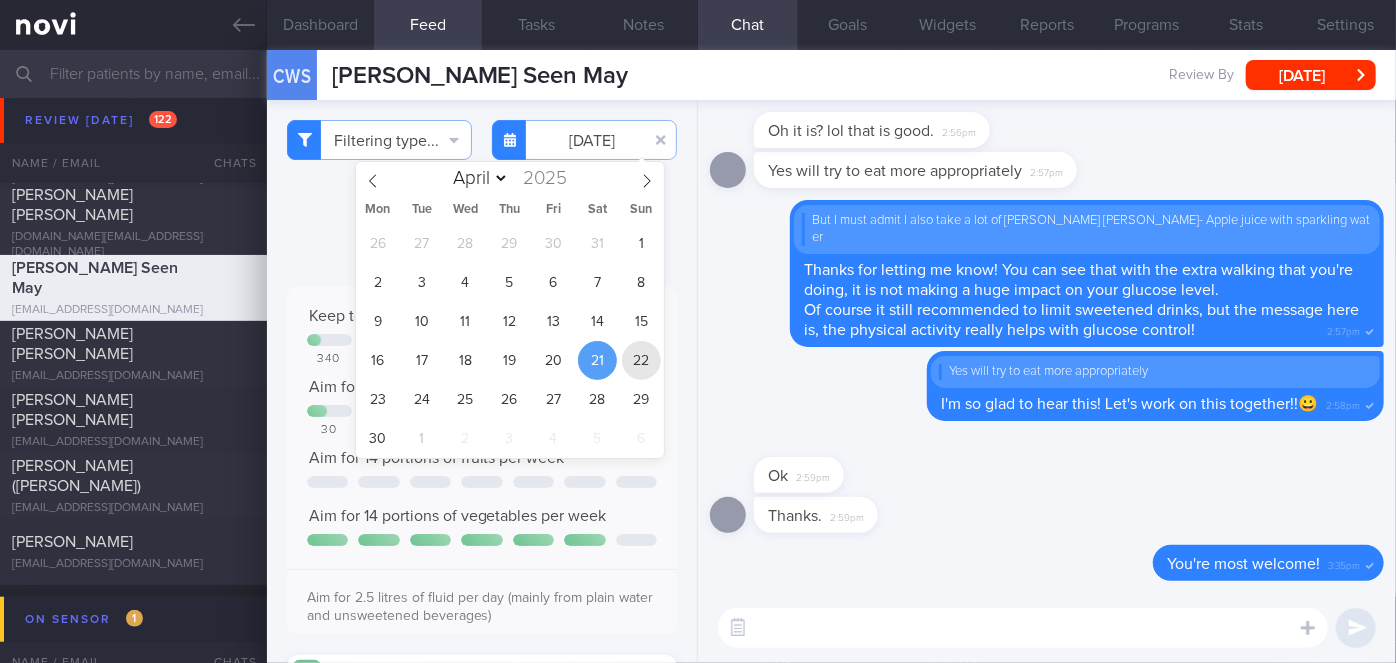 click on "22" at bounding box center (641, 360) 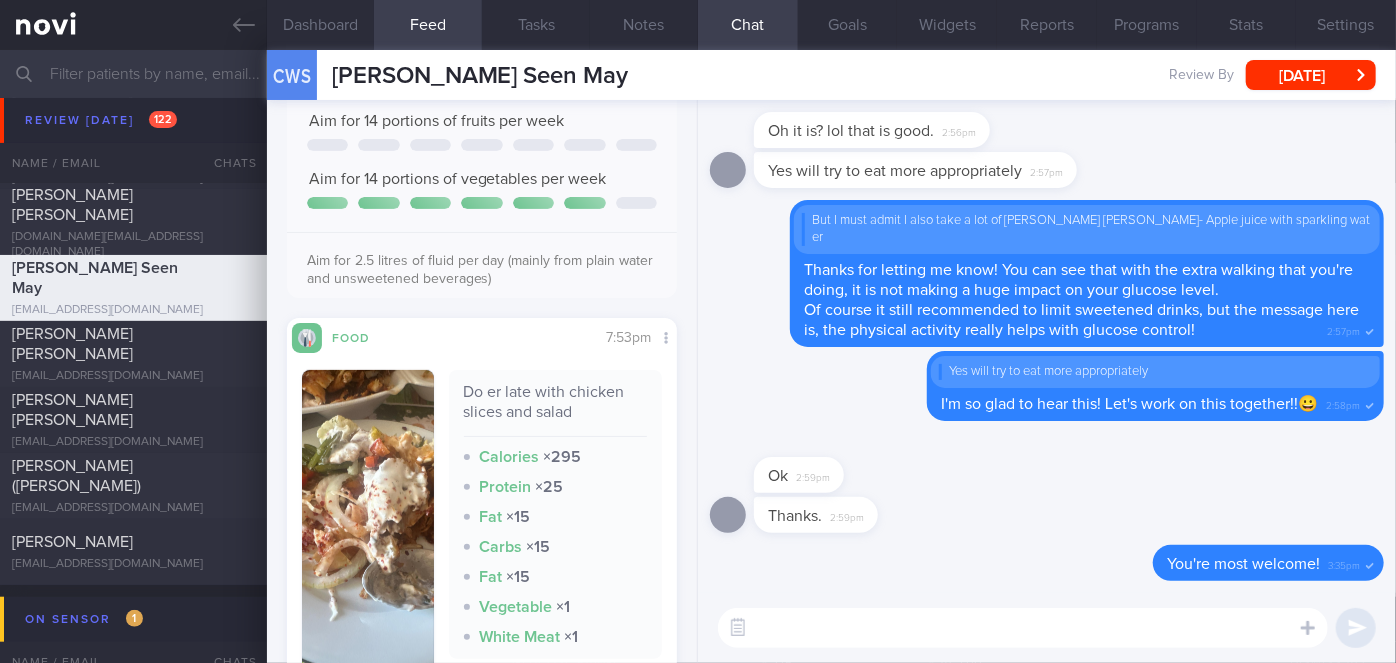 scroll, scrollTop: 0, scrollLeft: 0, axis: both 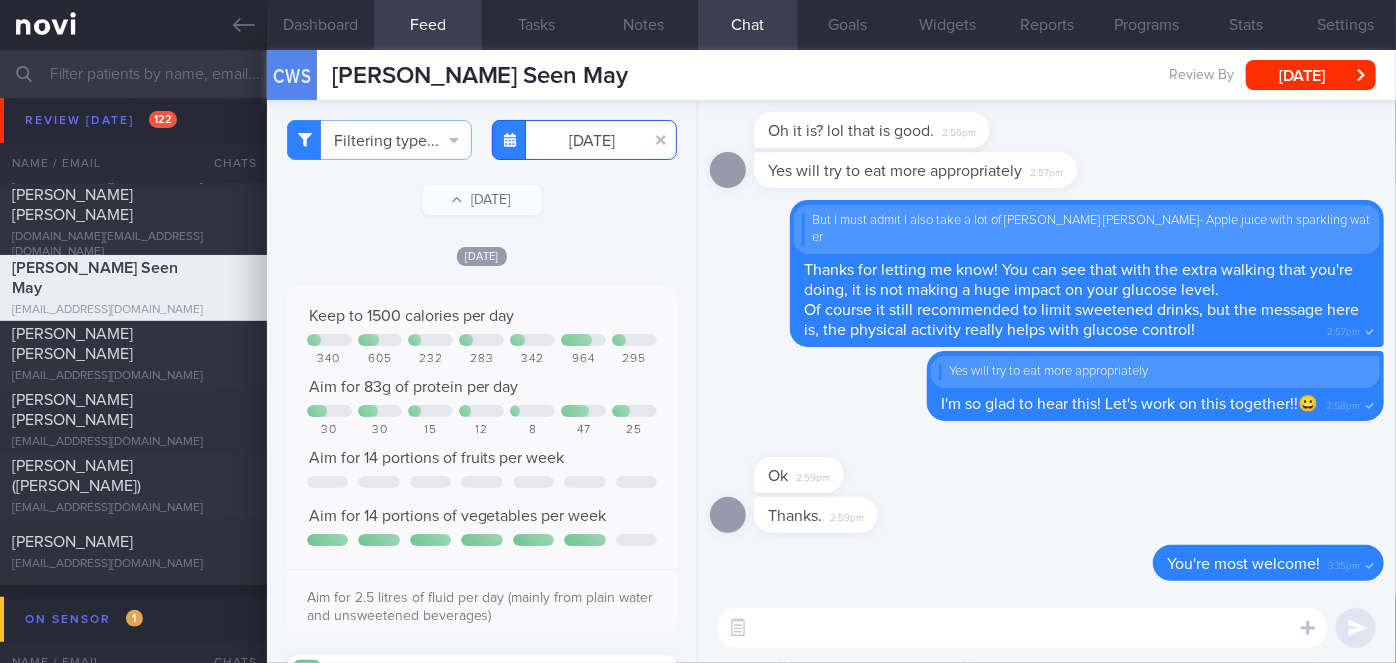 click on "[DATE]" at bounding box center (584, 140) 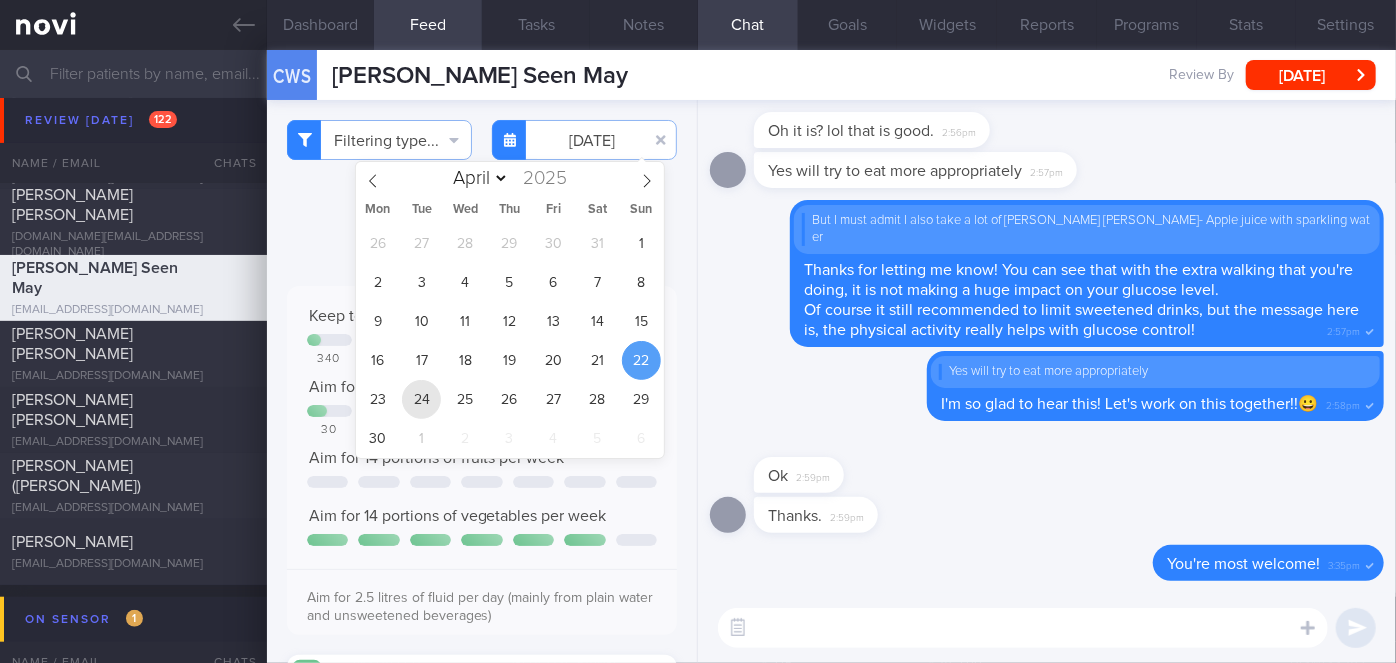 click on "24" at bounding box center [421, 399] 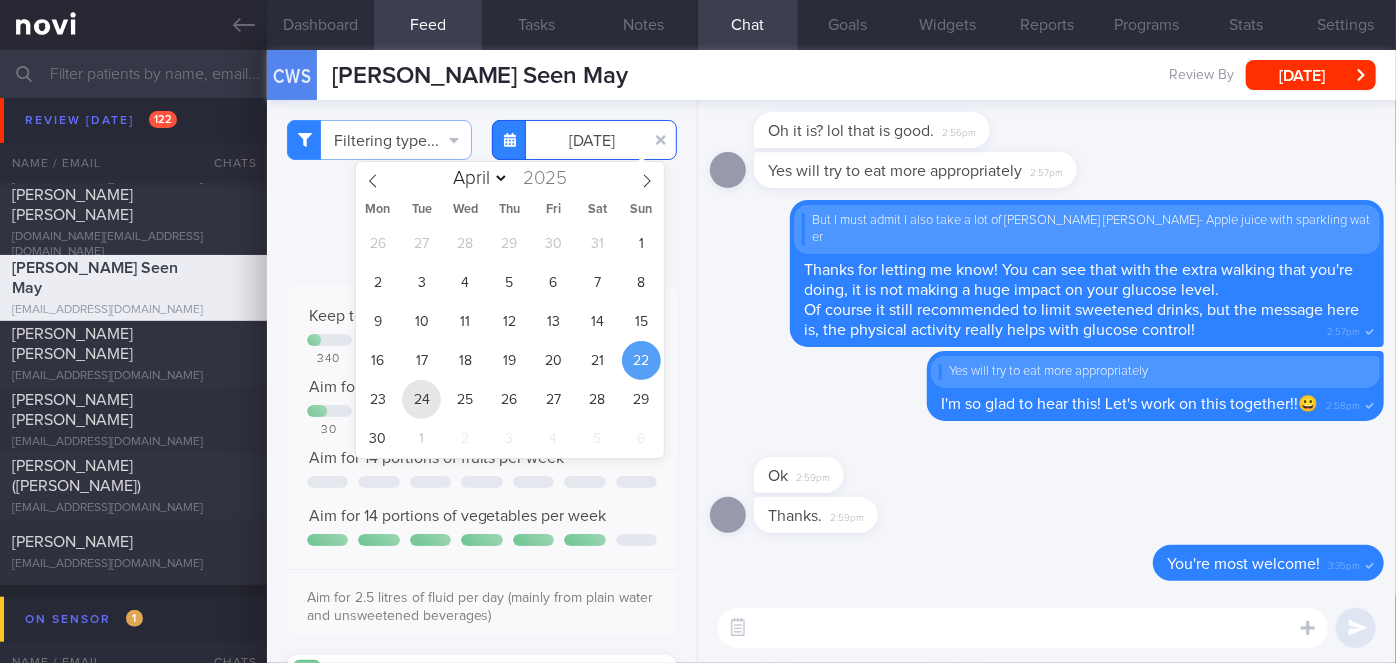 type on "[DATE]" 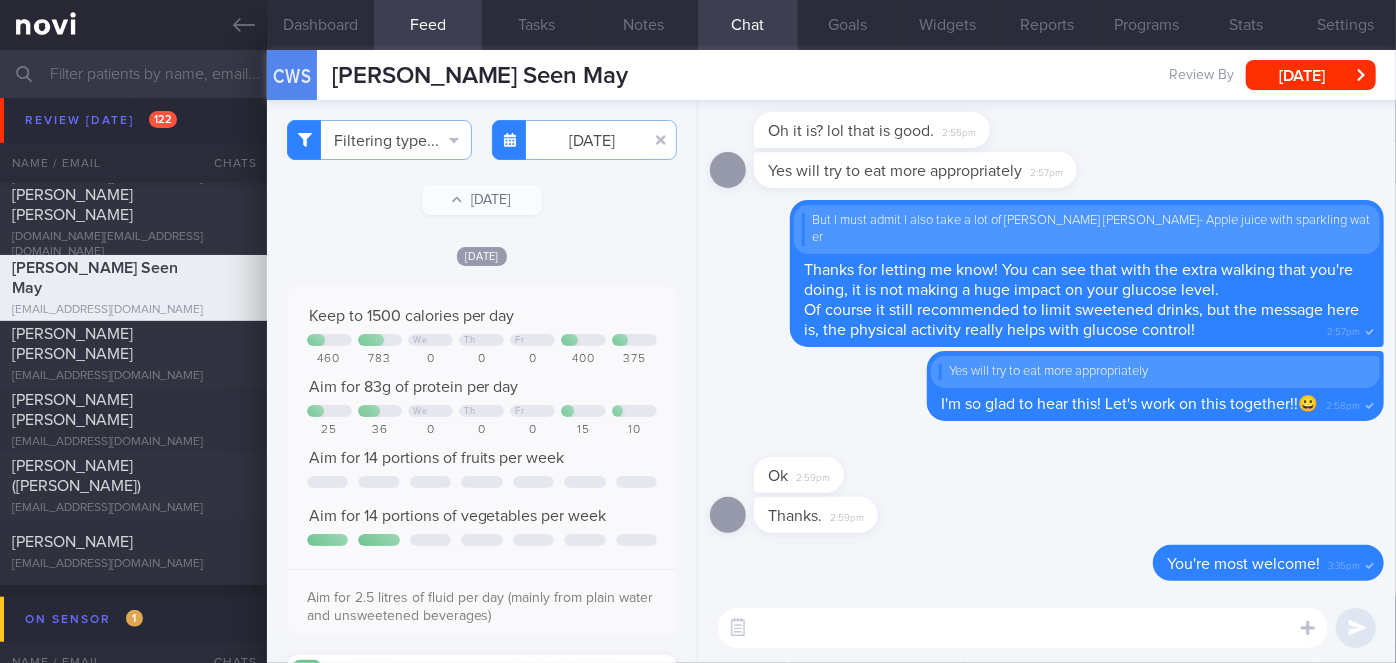 click at bounding box center (1023, 628) 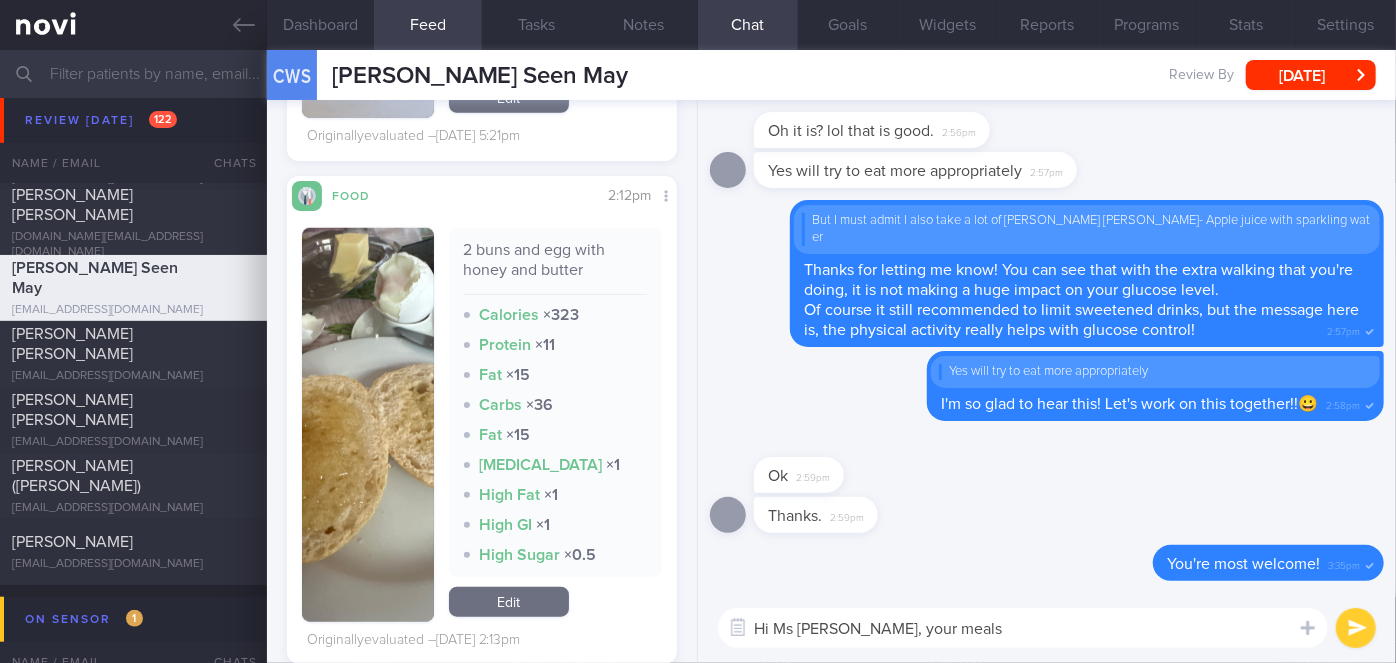 scroll, scrollTop: 464, scrollLeft: 0, axis: vertical 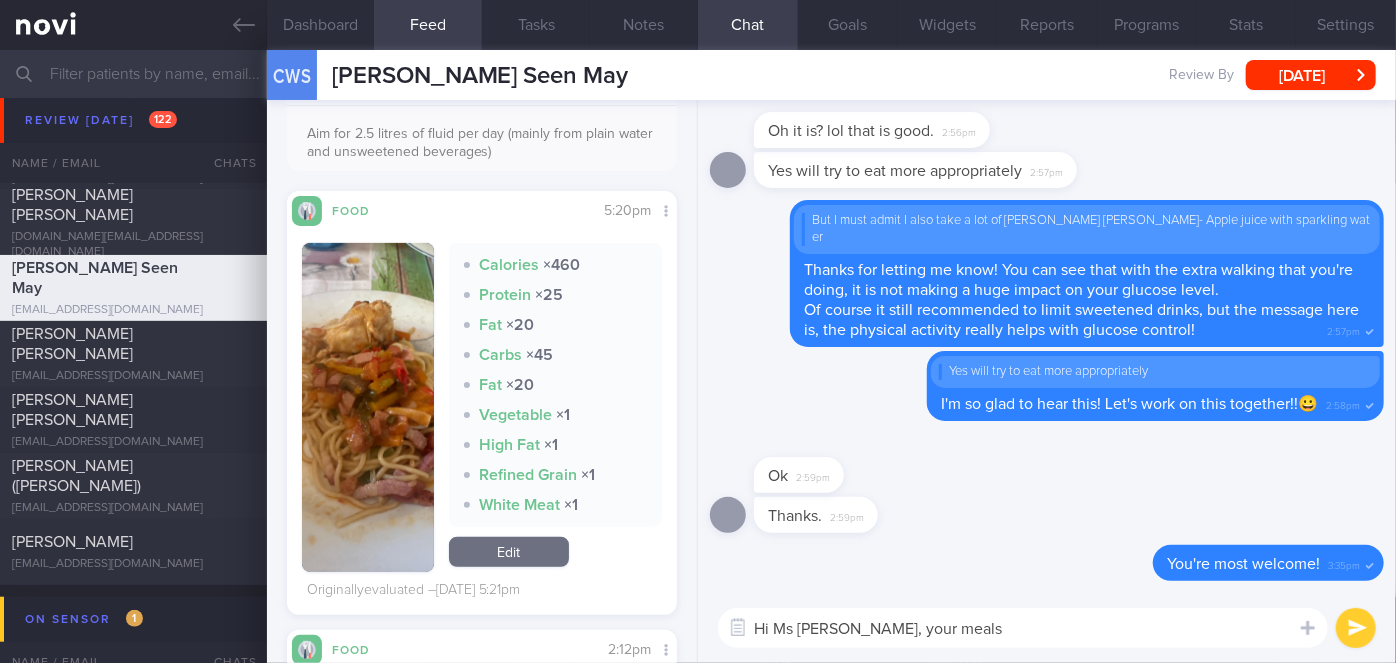 type on "Hi Ms [PERSON_NAME], your meals" 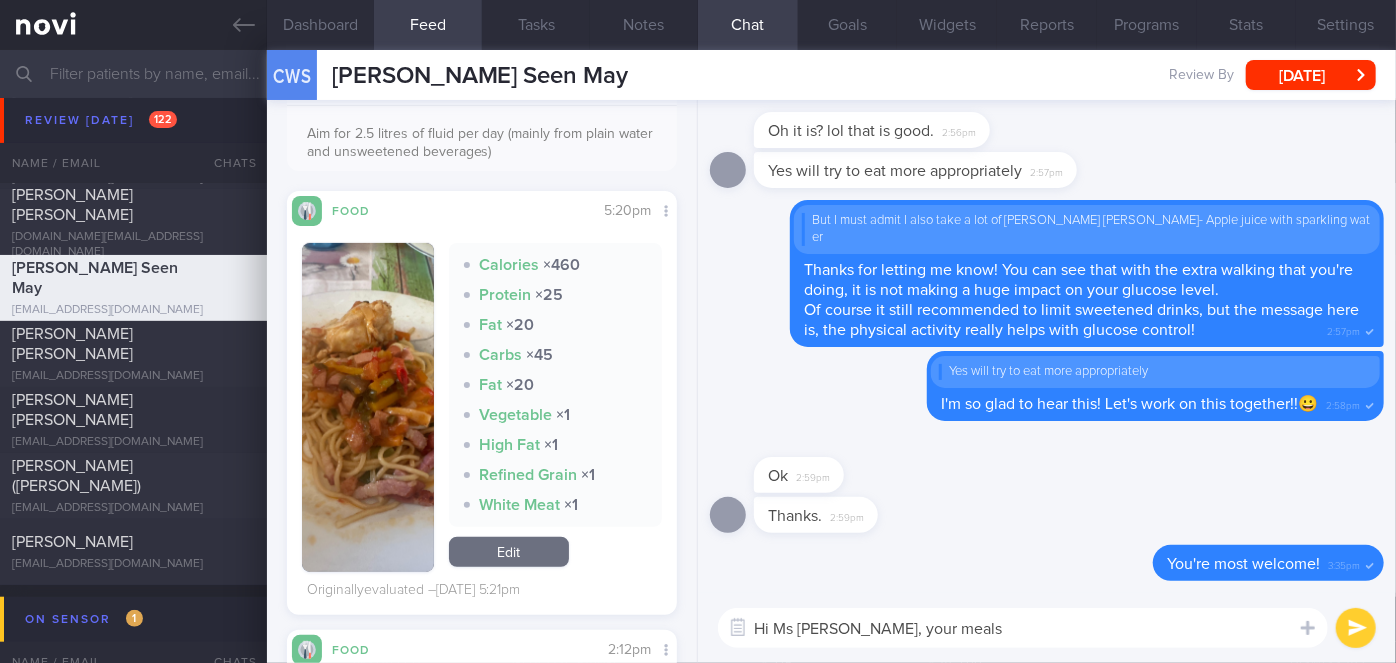 scroll, scrollTop: 0, scrollLeft: 0, axis: both 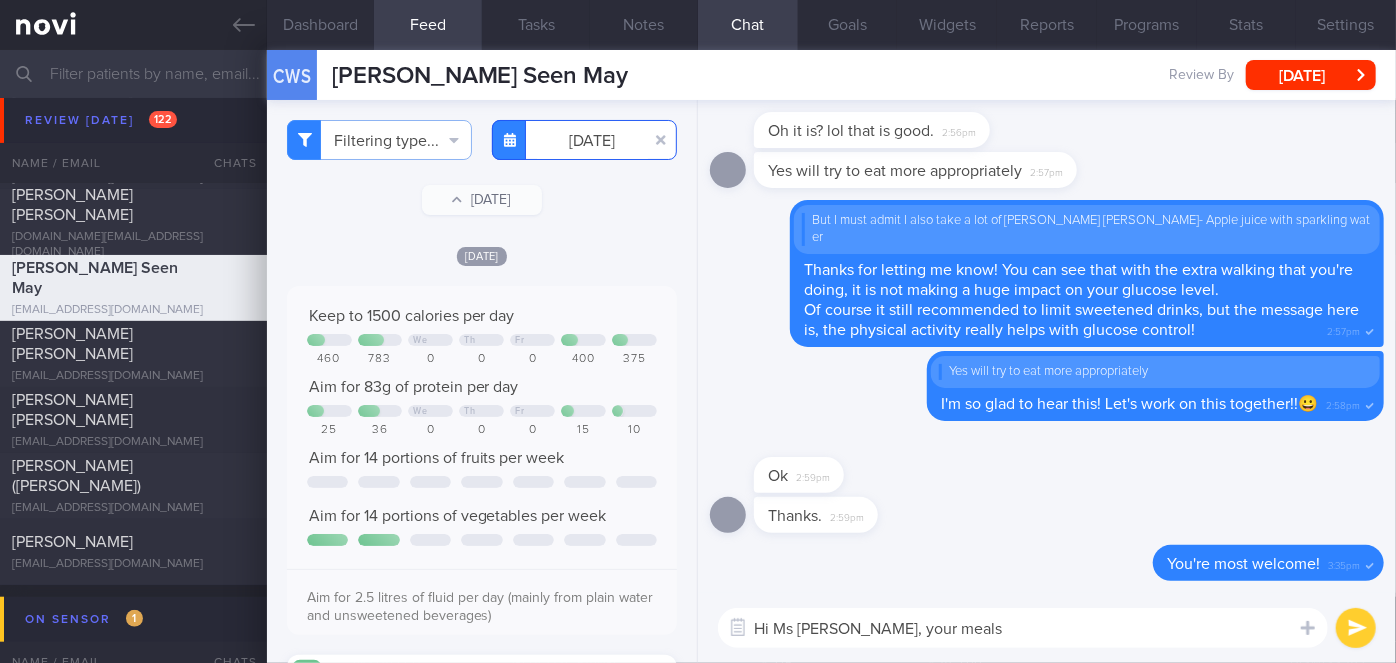 click on "[DATE]" at bounding box center [584, 140] 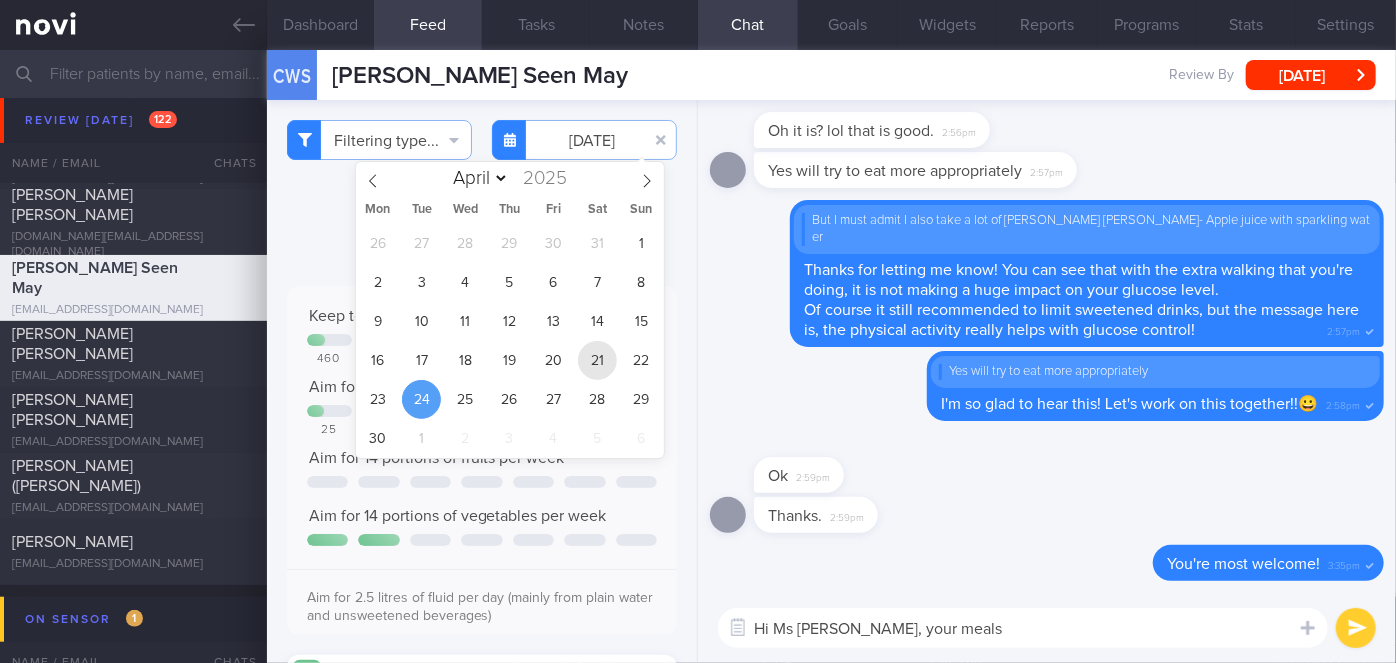 click on "21" at bounding box center (597, 360) 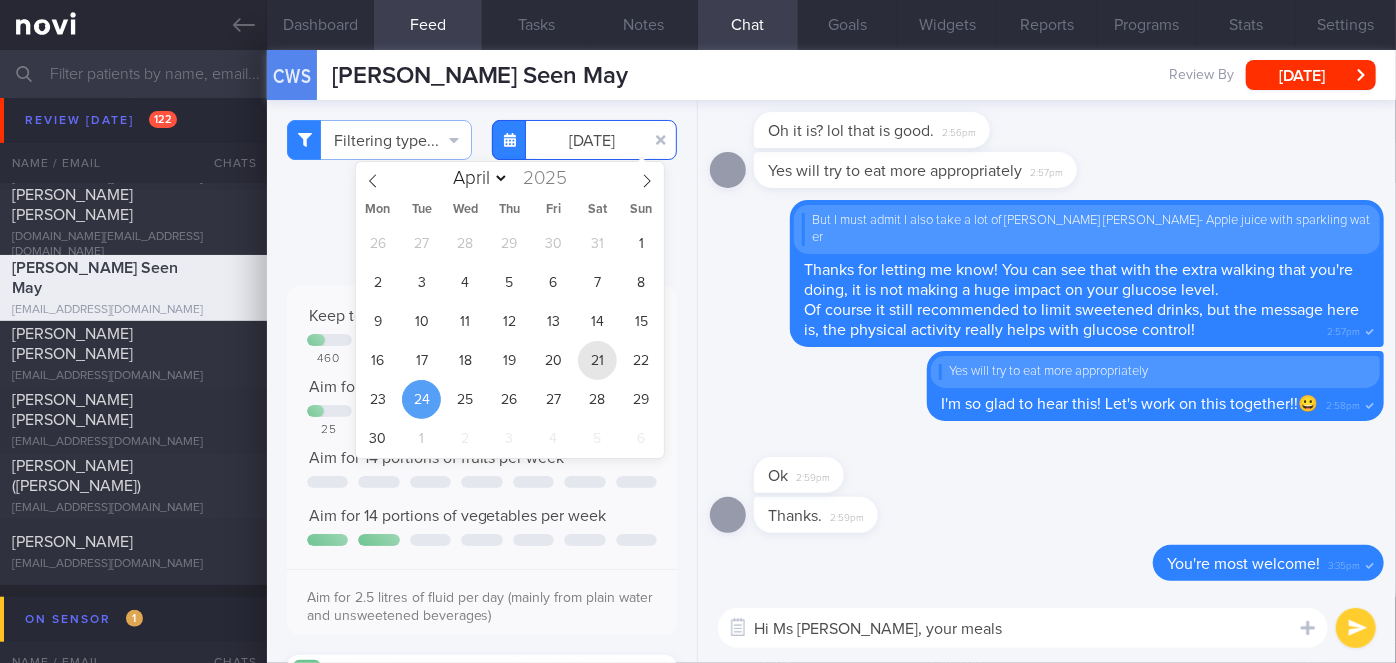 type on "[DATE]" 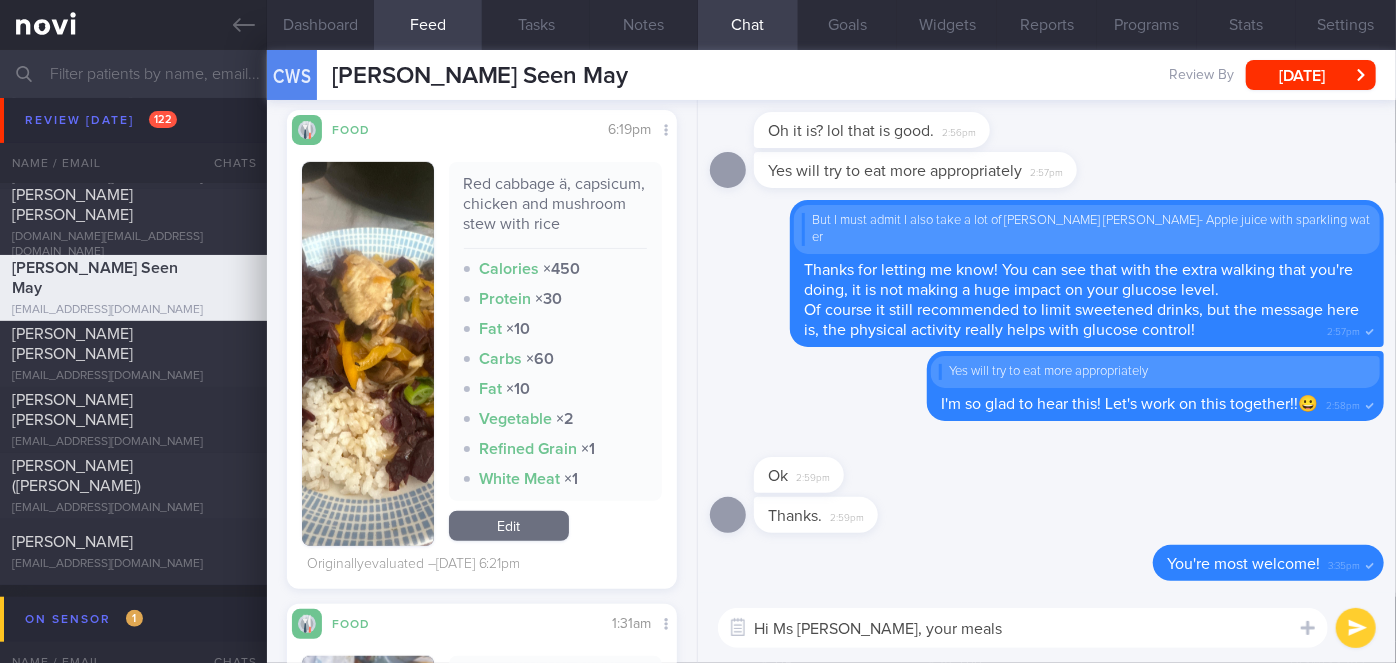 scroll, scrollTop: 1000, scrollLeft: 0, axis: vertical 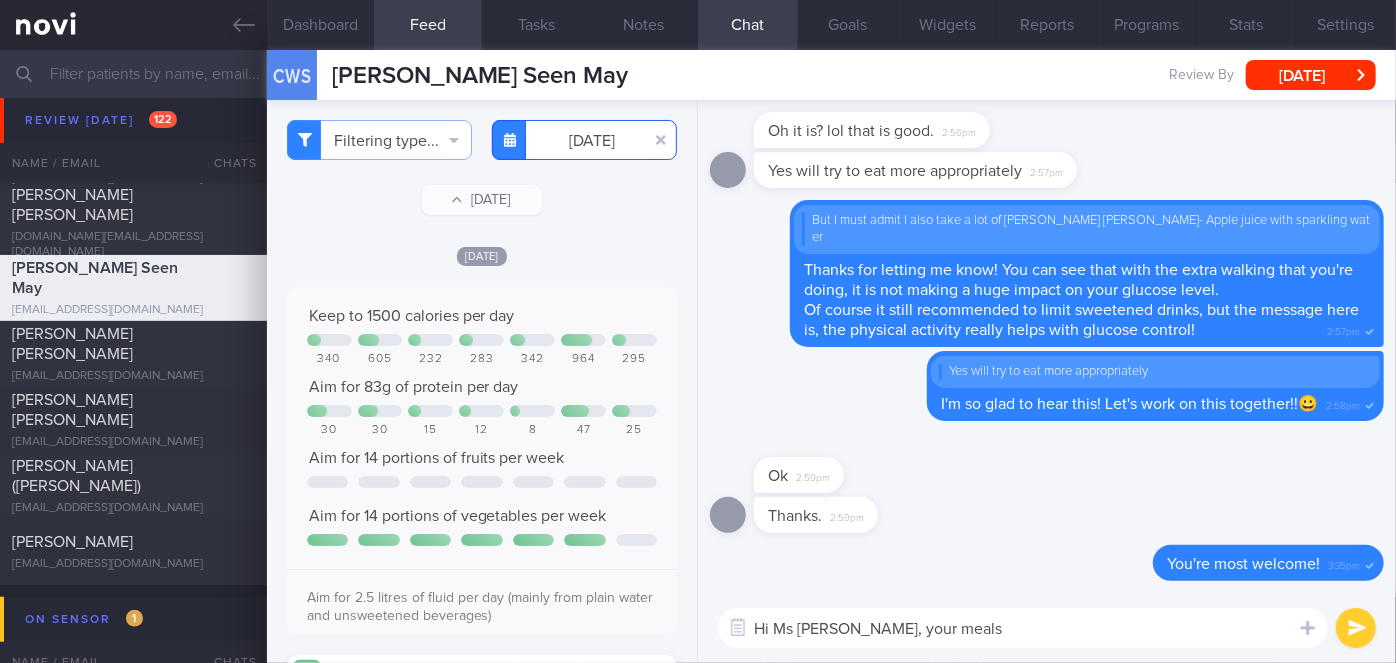 click on "[DATE]" at bounding box center [584, 140] 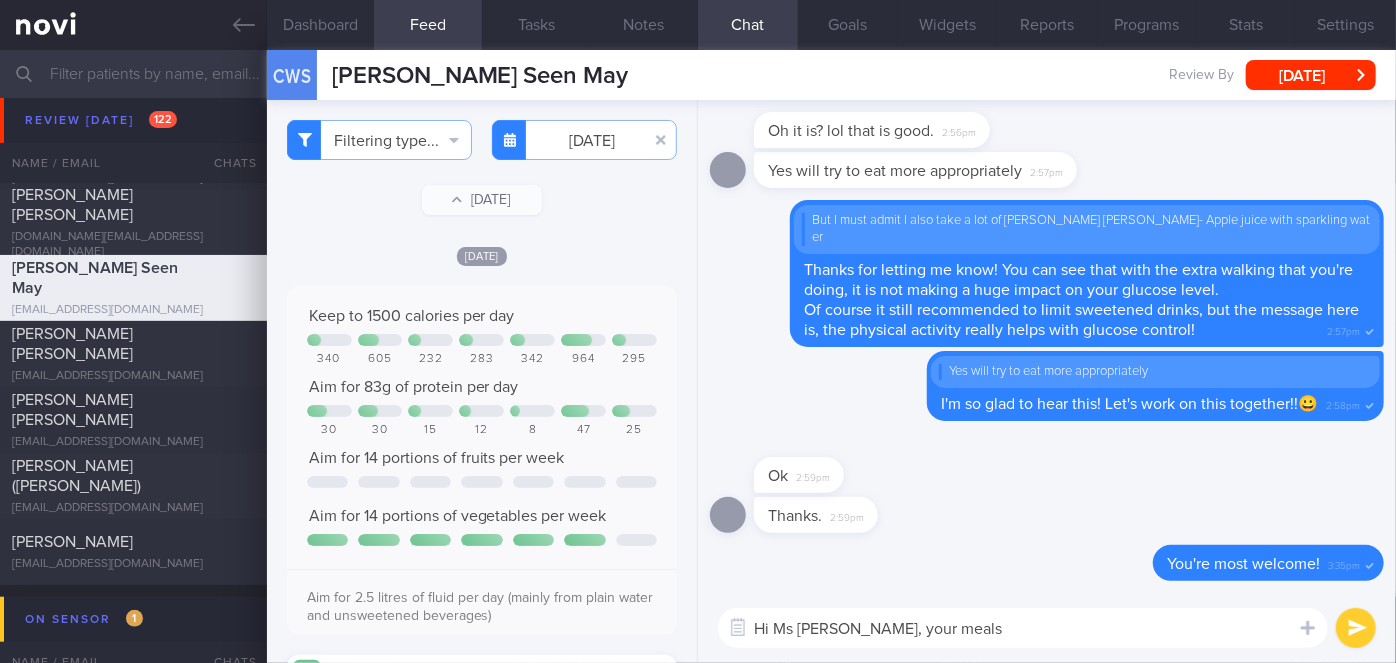 click on "Hi Ms [PERSON_NAME], your meals" at bounding box center (1023, 628) 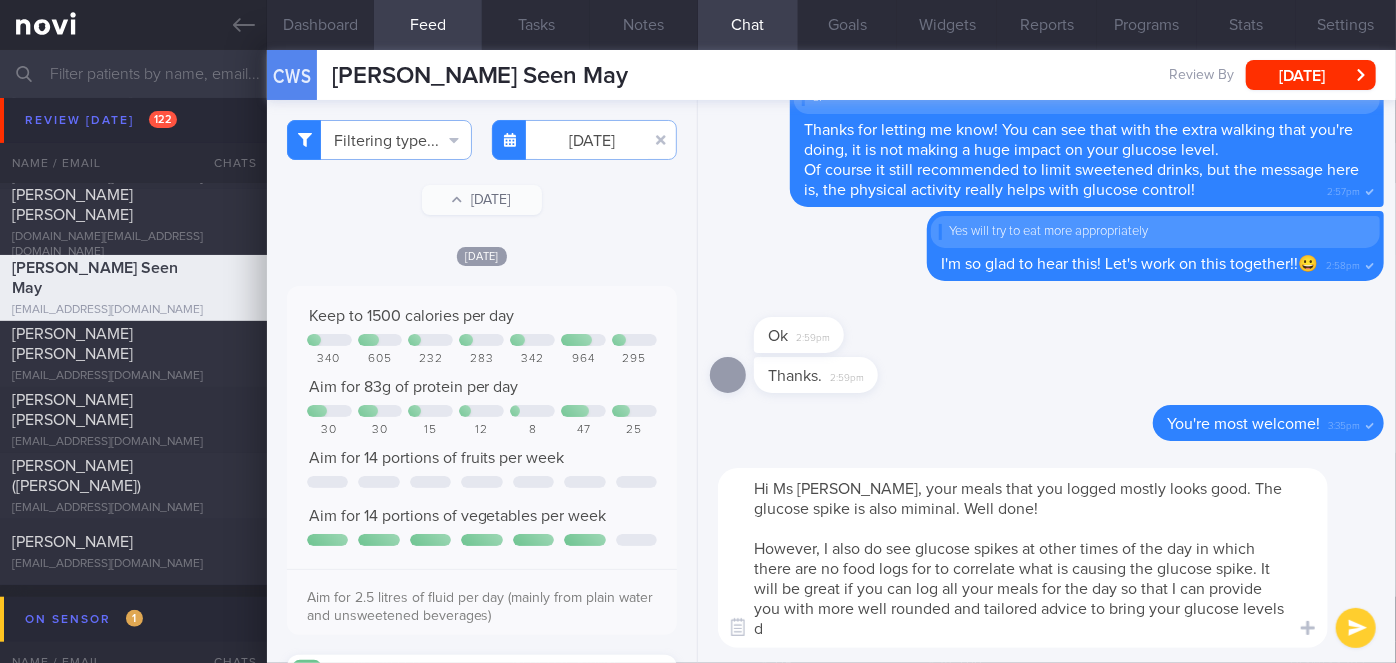 scroll, scrollTop: 0, scrollLeft: 0, axis: both 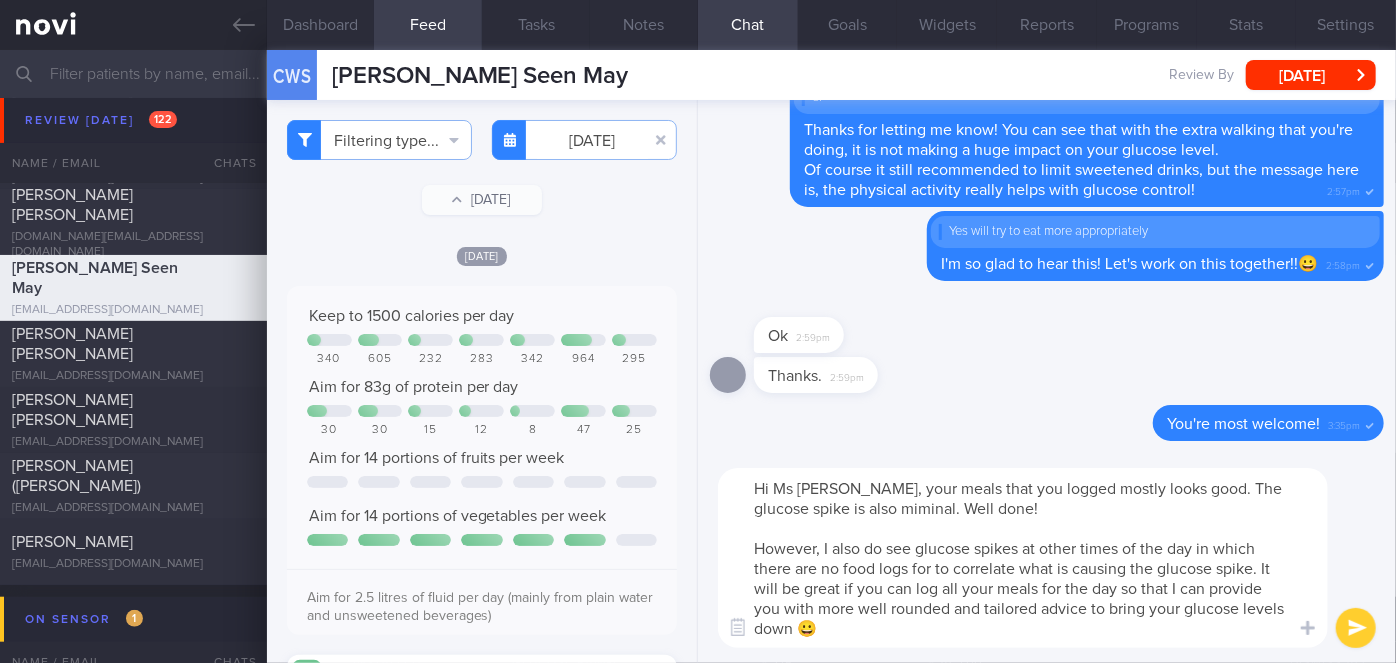 click on "Hi Ms [PERSON_NAME], your meals that you logged mostly looks good. The glucose spike is also miminal. Well done!
However, I also do see glucose spikes at other times of the day in which there are no food logs for to correlate what is causing the glucose spike. It will be great if you can log all your meals for the day so that I can provide you with more well rounded and tailored advice to bring your glucose levels down 😀" at bounding box center (1023, 558) 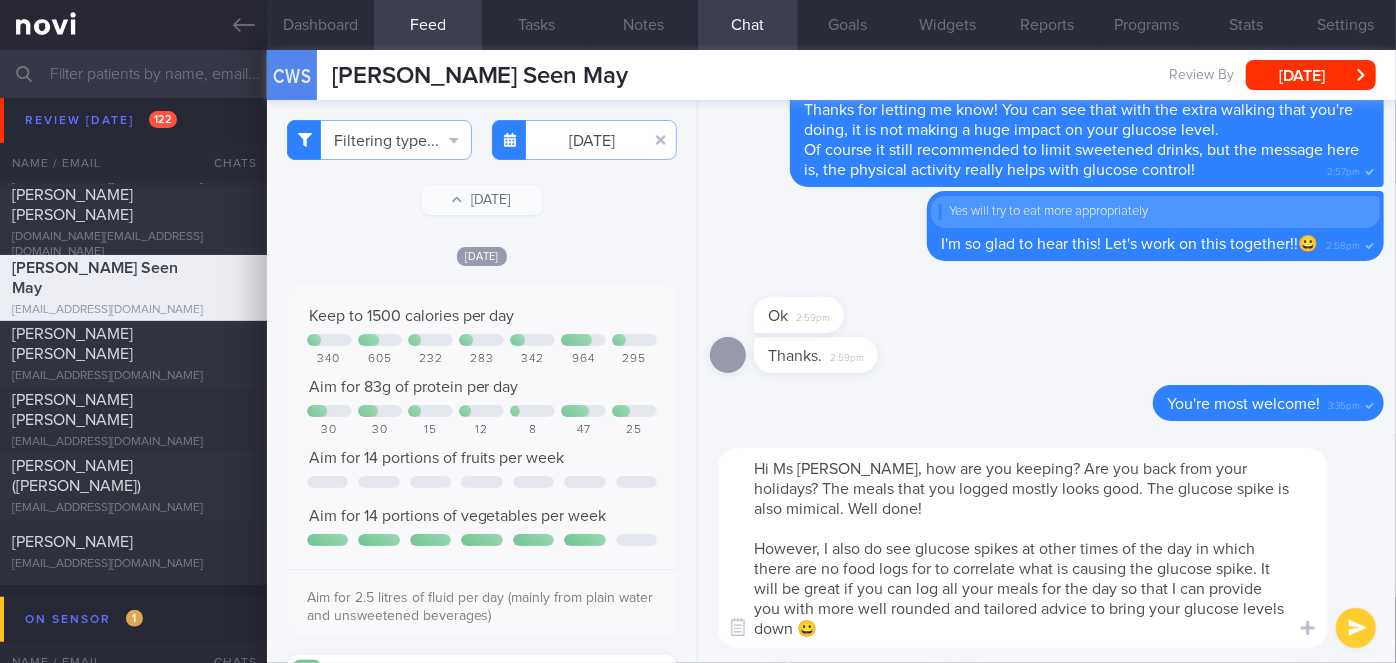 click on "Hi Ms [PERSON_NAME], how are you keeping? Are you back from your holidays? The meals that you logged mostly looks good. The glucose spike is also mimical. Well done!
However, I also do see glucose spikes at other times of the day in which there are no food logs for to correlate what is causing the glucose spike. It will be great if you can log all your meals for the day so that I can provide you with more well rounded and tailored advice to bring your glucose levels down 😀" at bounding box center (1023, 548) 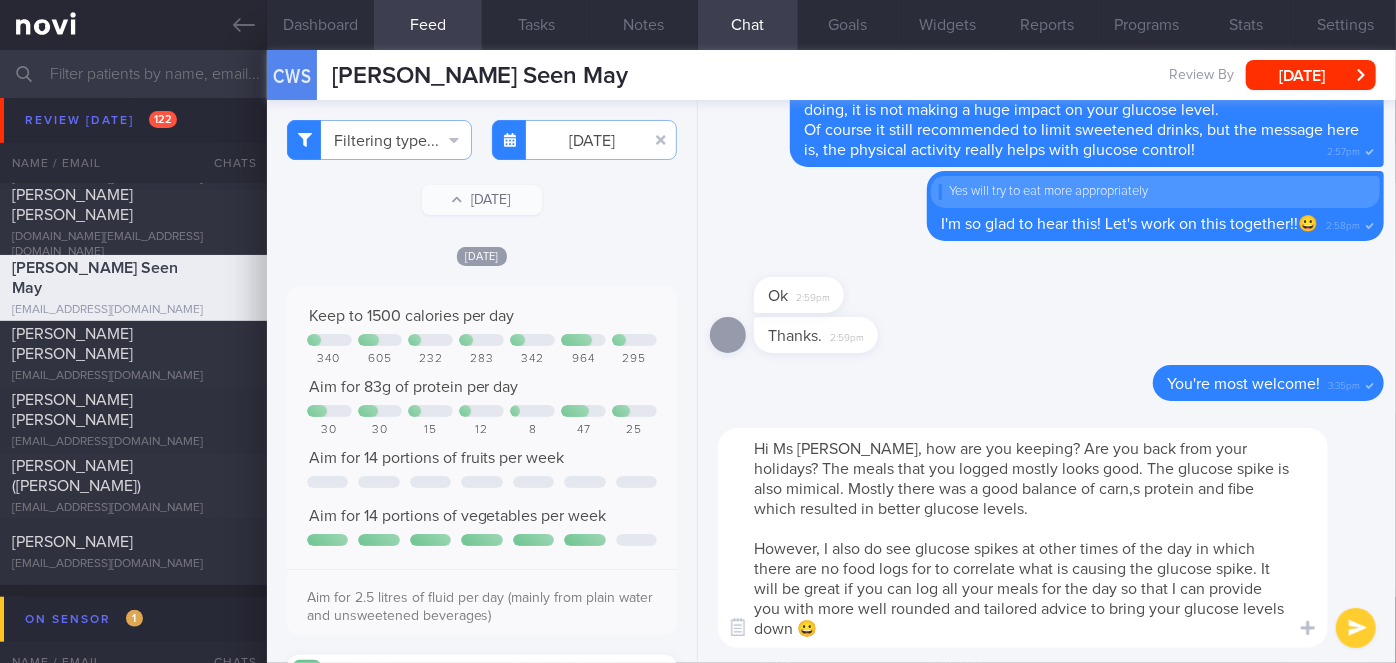 click on "Hi Ms [PERSON_NAME], how are you keeping? Are you back from your holidays? The meals that you logged mostly looks good. The glucose spike is also mimical. Mostly there was a good balance of carn,s protein and fibe which resulted in better glucose levels.
However, I also do see glucose spikes at other times of the day in which there are no food logs for to correlate what is causing the glucose spike. It will be great if you can log all your meals for the day so that I can provide you with more well rounded and tailored advice to bring your glucose levels down 😀" at bounding box center (1023, 538) 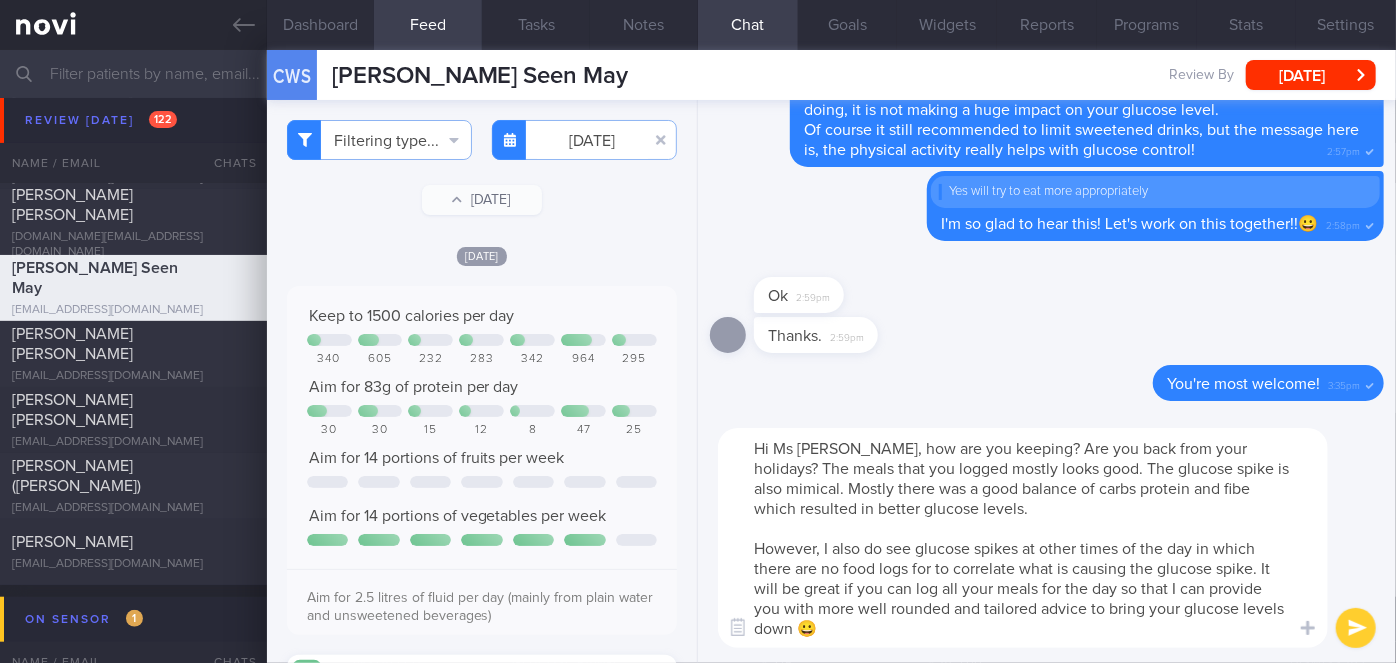 click on "Hi Ms [PERSON_NAME], how are you keeping? Are you back from your holidays? The meals that you logged mostly looks good. The glucose spike is also mimical. Mostly there was a good balance of carbs protein and fibe which resulted in better glucose levels.
However, I also do see glucose spikes at other times of the day in which there are no food logs for to correlate what is causing the glucose spike. It will be great if you can log all your meals for the day so that I can provide you with more well rounded and tailored advice to bring your glucose levels down 😀" at bounding box center (1023, 538) 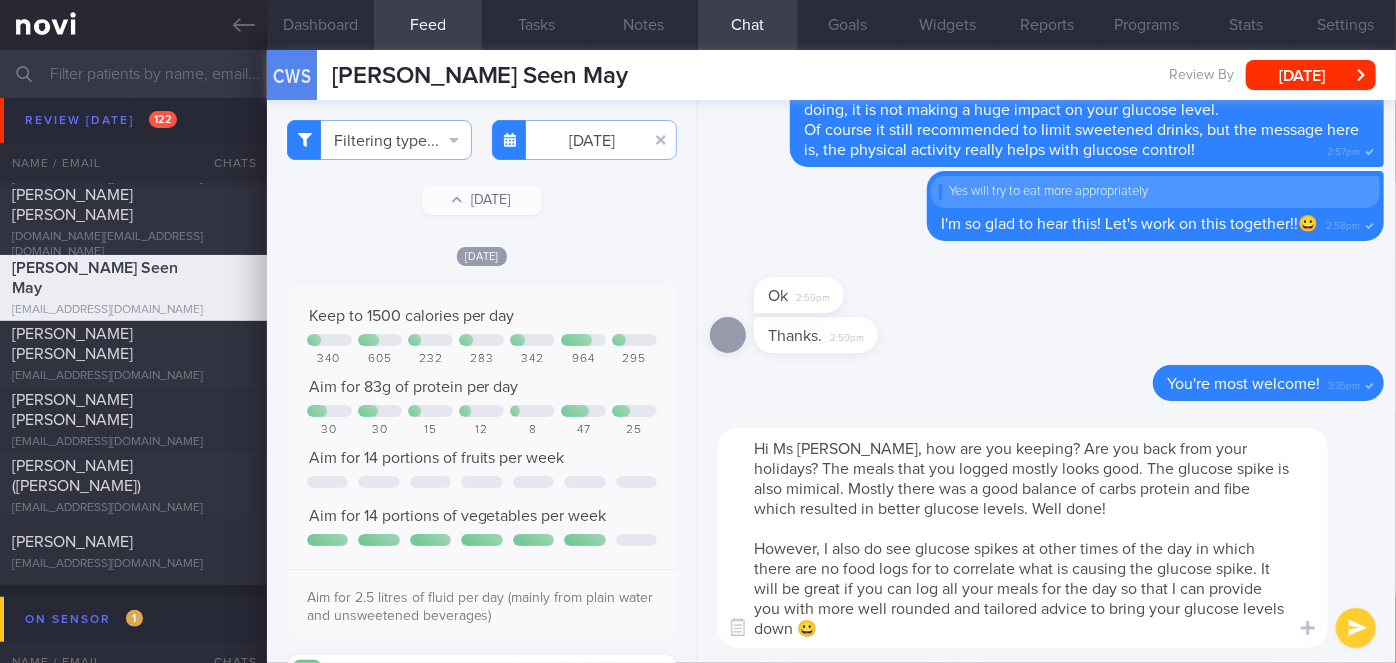 click on "Hi Ms [PERSON_NAME], how are you keeping? Are you back from your holidays? The meals that you logged mostly looks good. The glucose spike is also mimical. Mostly there was a good balance of carbs protein and fibe which resulted in better glucose levels. Well done!
However, I also do see glucose spikes at other times of the day in which there are no food logs for to correlate what is causing the glucose spike. It will be great if you can log all your meals for the day so that I can provide you with more well rounded and tailored advice to bring your glucose levels down 😀" at bounding box center (1023, 538) 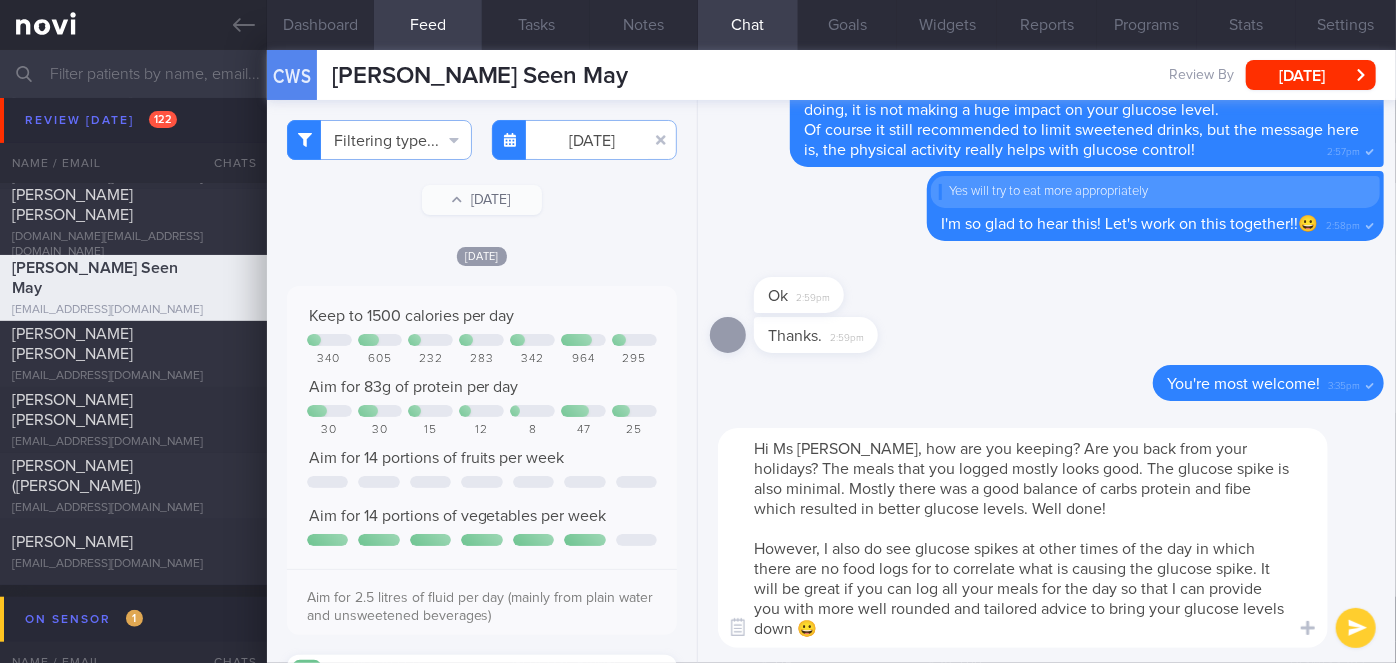 click on "Hi Ms [PERSON_NAME], how are you keeping? Are you back from your holidays? The meals that you logged mostly looks good. The glucose spike is also minimal. Mostly there was a good balance of carbs protein and fibe which resulted in better glucose levels. Well done!
However, I also do see glucose spikes at other times of the day in which there are no food logs for to correlate what is causing the glucose spike. It will be great if you can log all your meals for the day so that I can provide you with more well rounded and tailored advice to bring your glucose levels down 😀" at bounding box center (1023, 538) 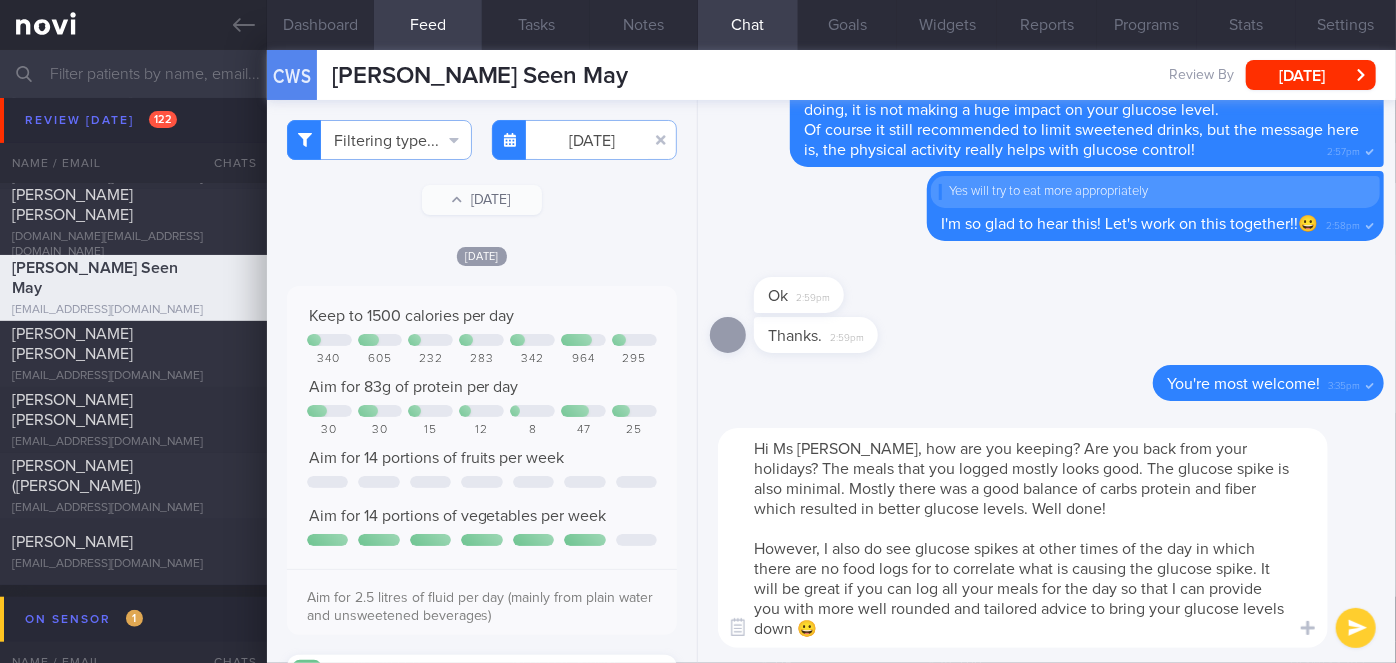 click on "Hi Ms [PERSON_NAME], how are you keeping? Are you back from your holidays? The meals that you logged mostly looks good. The glucose spike is also minimal. Mostly there was a good balance of carbs protein and fiber which resulted in better glucose levels. Well done!
However, I also do see glucose spikes at other times of the day in which there are no food logs for to correlate what is causing the glucose spike. It will be great if you can log all your meals for the day so that I can provide you with more well rounded and tailored advice to bring your glucose levels down 😀" at bounding box center (1023, 538) 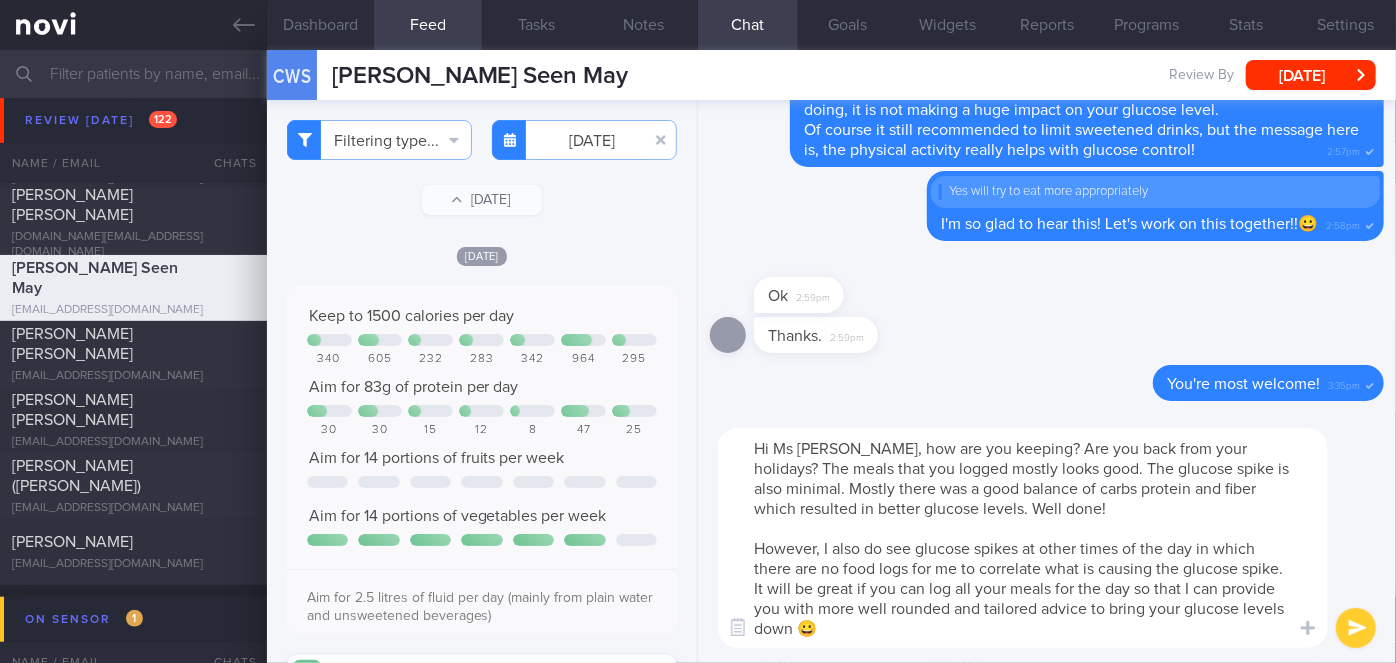 type on "Hi Ms [PERSON_NAME], how are you keeping? Are you back from your holidays? The meals that you logged mostly looks good. The glucose spike is also minimal. Mostly there was a good balance of carbs protein and fiber which resulted in better glucose levels. Well done!
However, I also do see glucose spikes at other times of the day in which there are no food logs for me to correlate what is causing the glucose spike. It will be great if you can log all your meals for the day so that I can provide you with more well rounded and tailored advice to bring your glucose levels down 😀" 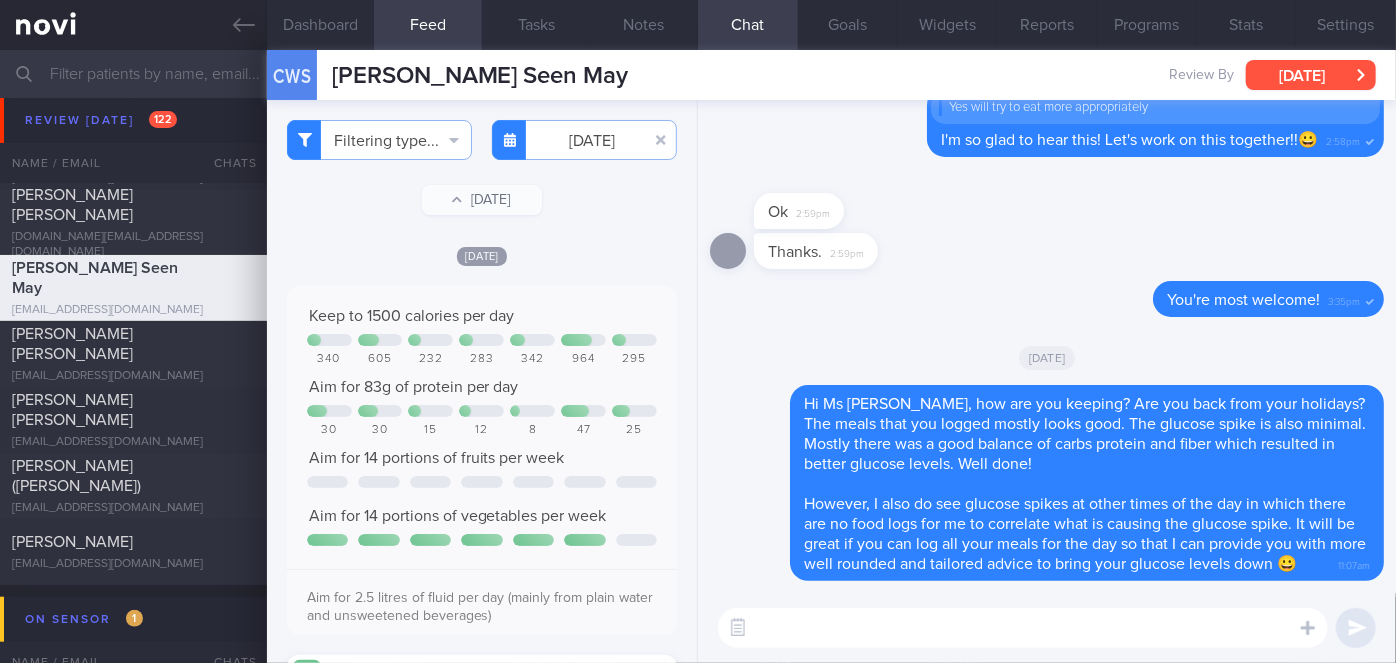 click on "[DATE]" at bounding box center [1311, 75] 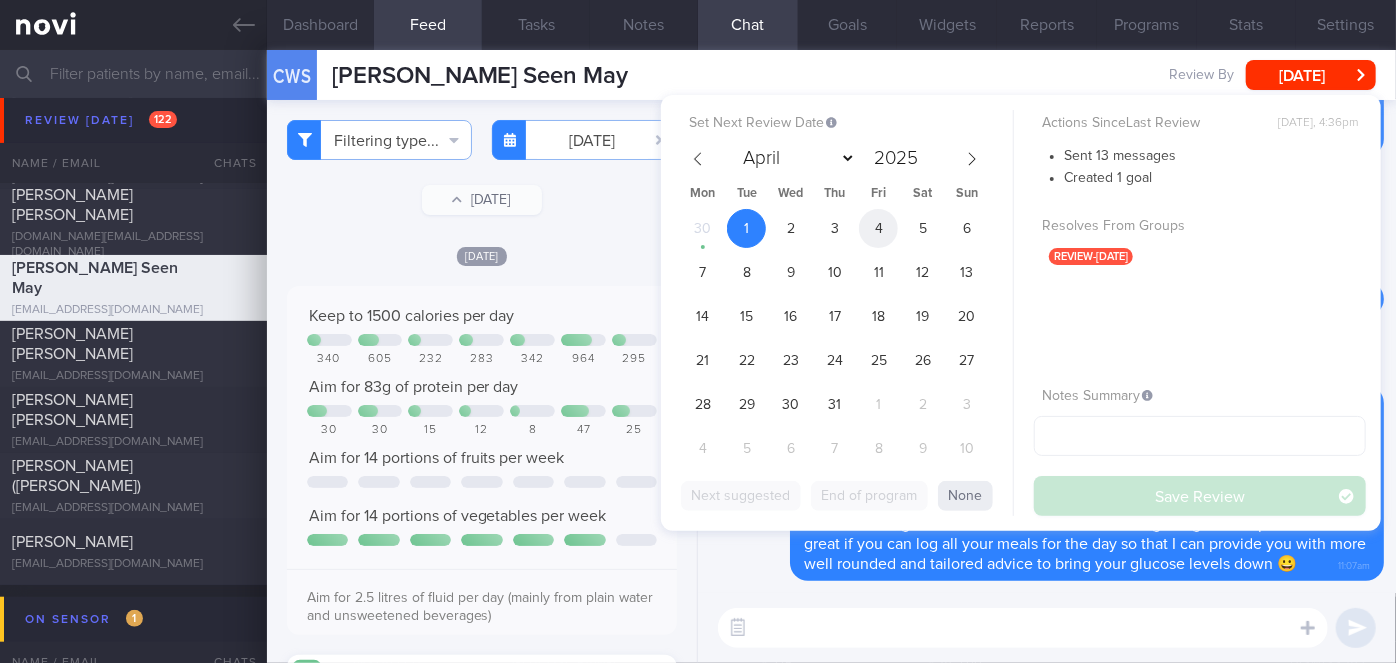 click on "4" at bounding box center (878, 228) 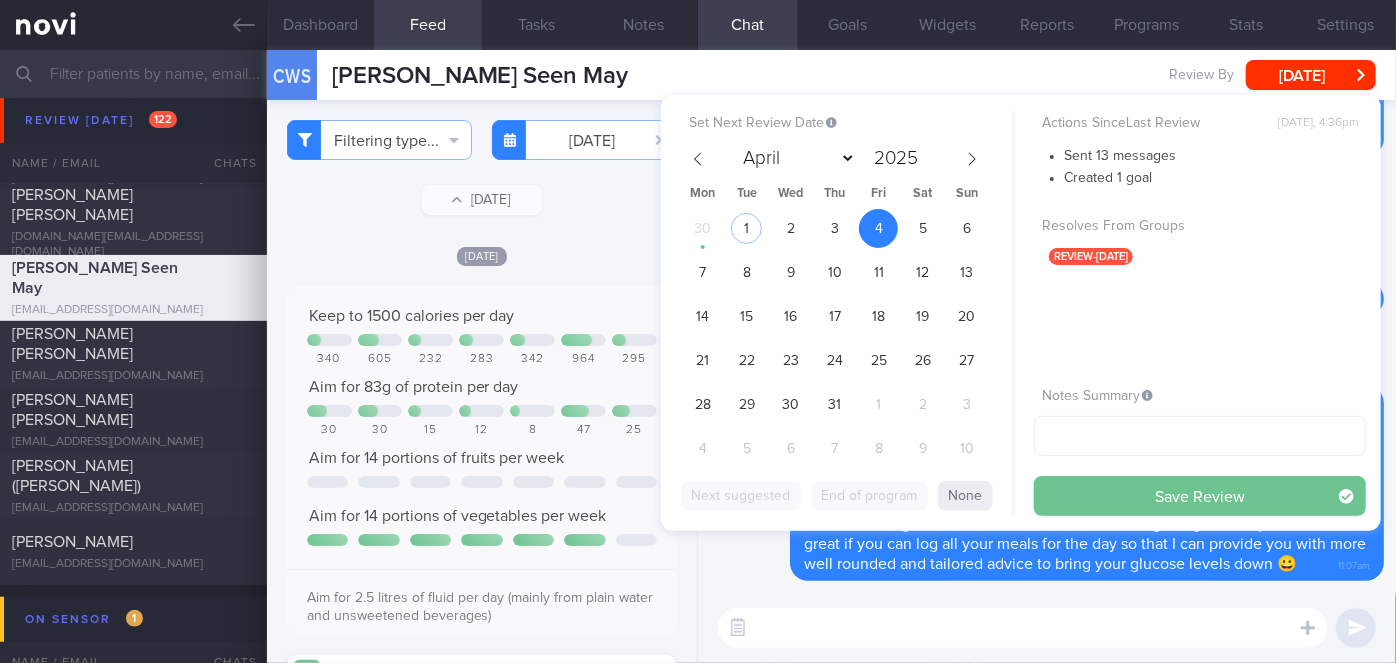 click on "Save Review" at bounding box center [1200, 496] 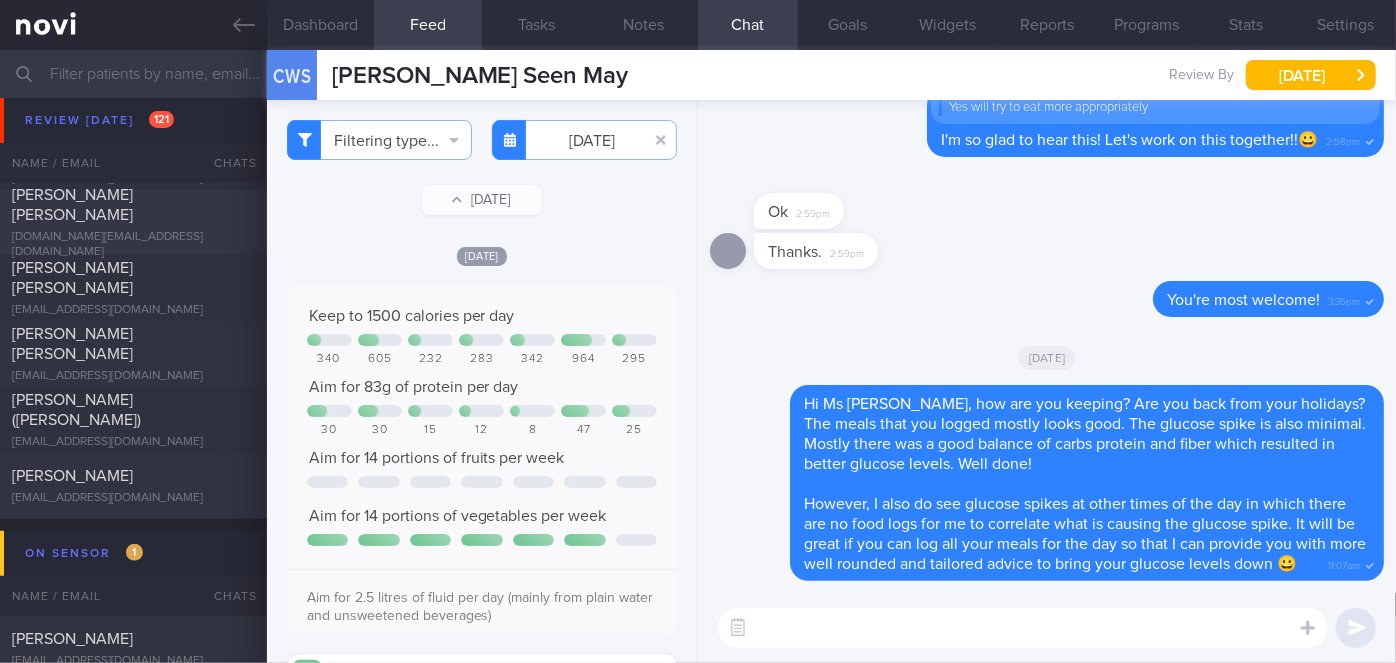 click on "[PERSON_NAME] [PERSON_NAME]" at bounding box center (131, 205) 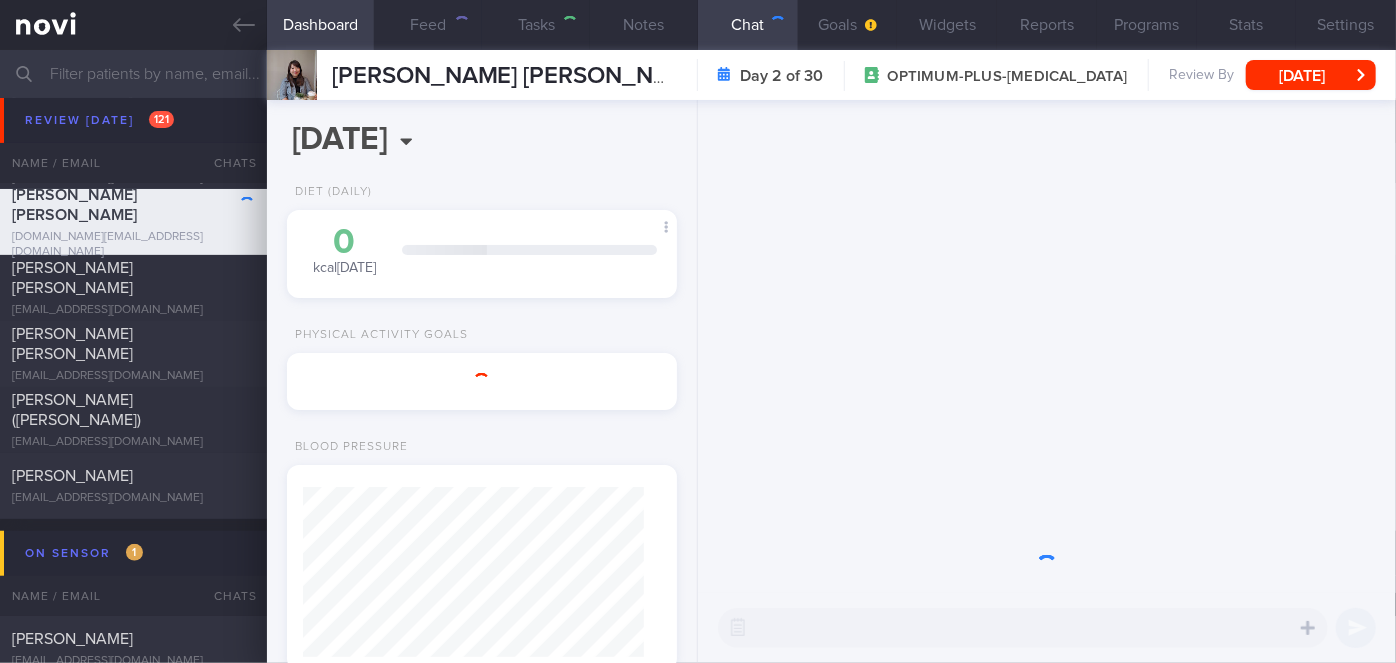 scroll, scrollTop: 999800, scrollLeft: 999658, axis: both 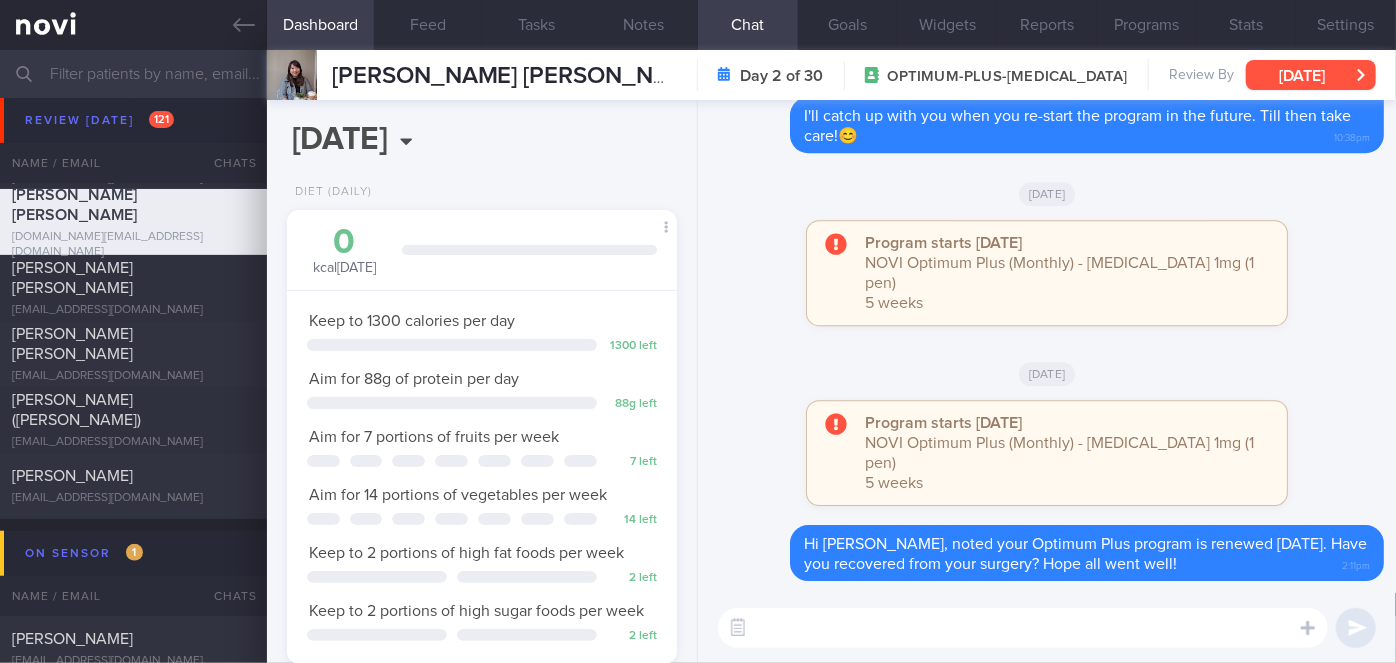 click on "[DATE]" at bounding box center [1311, 75] 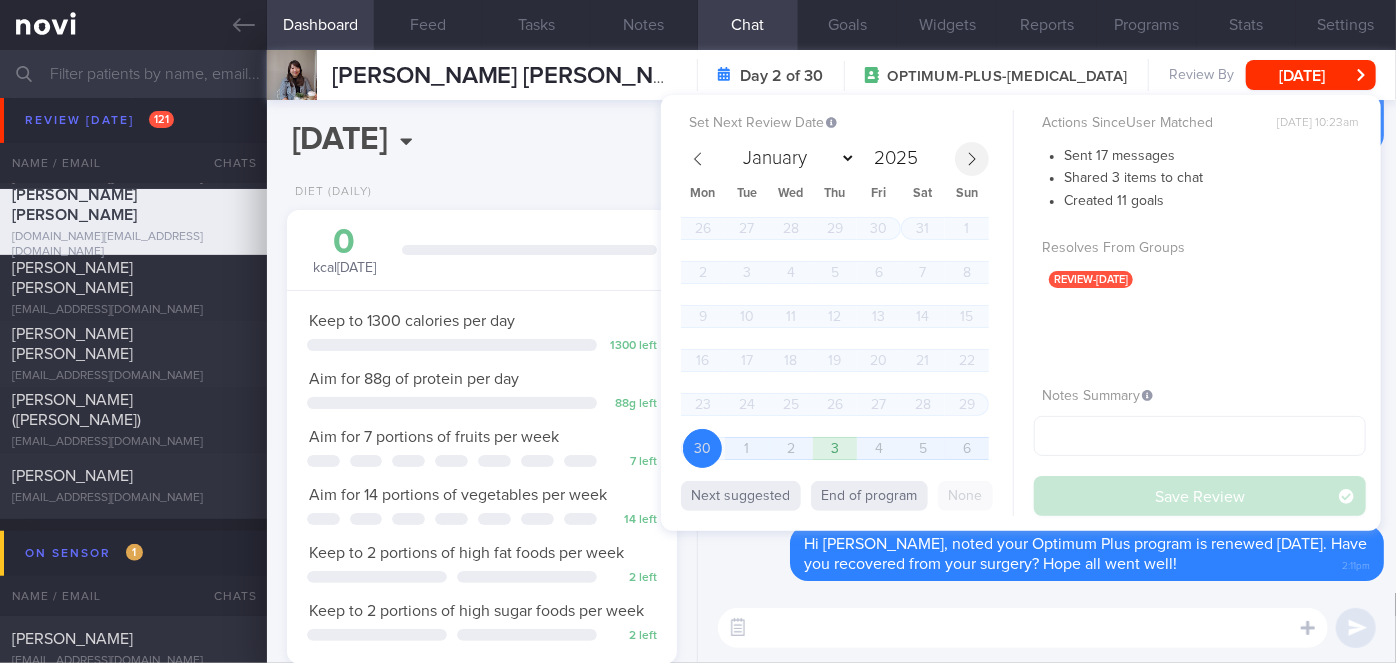 click 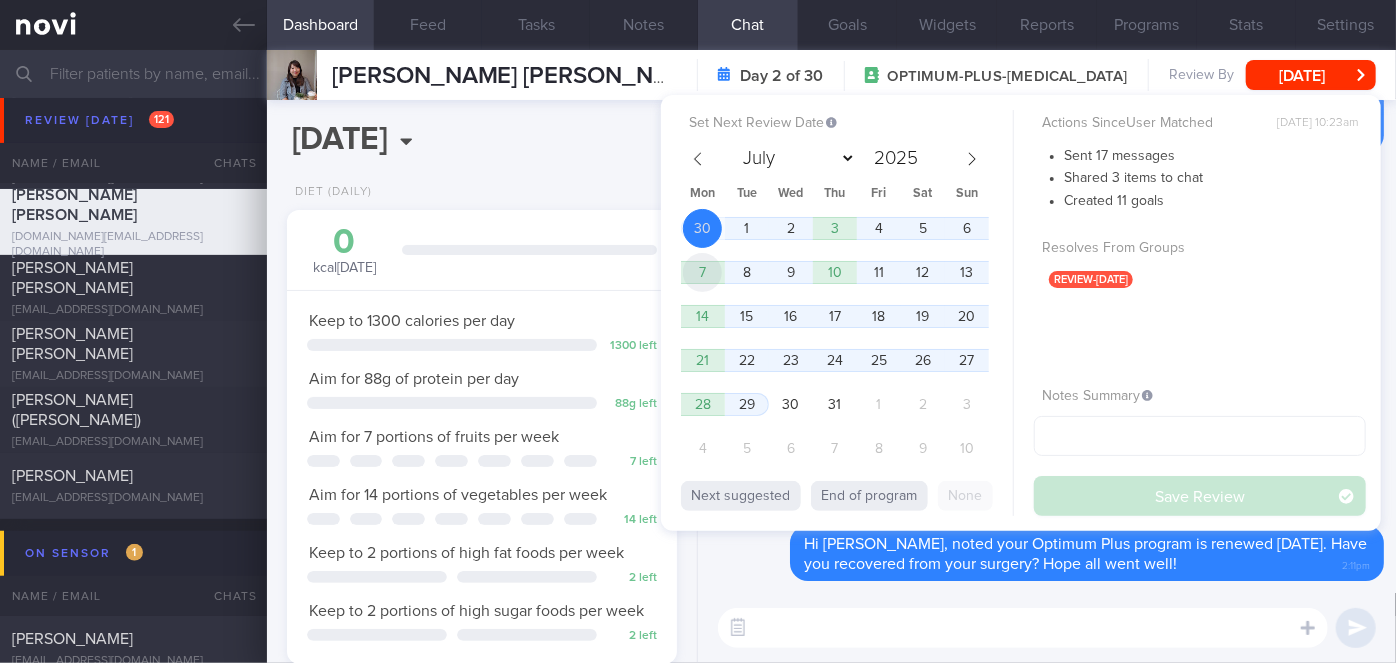 click on "7" at bounding box center (702, 272) 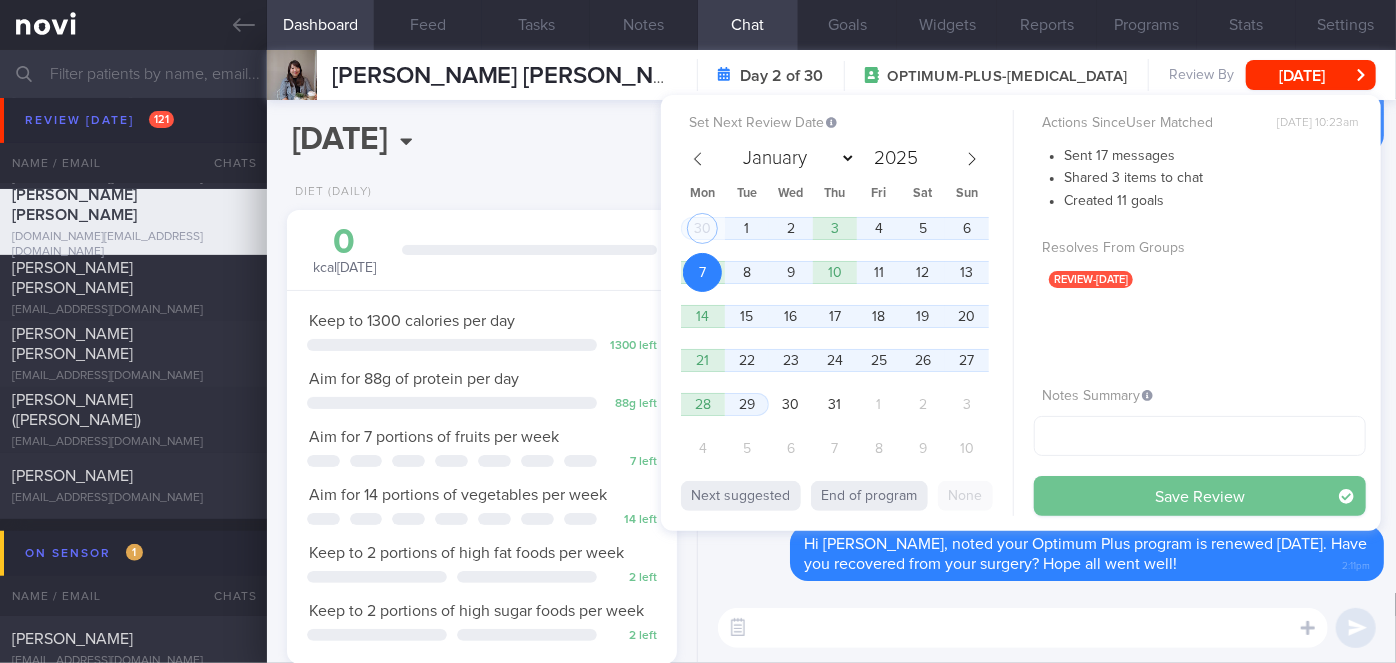 click on "Save Review" at bounding box center [1200, 496] 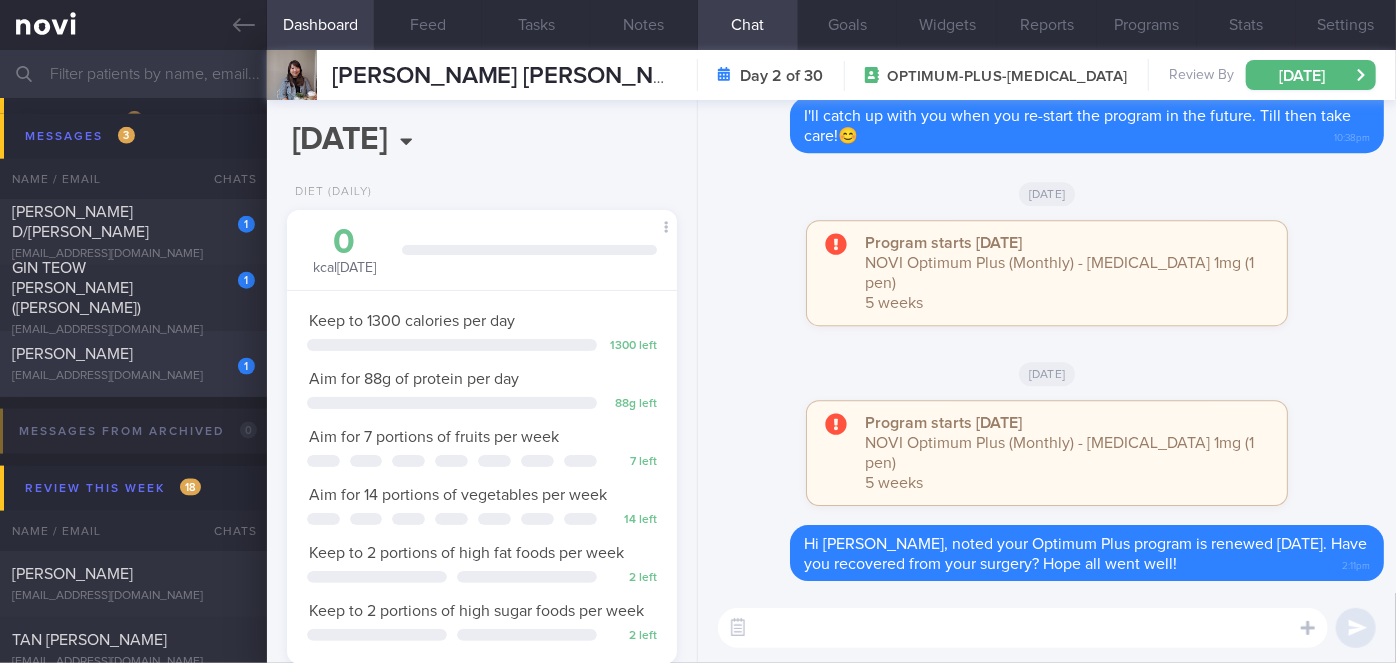 scroll, scrollTop: 12727, scrollLeft: 0, axis: vertical 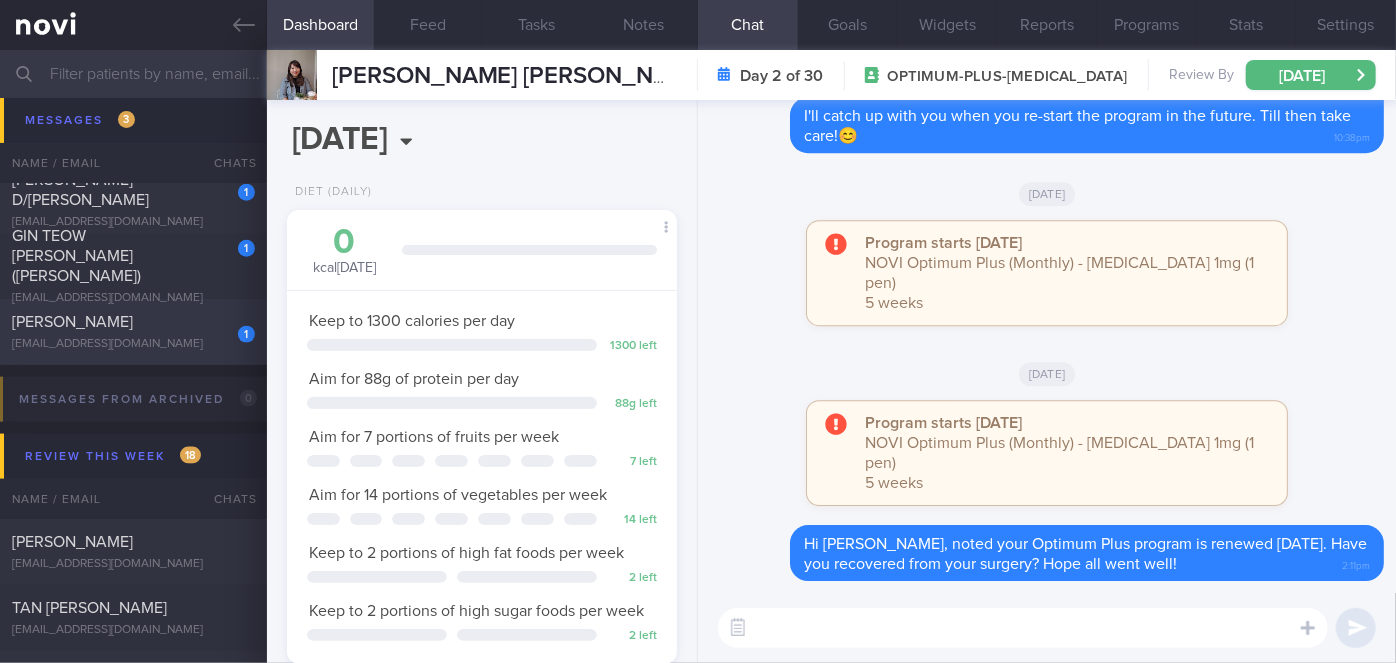 click on "[EMAIL_ADDRESS][DOMAIN_NAME]" at bounding box center [133, 344] 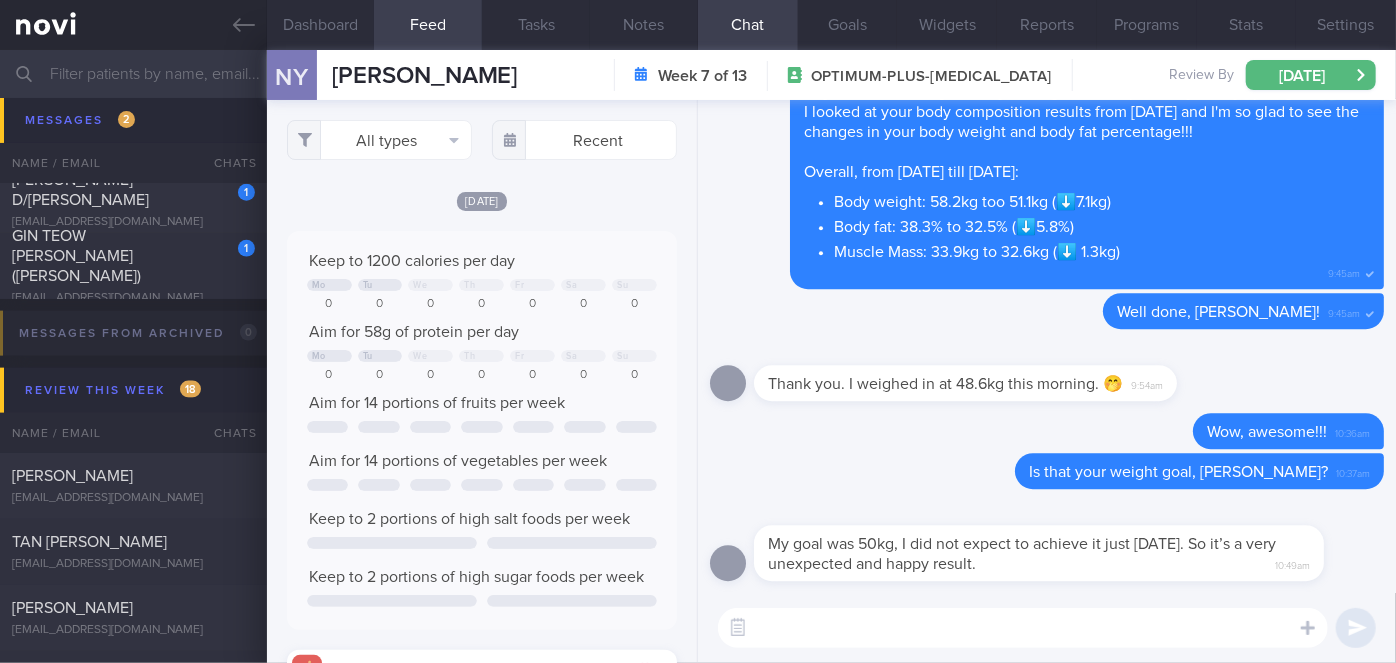 scroll, scrollTop: 999912, scrollLeft: 999648, axis: both 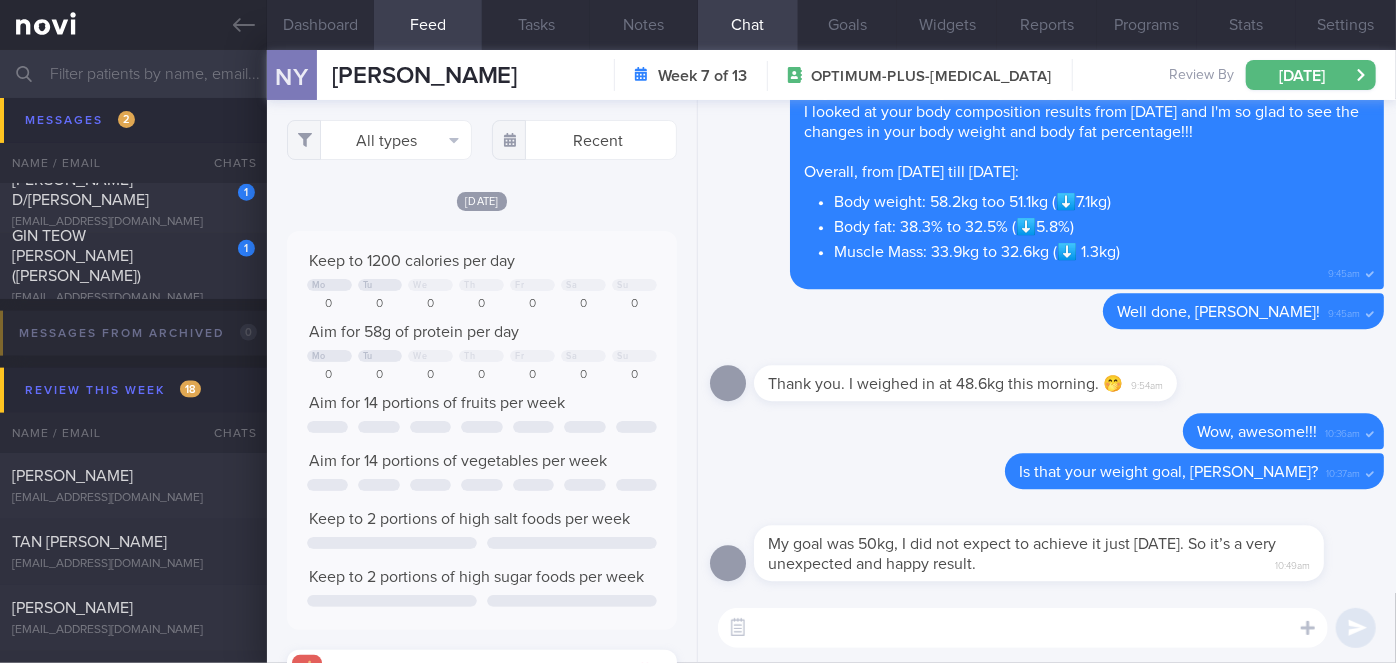 click at bounding box center (1023, 628) 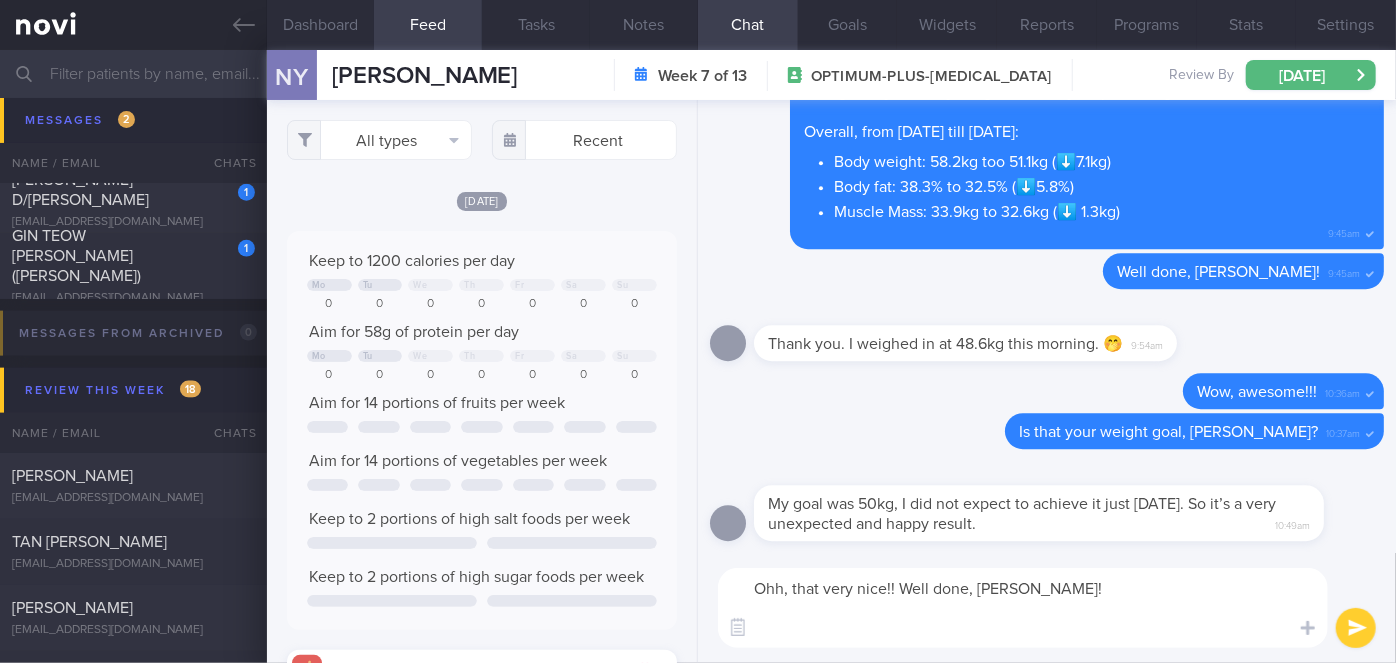 scroll, scrollTop: 0, scrollLeft: 0, axis: both 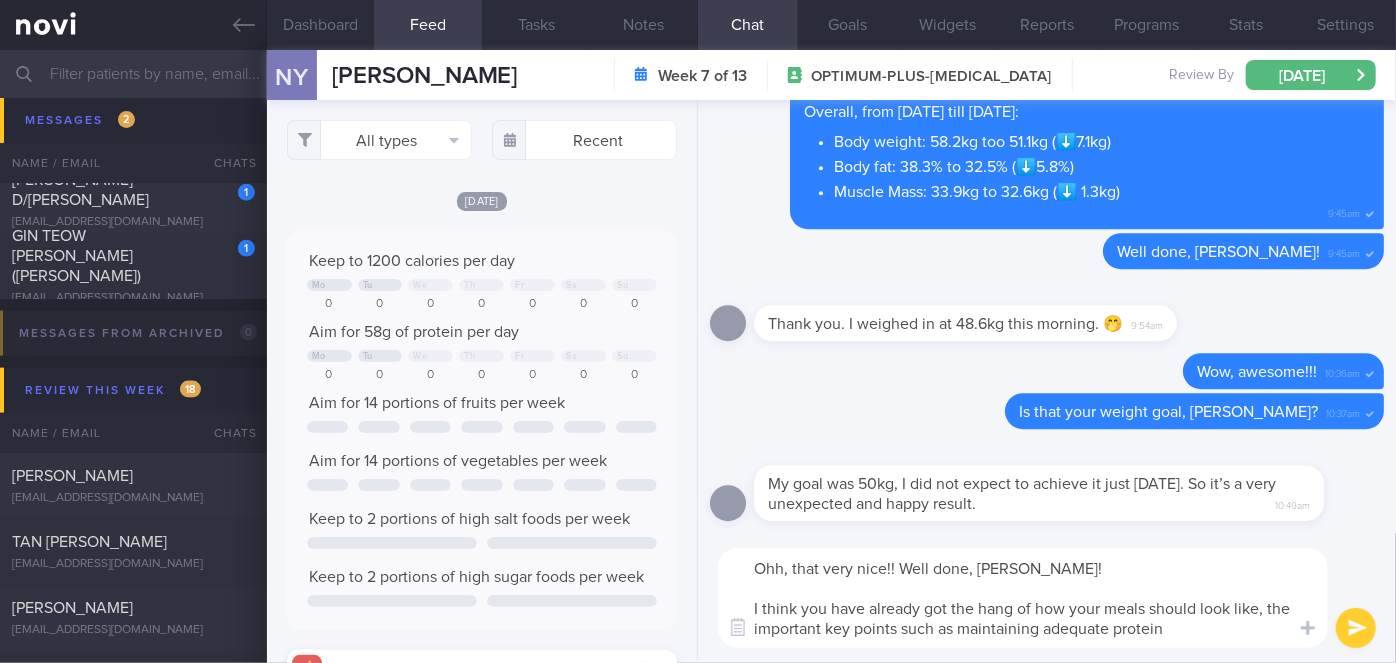 click on "Ohh, that very nice!! Well done, [PERSON_NAME]!
I think you have already got the hang of how your meals should look like, the important key points such as maintaining adequate protein" at bounding box center (1023, 598) 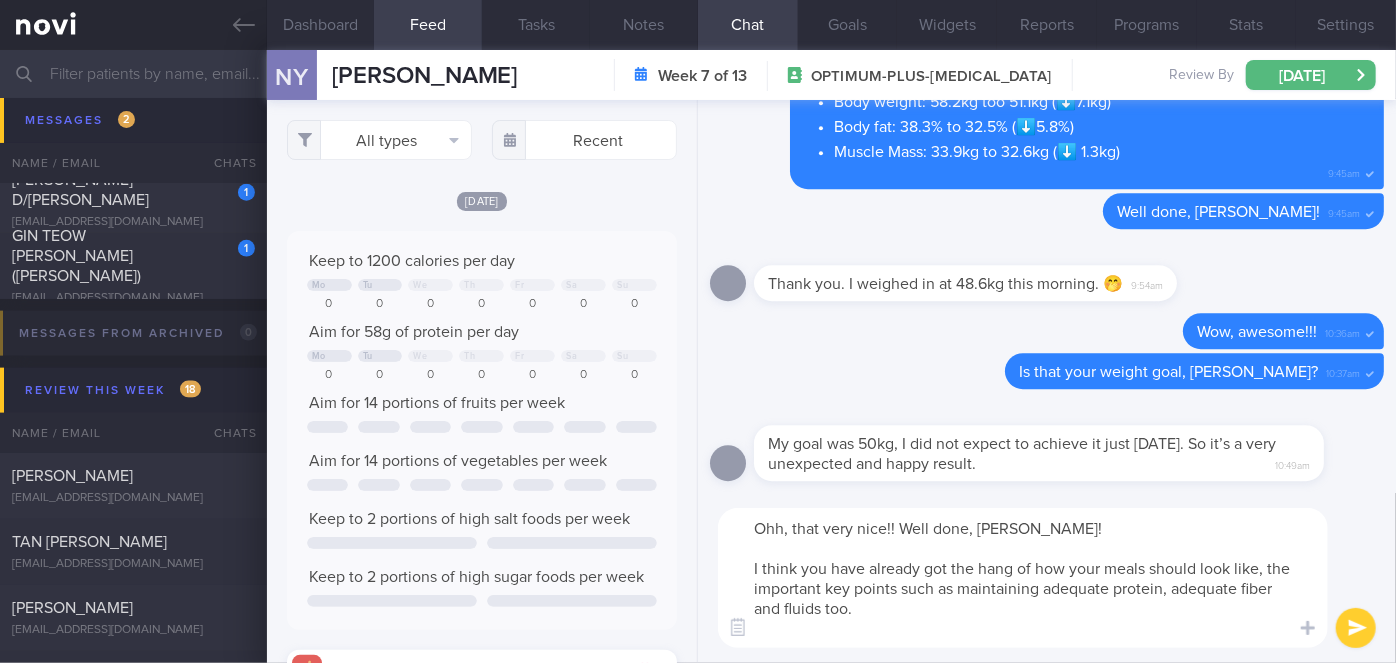 scroll, scrollTop: 0, scrollLeft: 0, axis: both 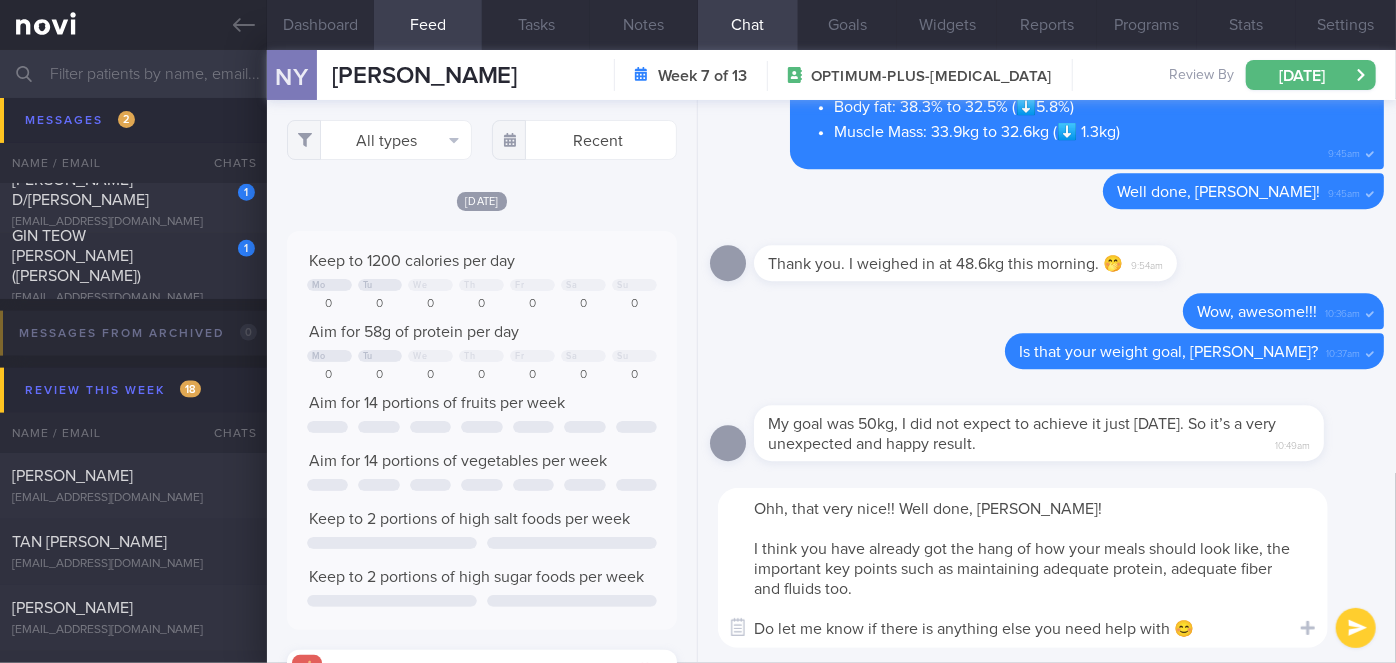 click on "Ohh, that very nice!! Well done, [PERSON_NAME]!
I think you have already got the hang of how your meals should look like, the important key points such as maintaining adequate protein, adequate fiber and fluids too.
Do let me know if there is anything else you need help with 😊" at bounding box center [1023, 568] 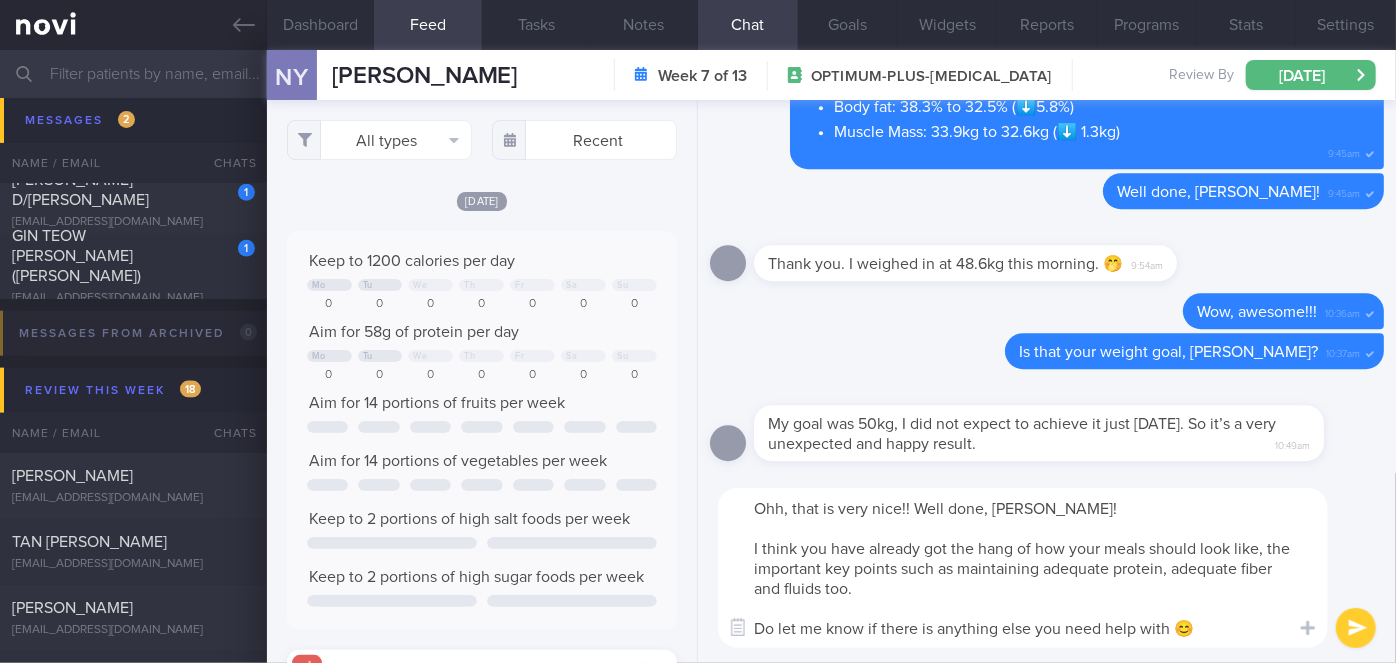drag, startPoint x: 1038, startPoint y: 499, endPoint x: 912, endPoint y: 501, distance: 126.01587 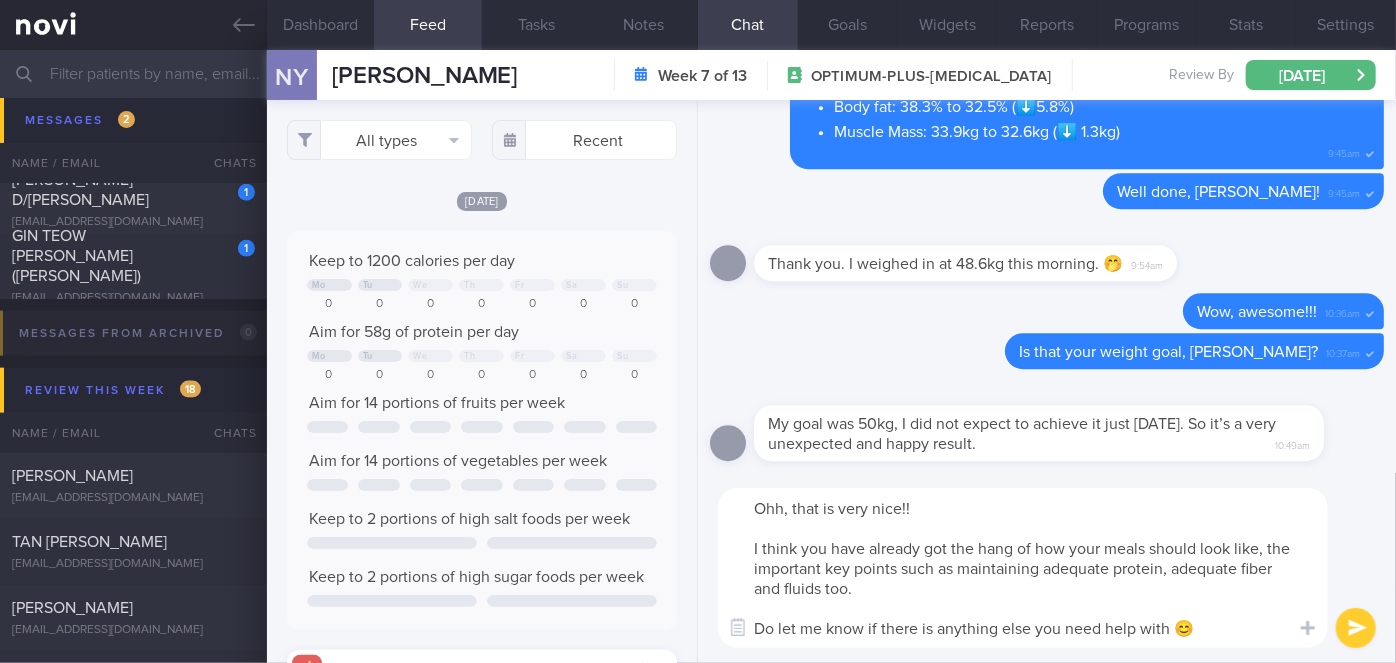 type on "Ohh, that is very nice!!
I think you have already got the hang of how your meals should look like, the important key points such as maintaining adequate protein, adequate fiber and fluids too.
Do let me know if there is anything else you need help with 😊" 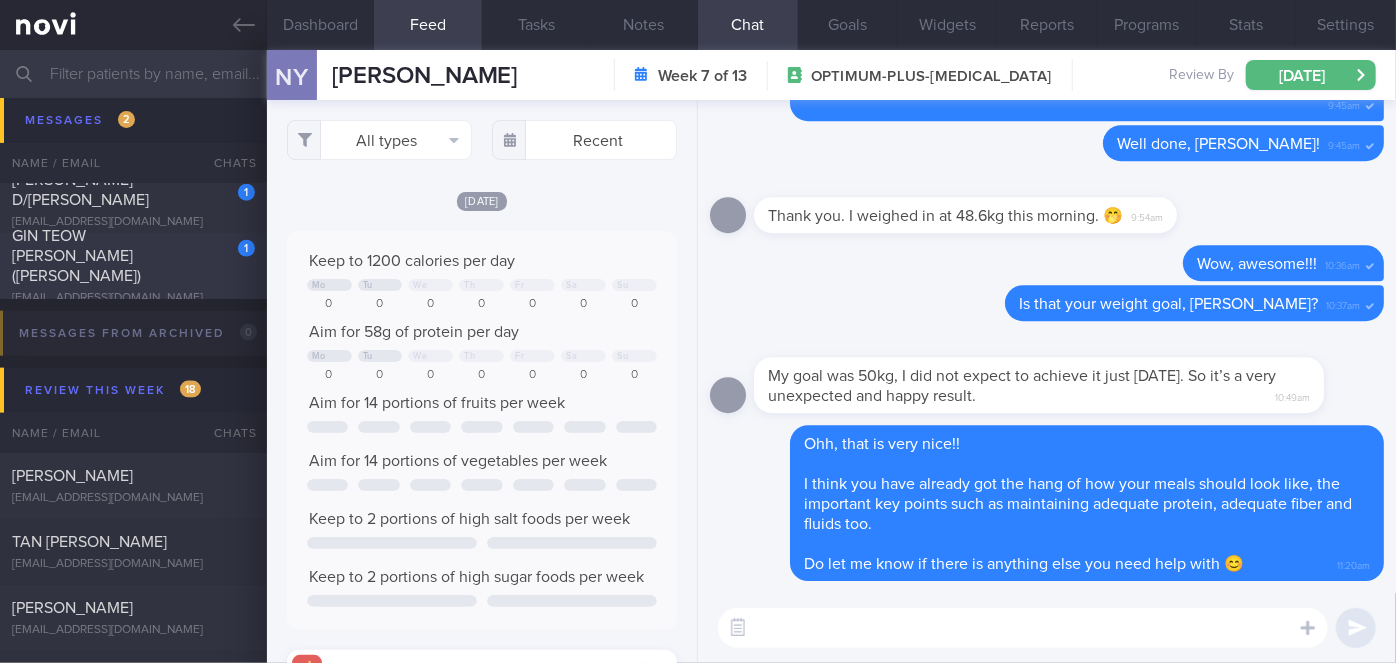click on "1" at bounding box center (233, 241) 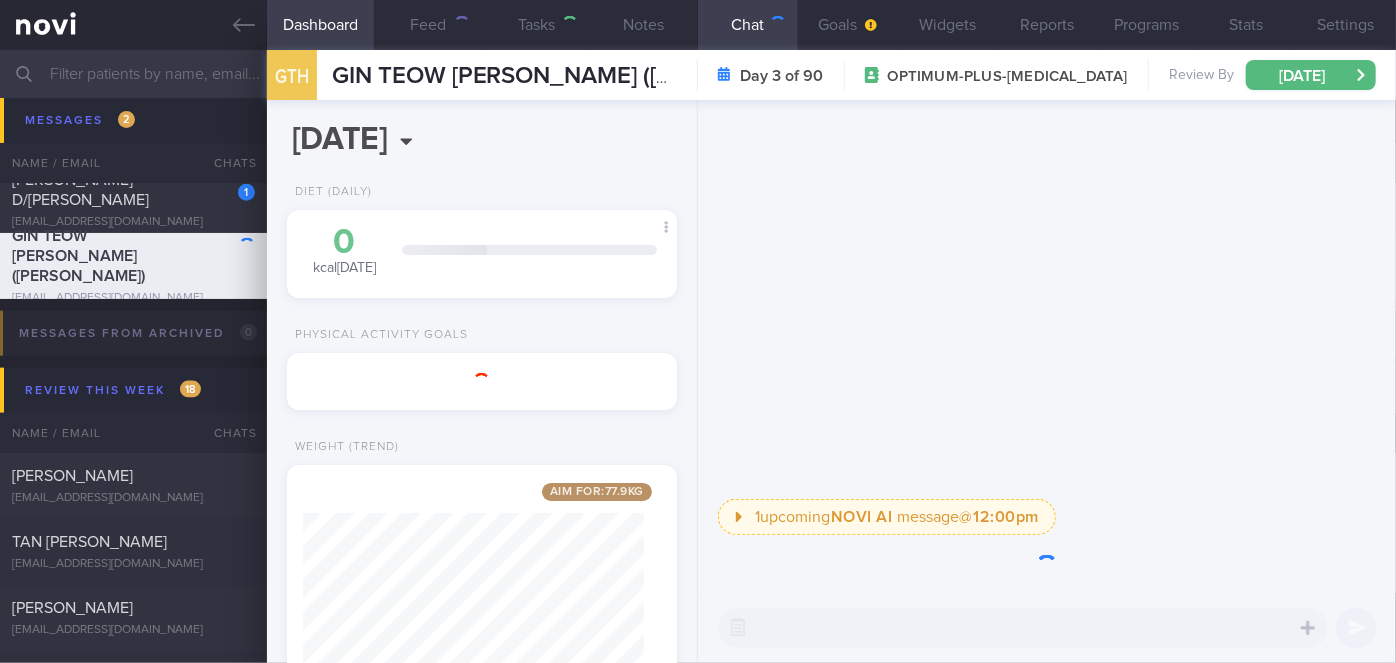 scroll, scrollTop: 999800, scrollLeft: 999658, axis: both 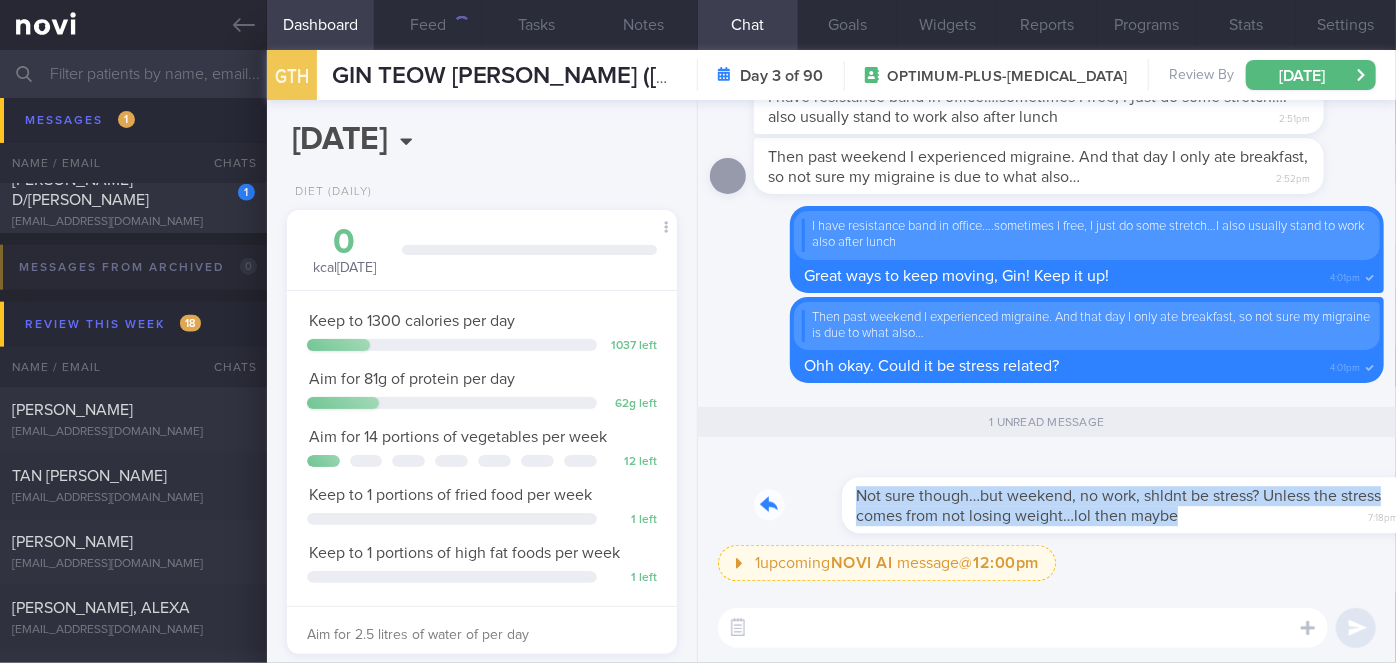 drag, startPoint x: 1181, startPoint y: 521, endPoint x: 1381, endPoint y: 508, distance: 200.42206 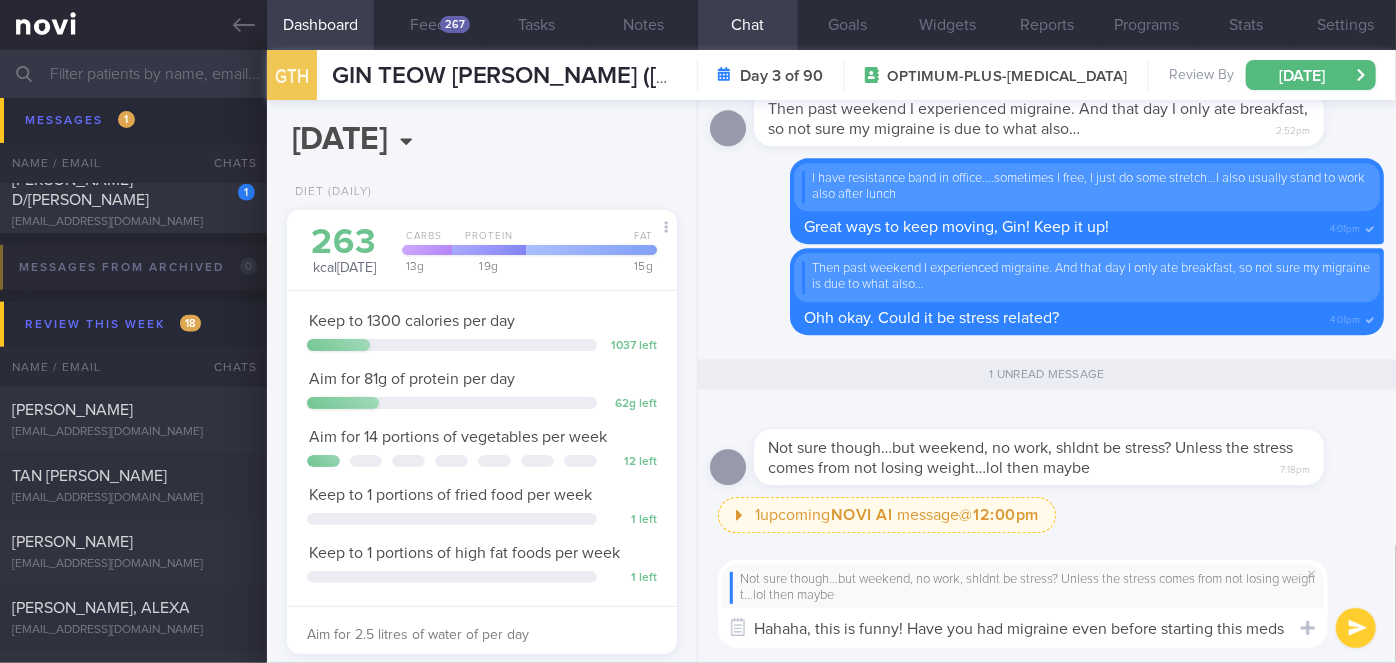 type on "Hahaha, this is funny! Have you had migraine even before starting this meds?" 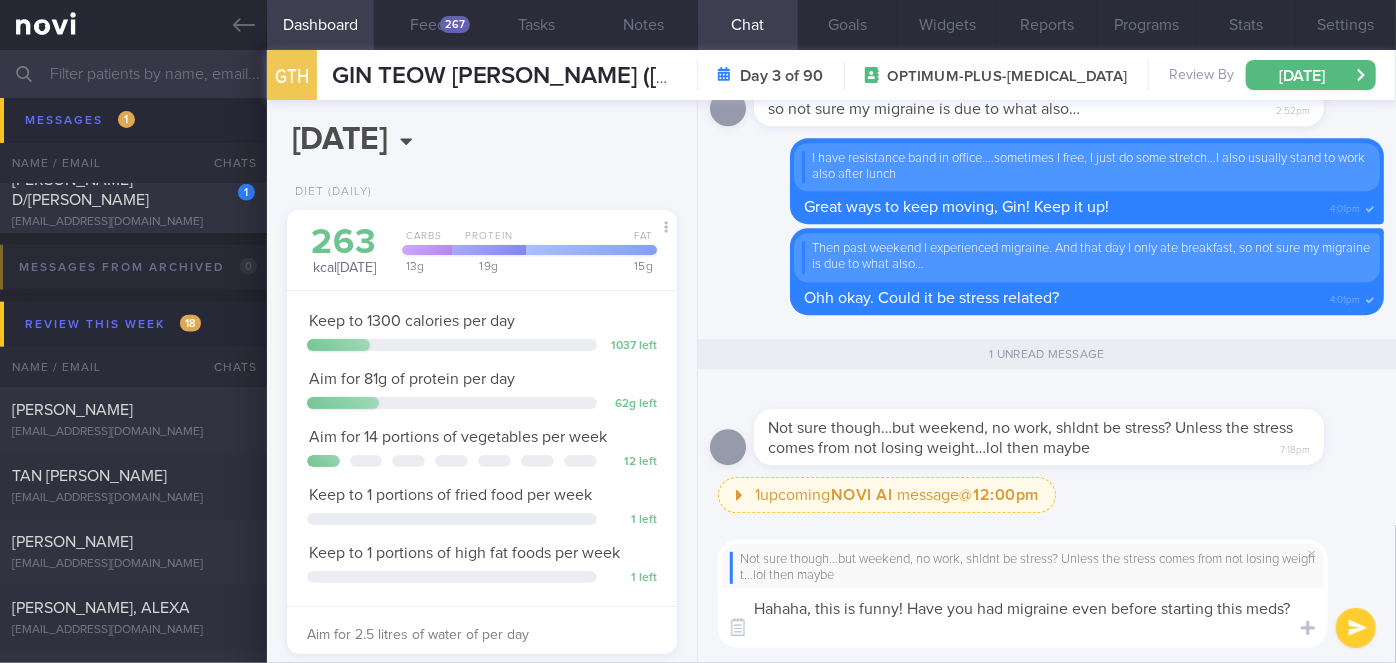 scroll, scrollTop: 0, scrollLeft: 0, axis: both 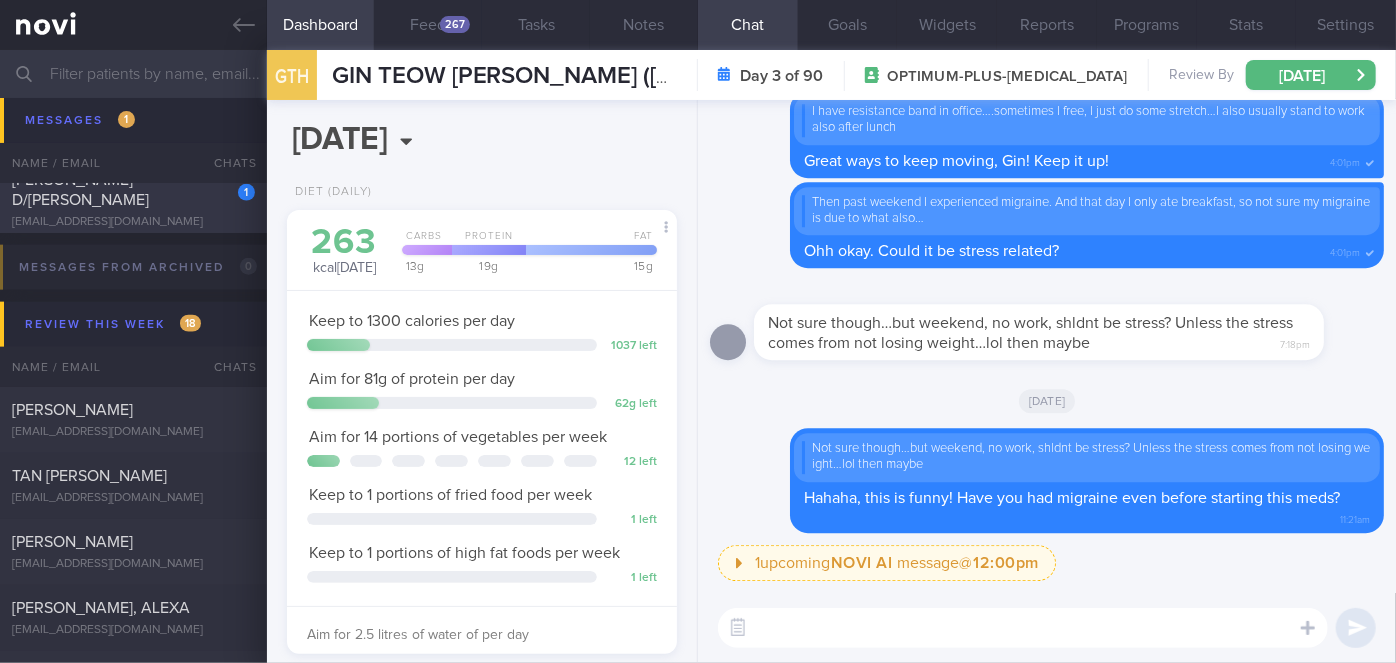click on "[PERSON_NAME] D/[PERSON_NAME]" at bounding box center [131, 190] 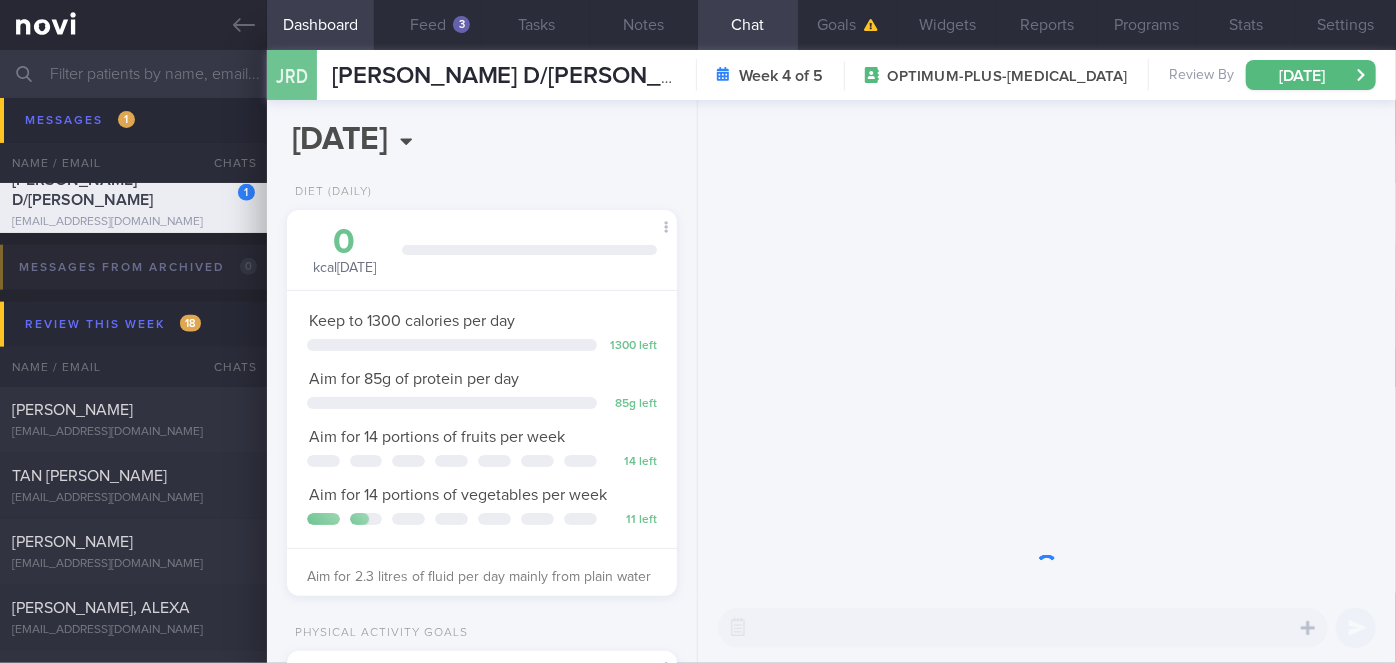 scroll, scrollTop: 999800, scrollLeft: 999658, axis: both 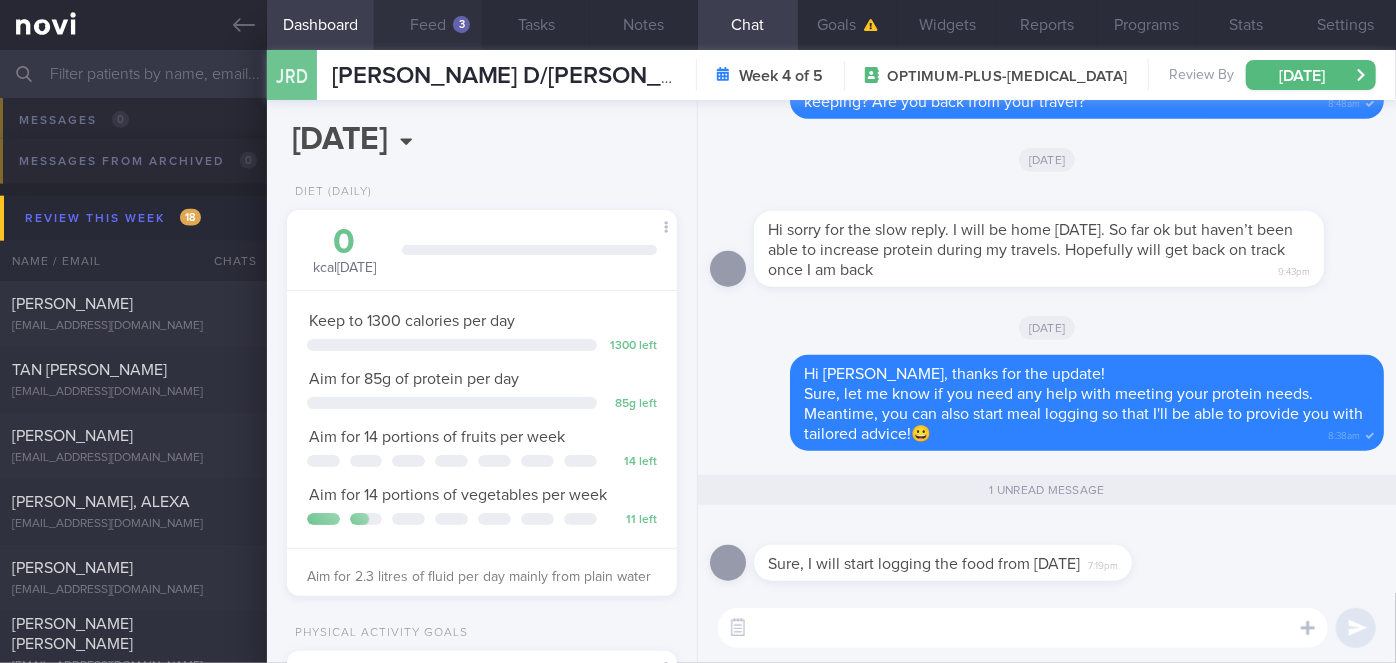 click on "Feed
3" at bounding box center [428, 25] 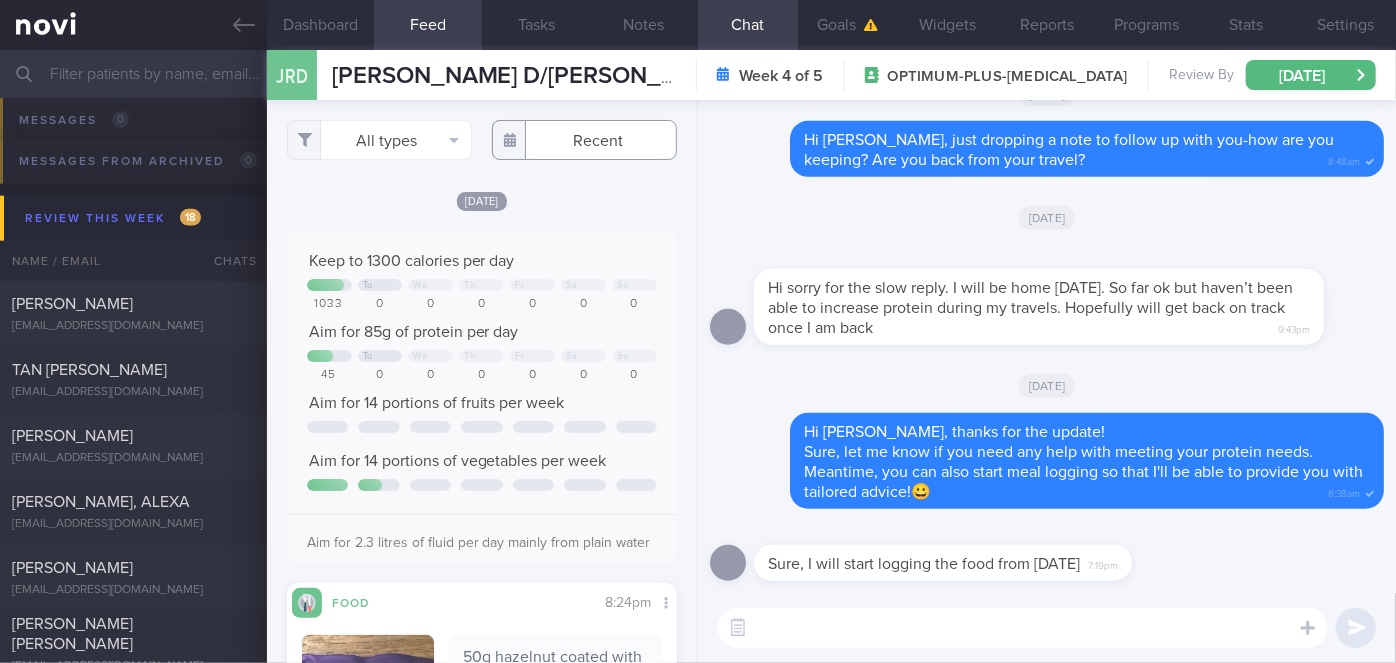 click at bounding box center [584, 140] 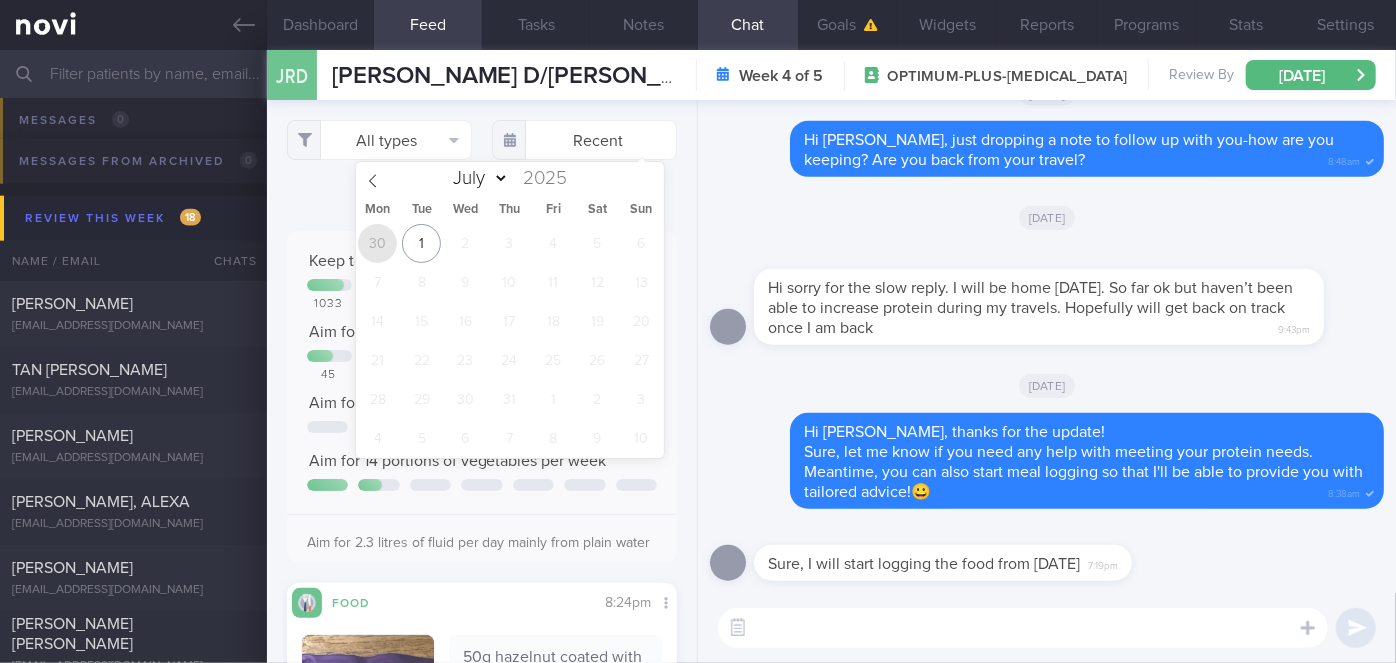 drag, startPoint x: 365, startPoint y: 245, endPoint x: 370, endPoint y: 180, distance: 65.192024 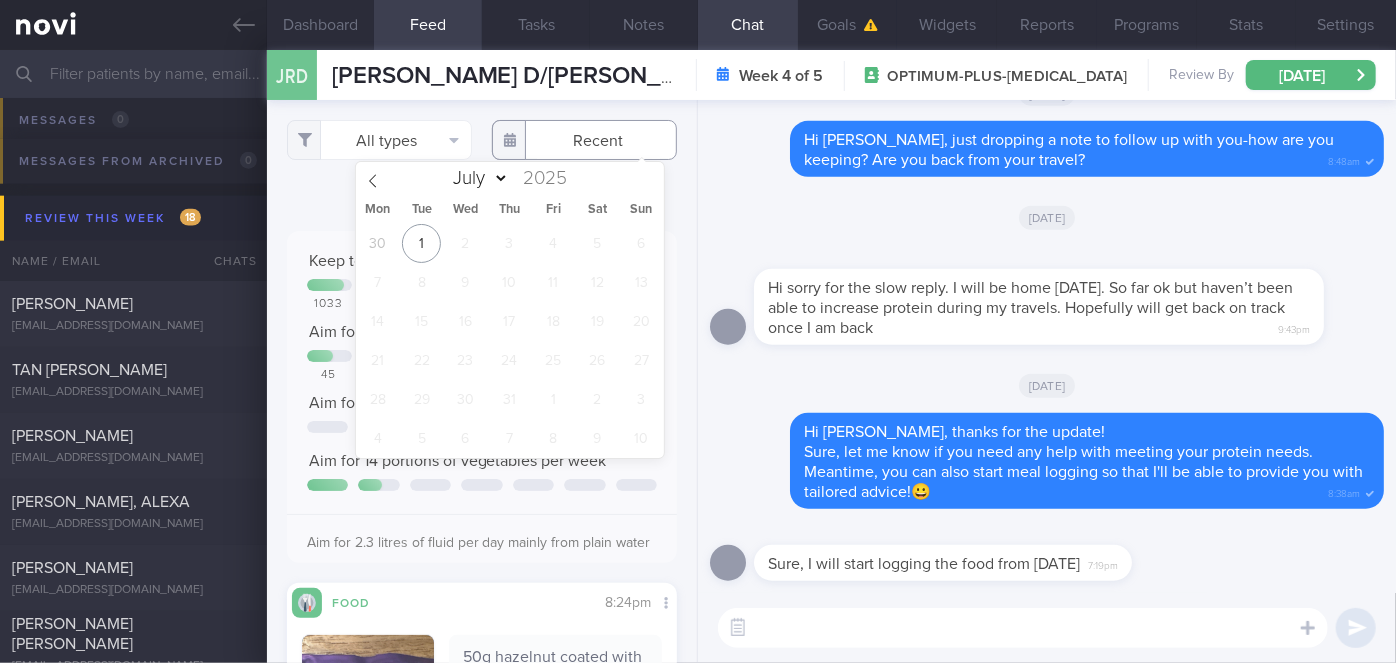 type on "[DATE]" 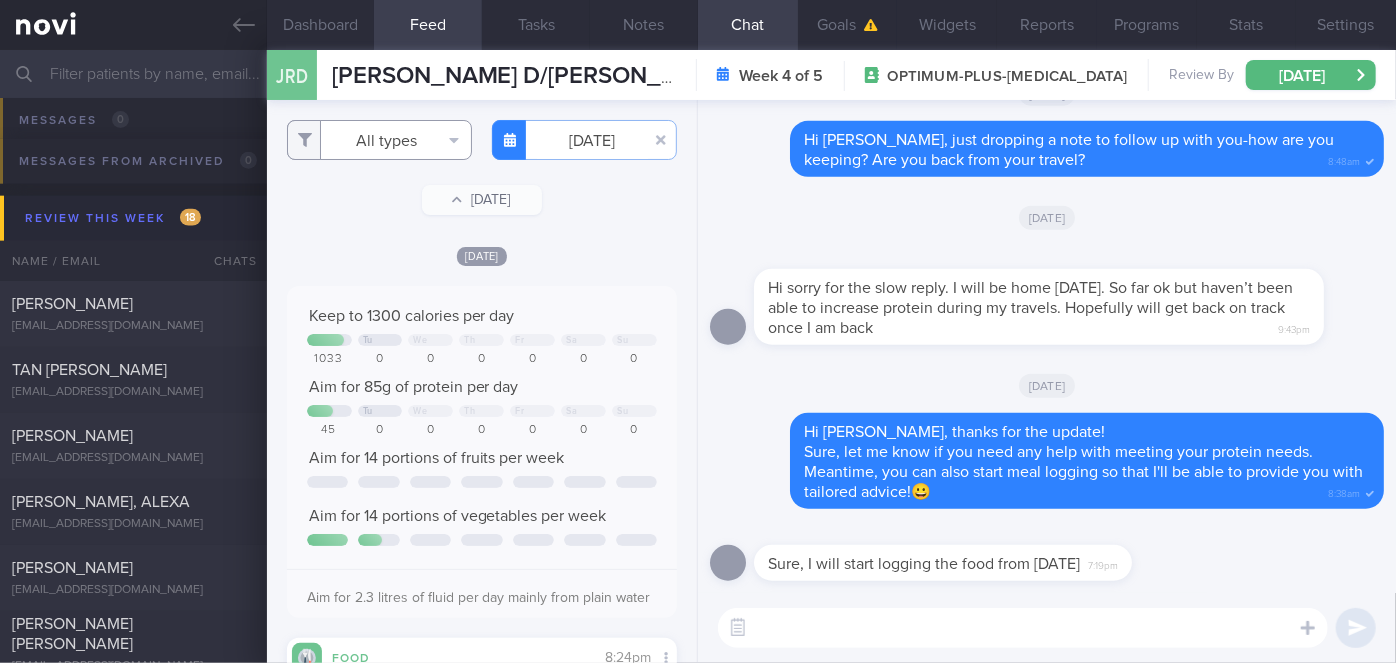 click on "All types" at bounding box center [379, 140] 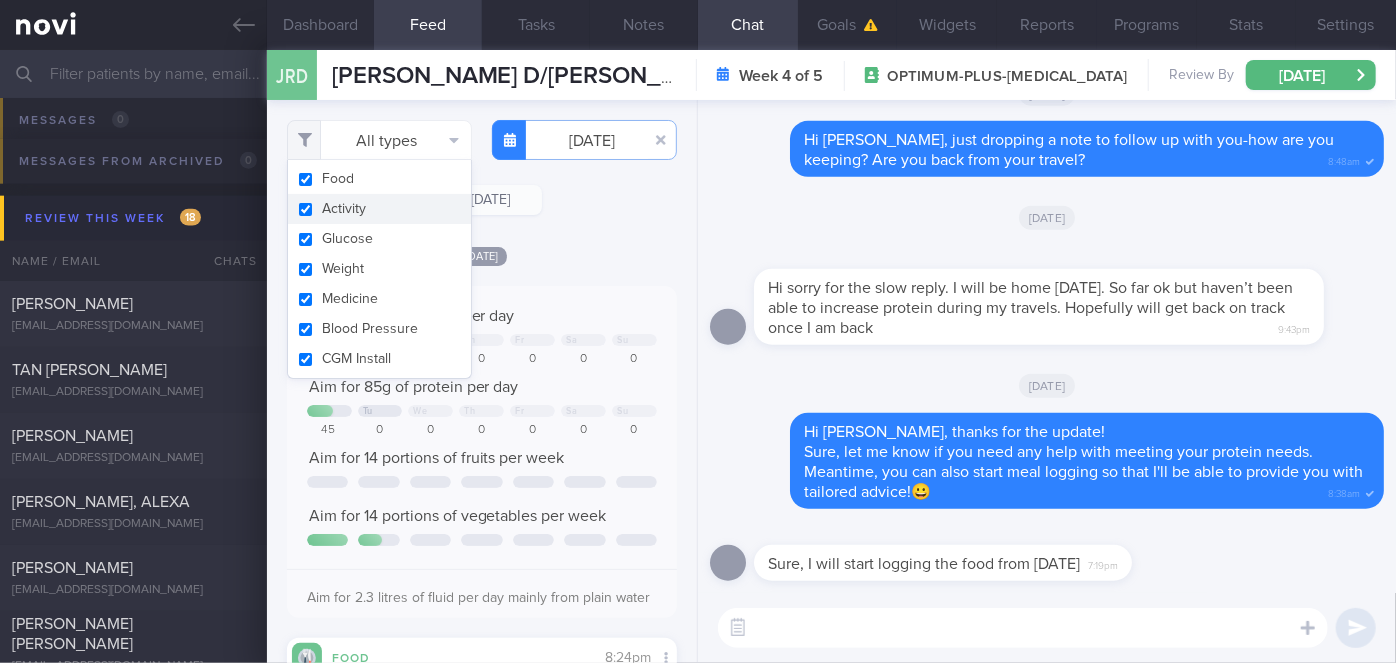click on "Activity" at bounding box center (379, 209) 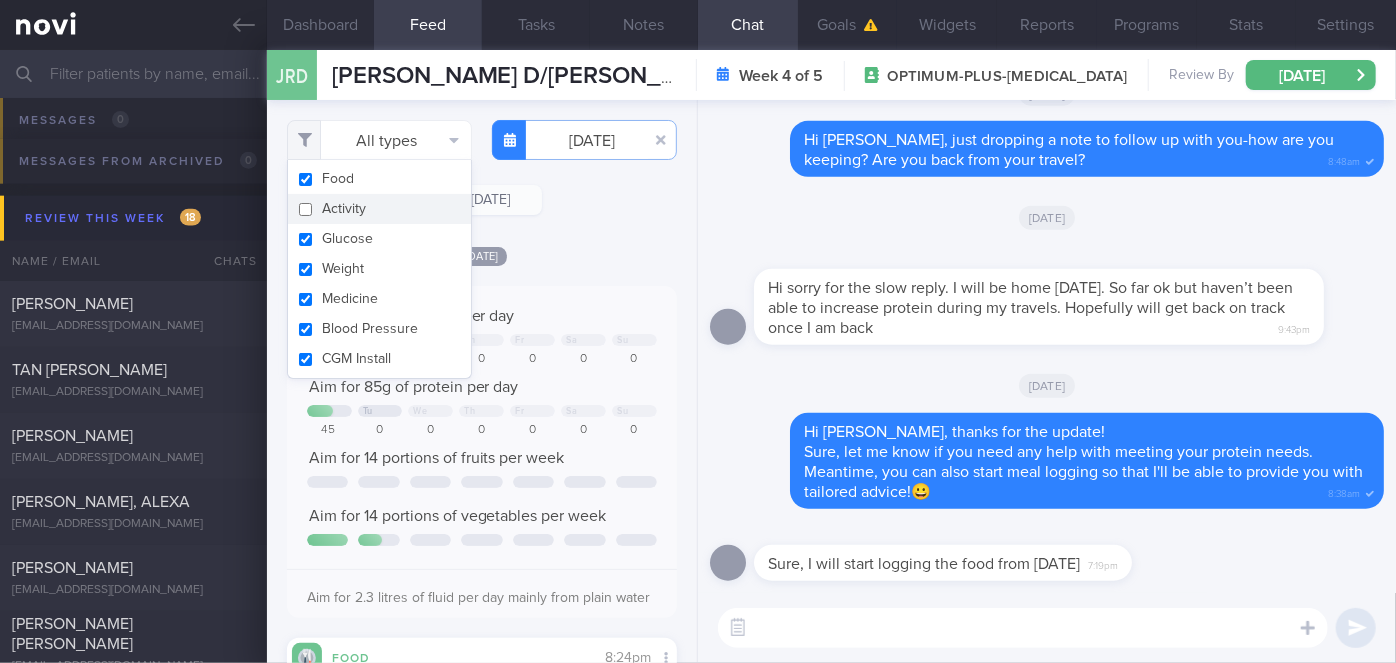 checkbox on "false" 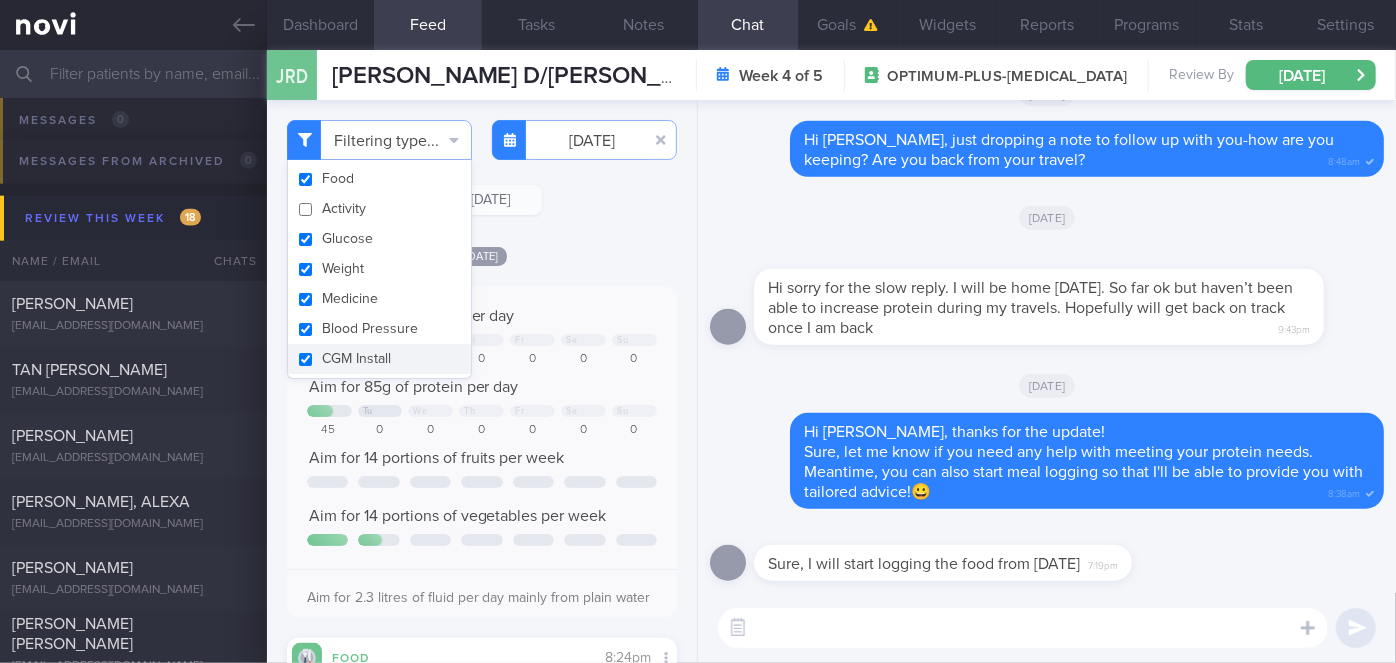 click on "Filtering type...
Food
Activity
Glucose
Weight
Medicine
Blood Pressure
CGM Install
[DATE]-06-30
[DATE]
[DATE]" at bounding box center (482, 381) 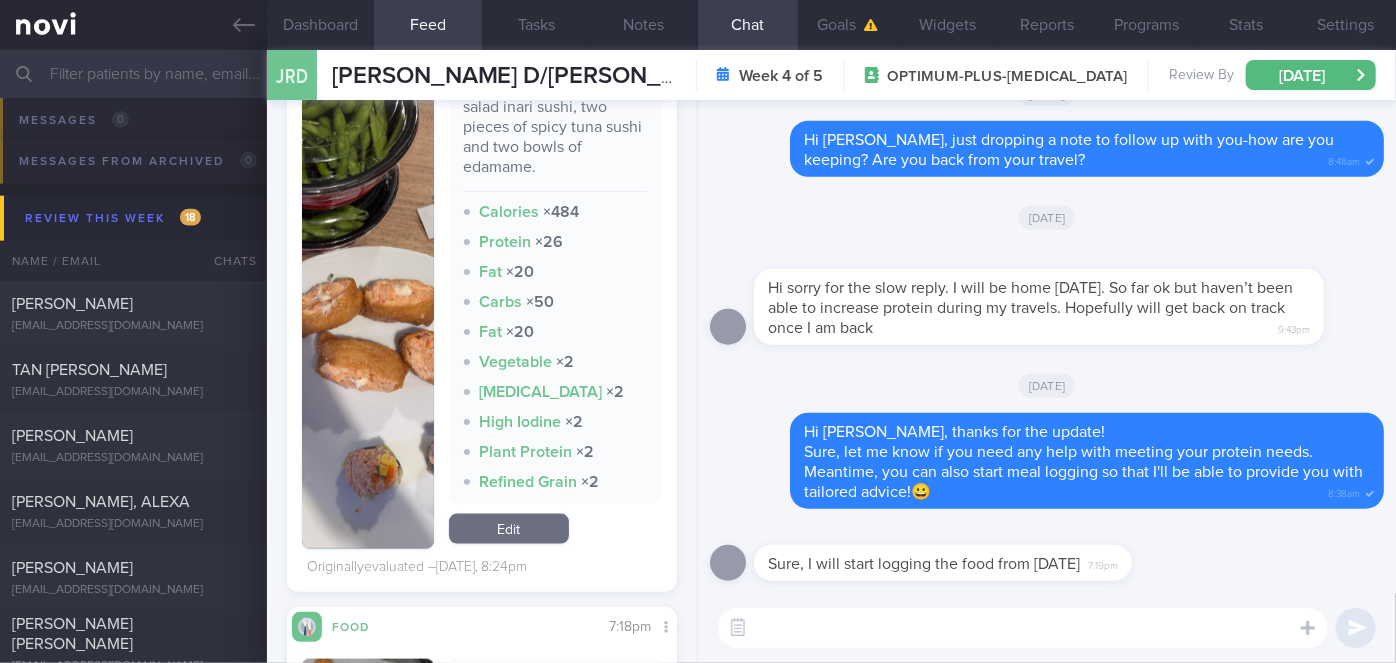scroll, scrollTop: 962, scrollLeft: 0, axis: vertical 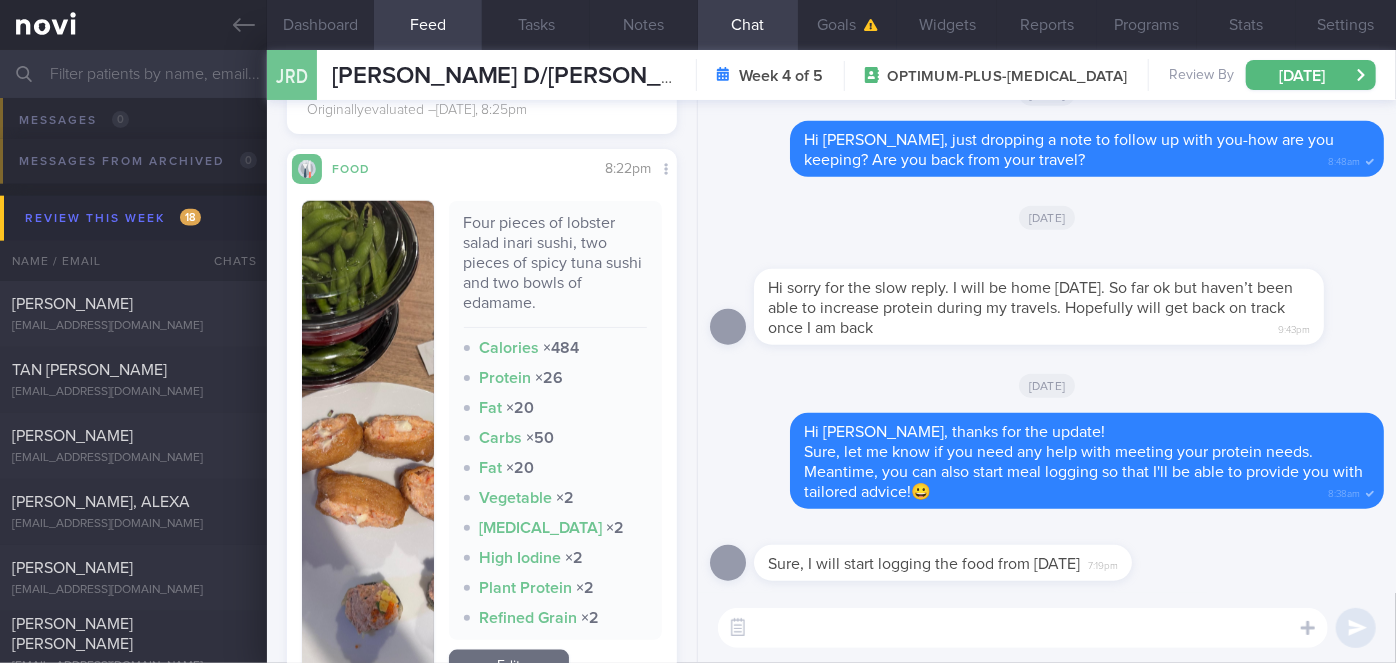 click at bounding box center [368, 443] 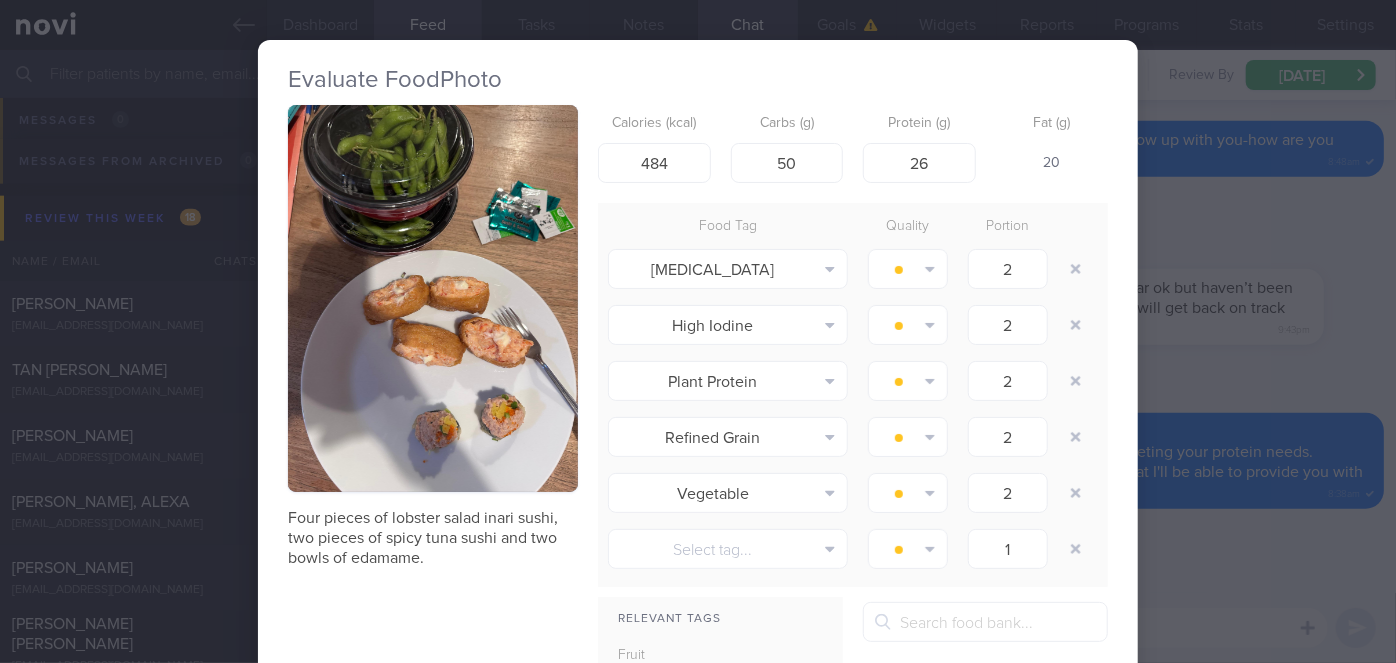 drag, startPoint x: 1127, startPoint y: 356, endPoint x: 1102, endPoint y: 345, distance: 27.313 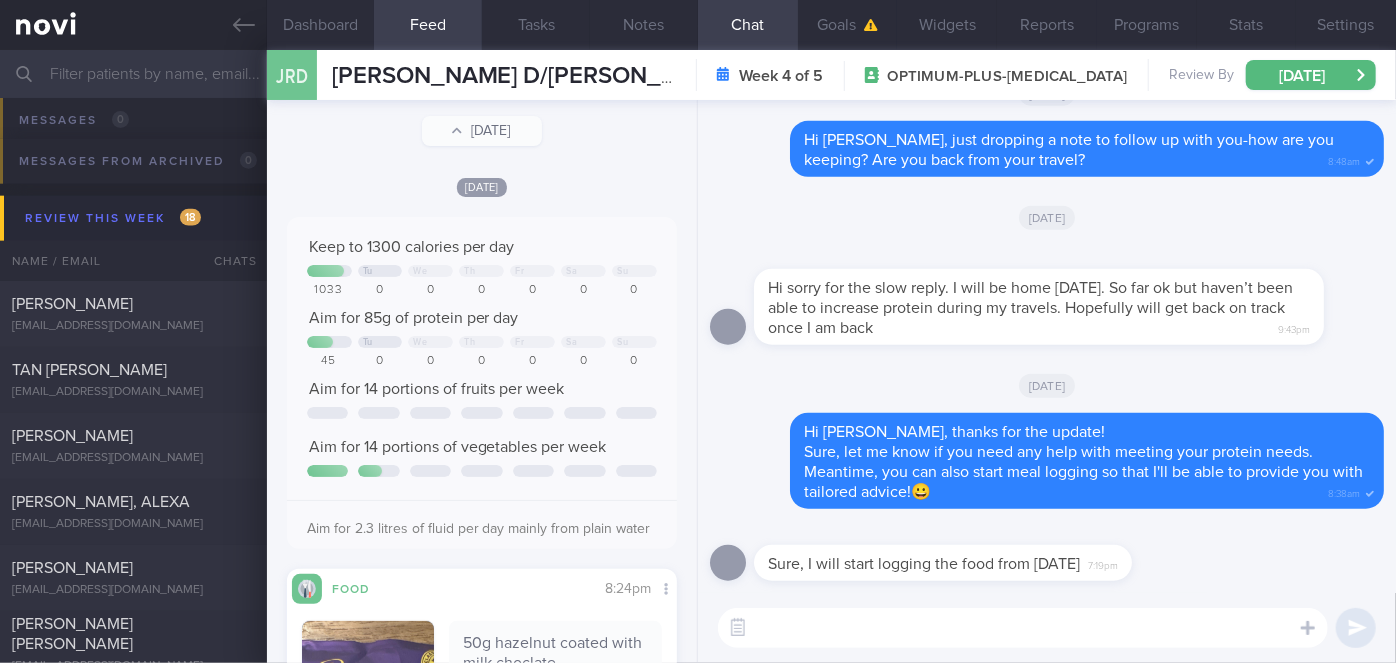 scroll, scrollTop: 53, scrollLeft: 0, axis: vertical 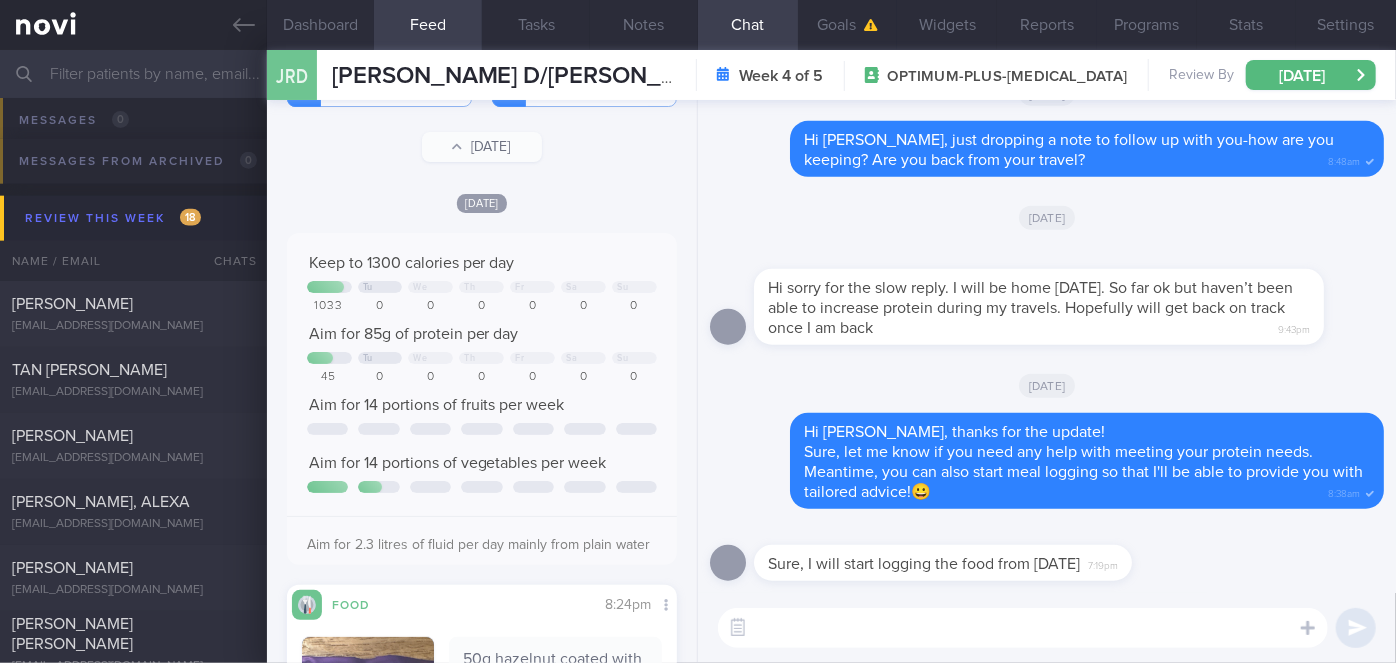 click at bounding box center (1023, 628) 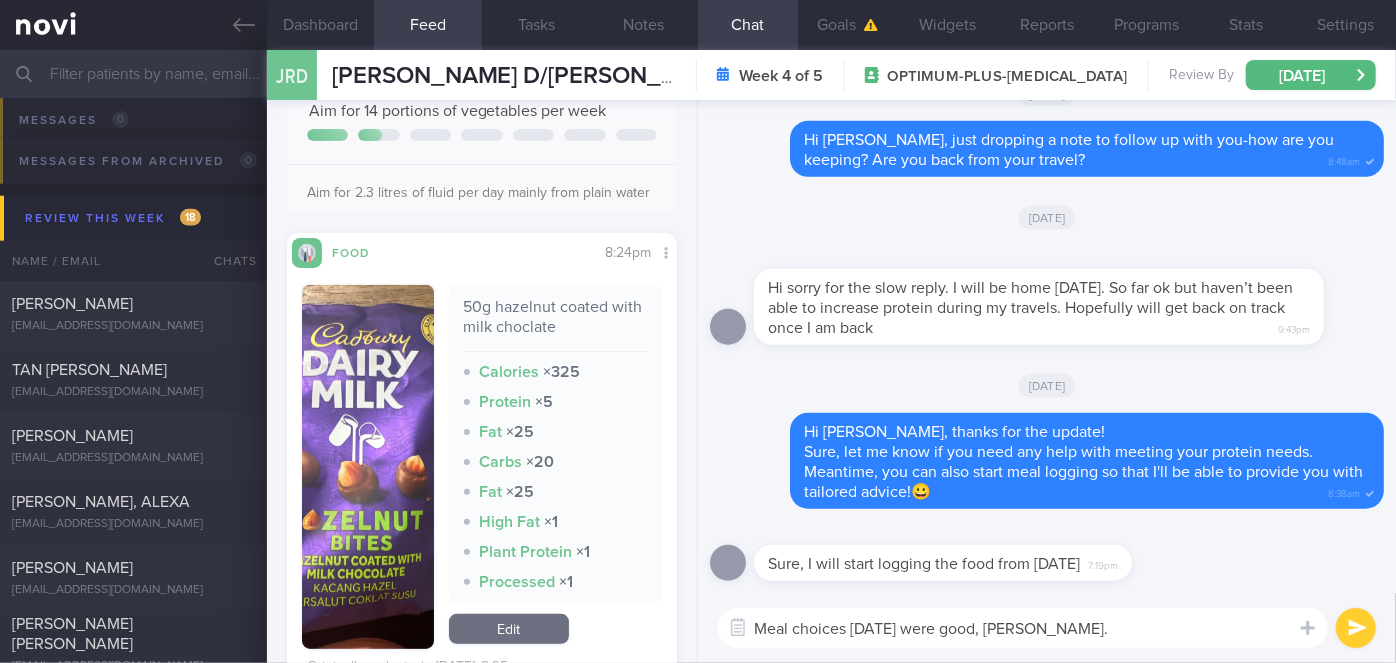 scroll, scrollTop: 53, scrollLeft: 0, axis: vertical 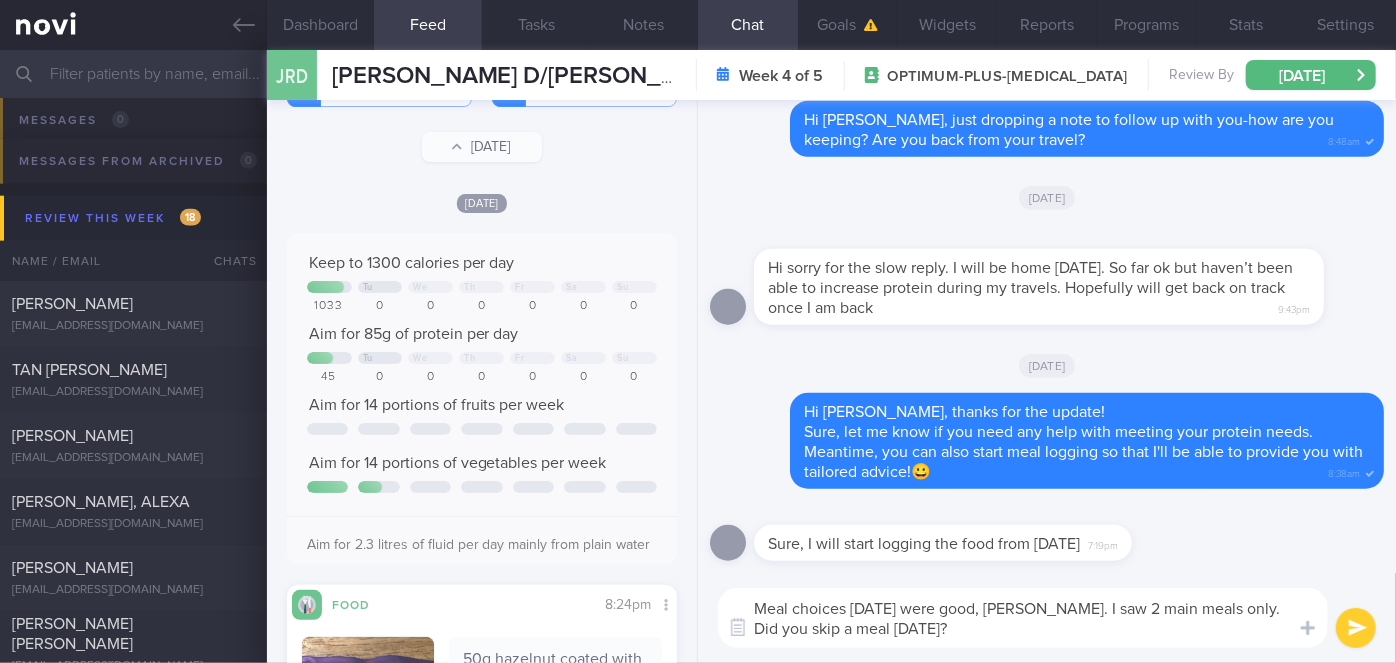 type on "Meal choices [DATE] were good, [PERSON_NAME]. I saw 2 main meals only. Did you skip a meal [DATE]?" 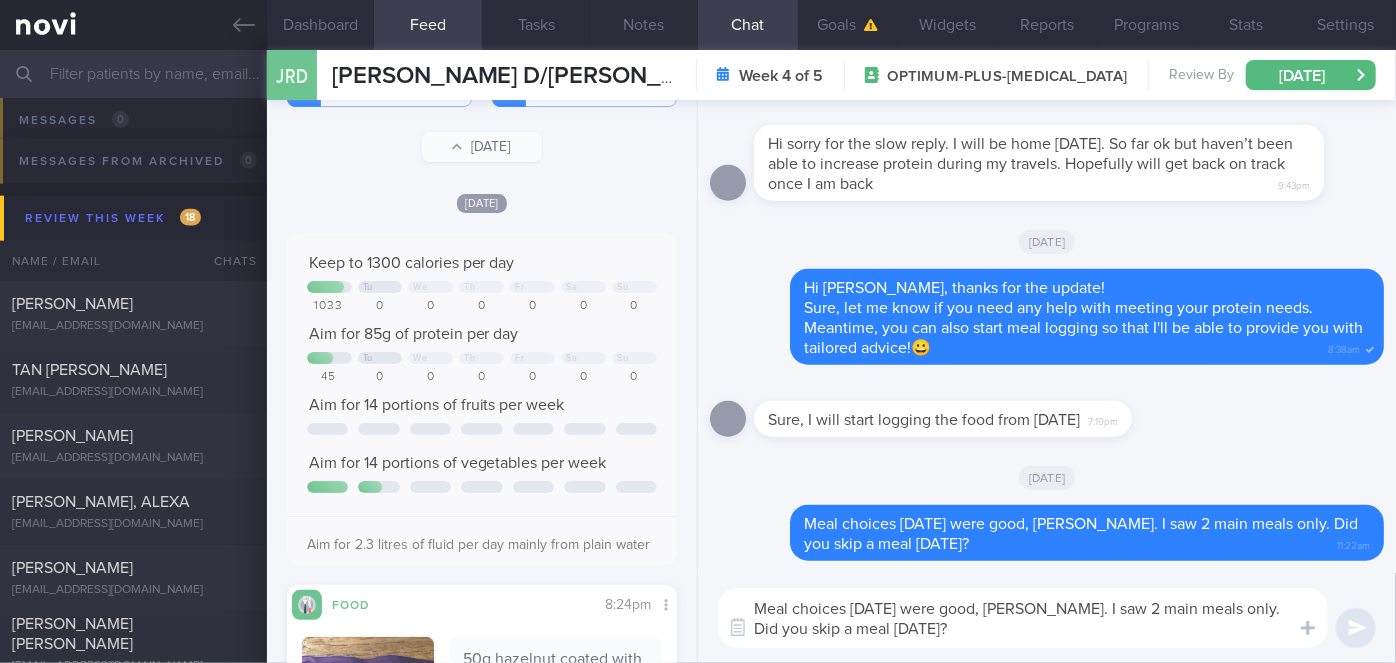 type 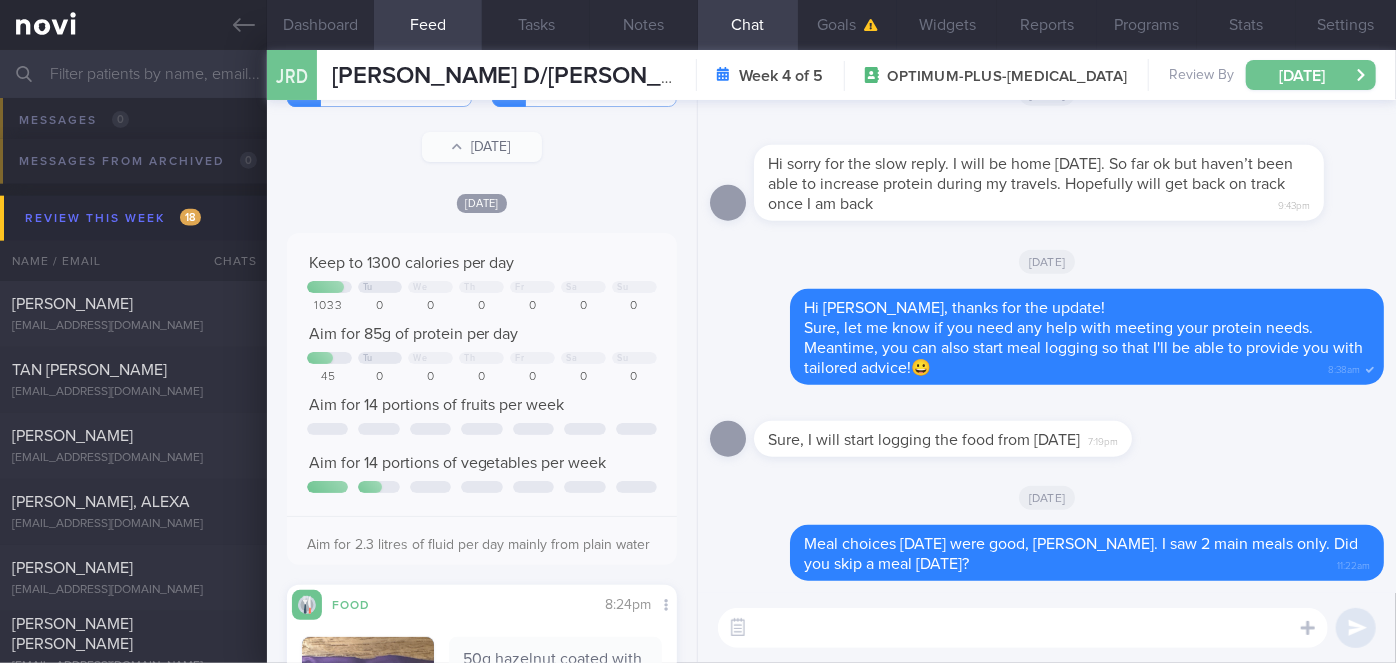 click on "[DATE]" at bounding box center (1311, 75) 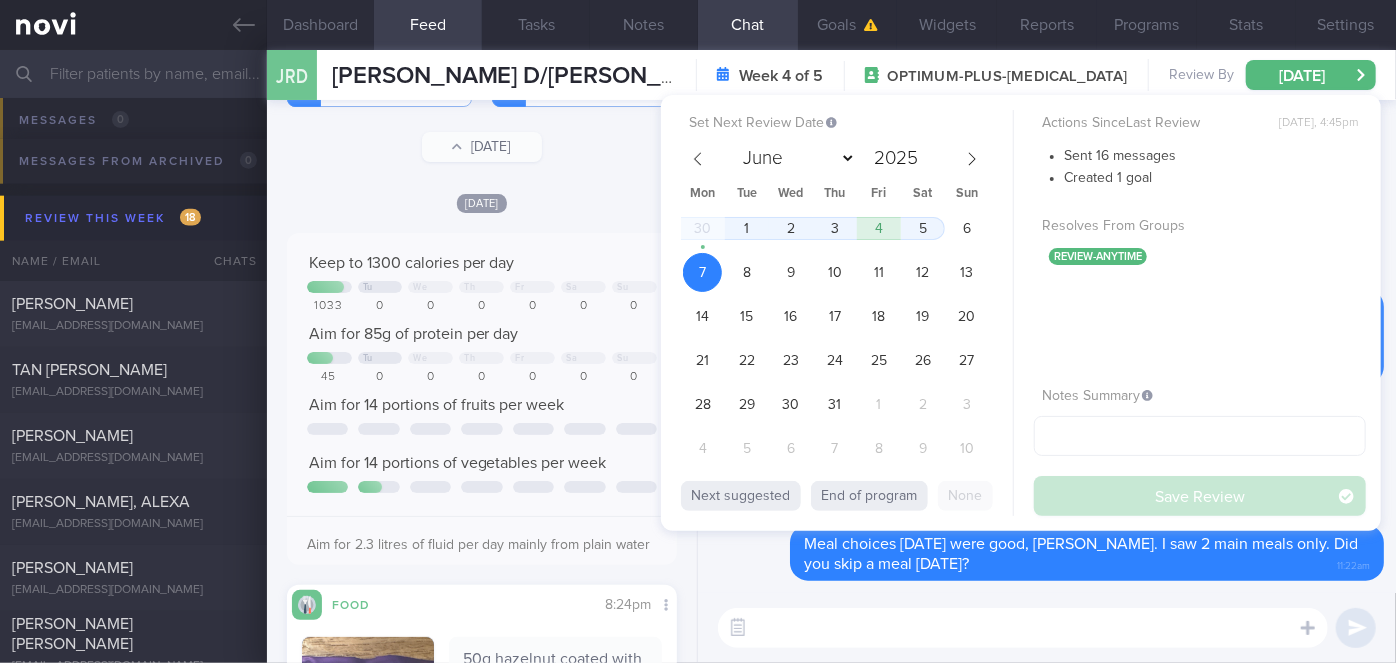 click on "​
​" at bounding box center (1047, 628) 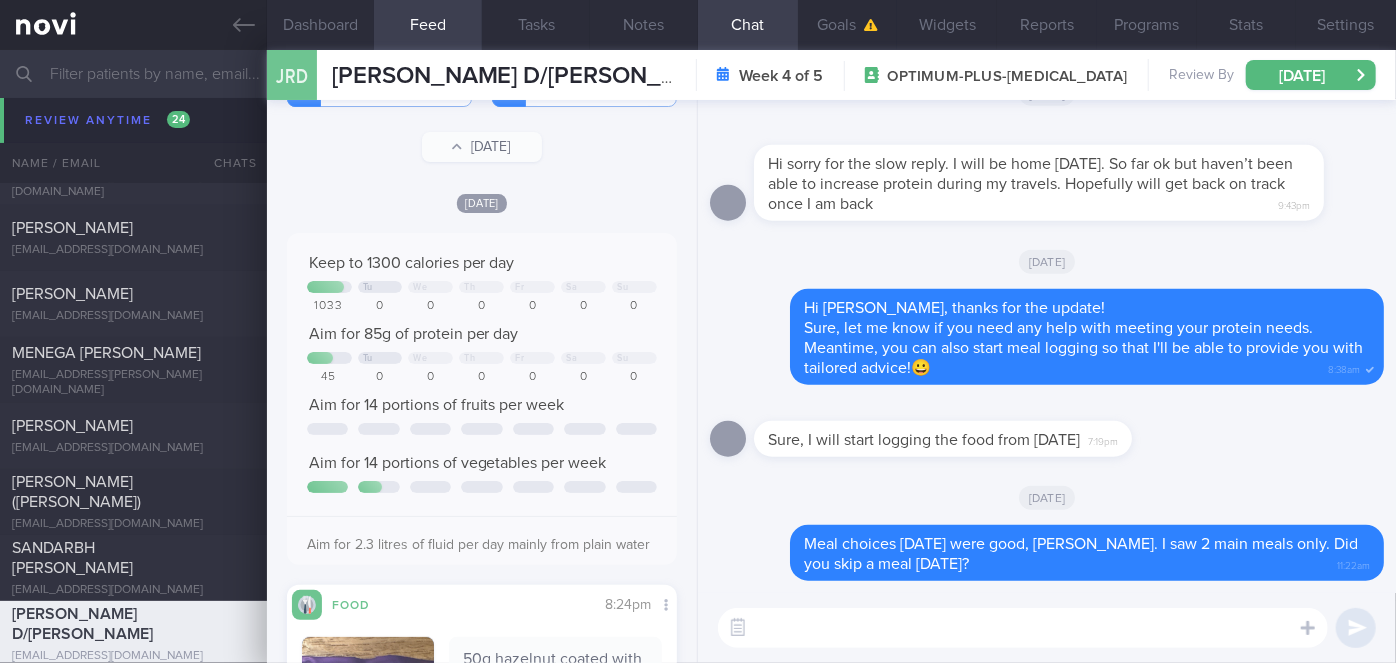 scroll, scrollTop: 15090, scrollLeft: 0, axis: vertical 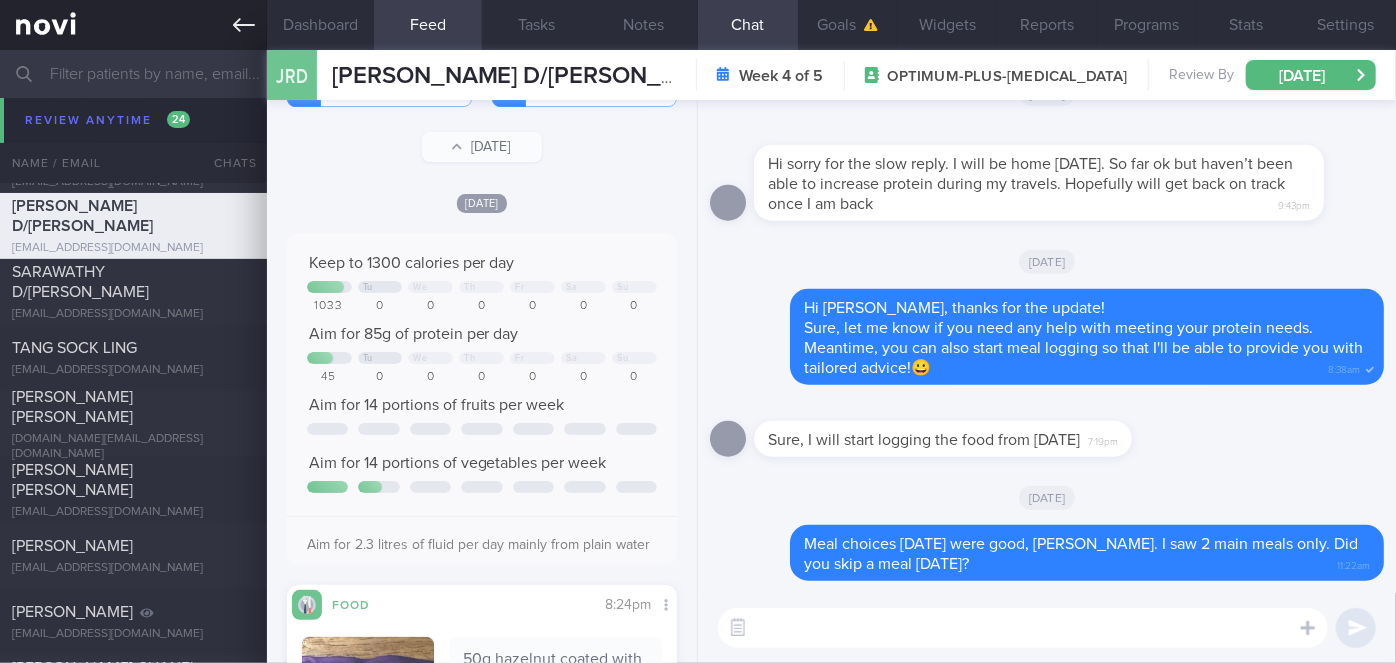 click 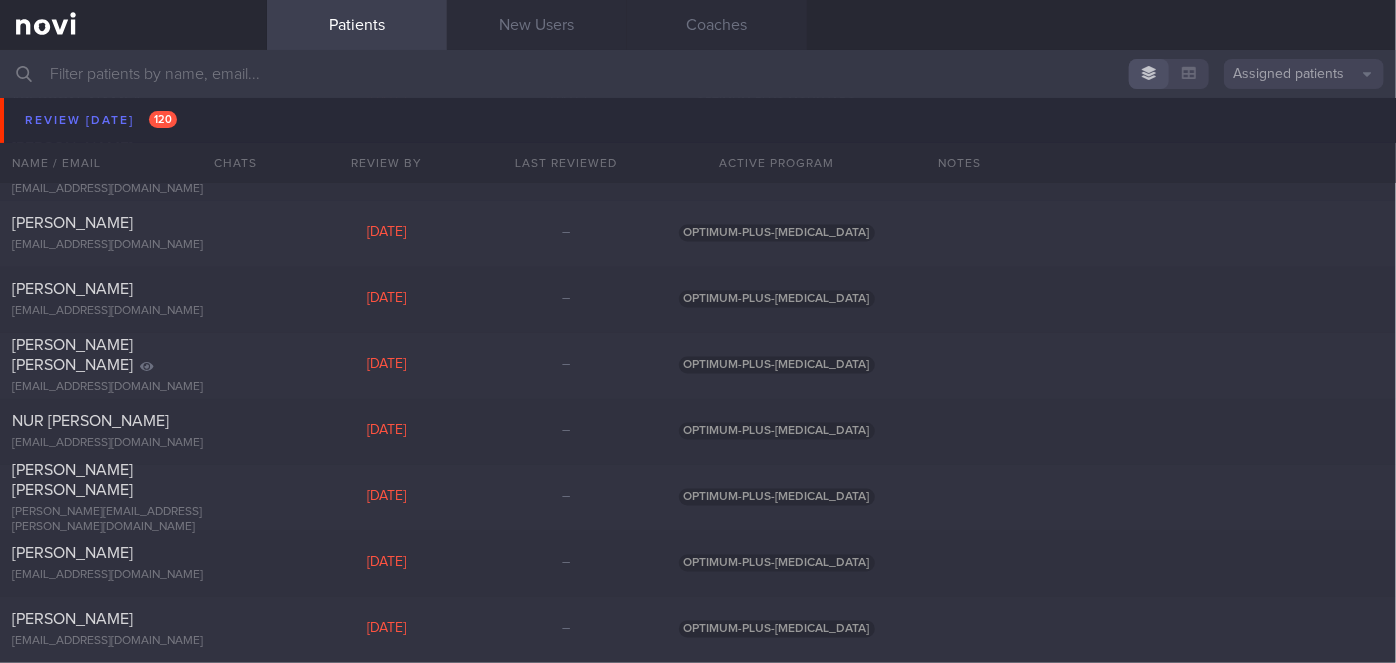 scroll, scrollTop: 9528, scrollLeft: 0, axis: vertical 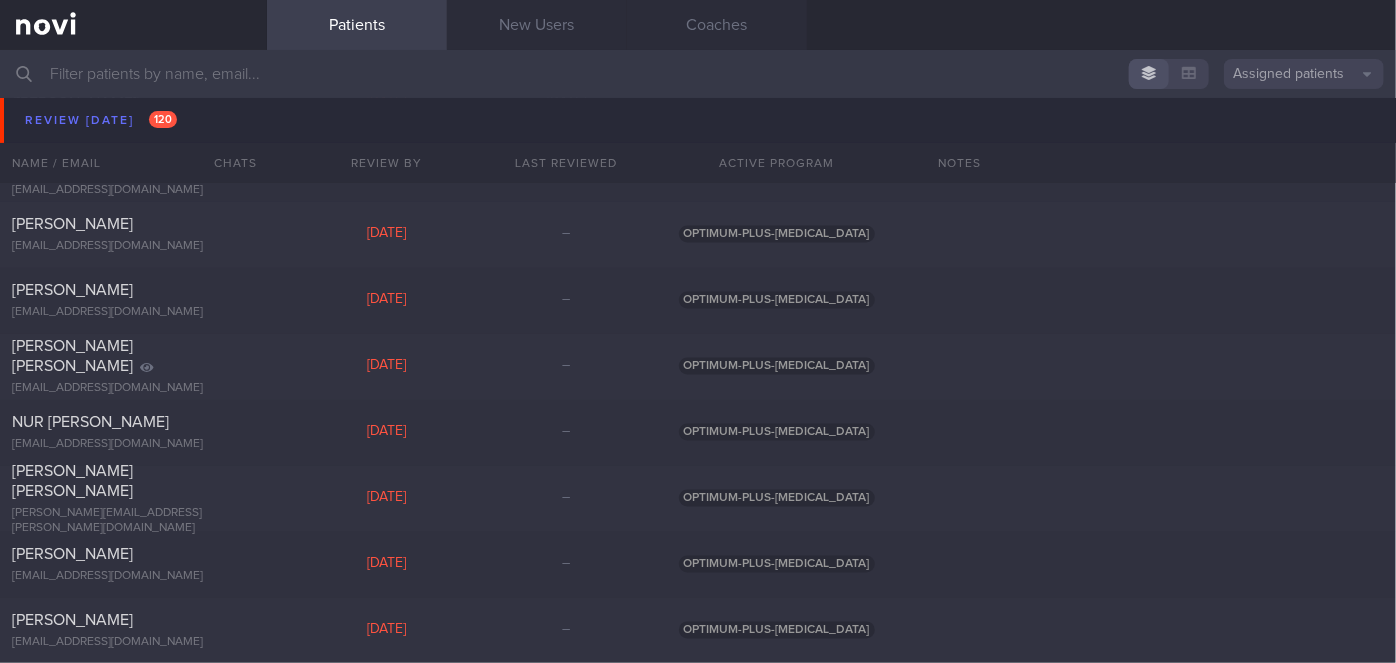 click at bounding box center (698, 74) 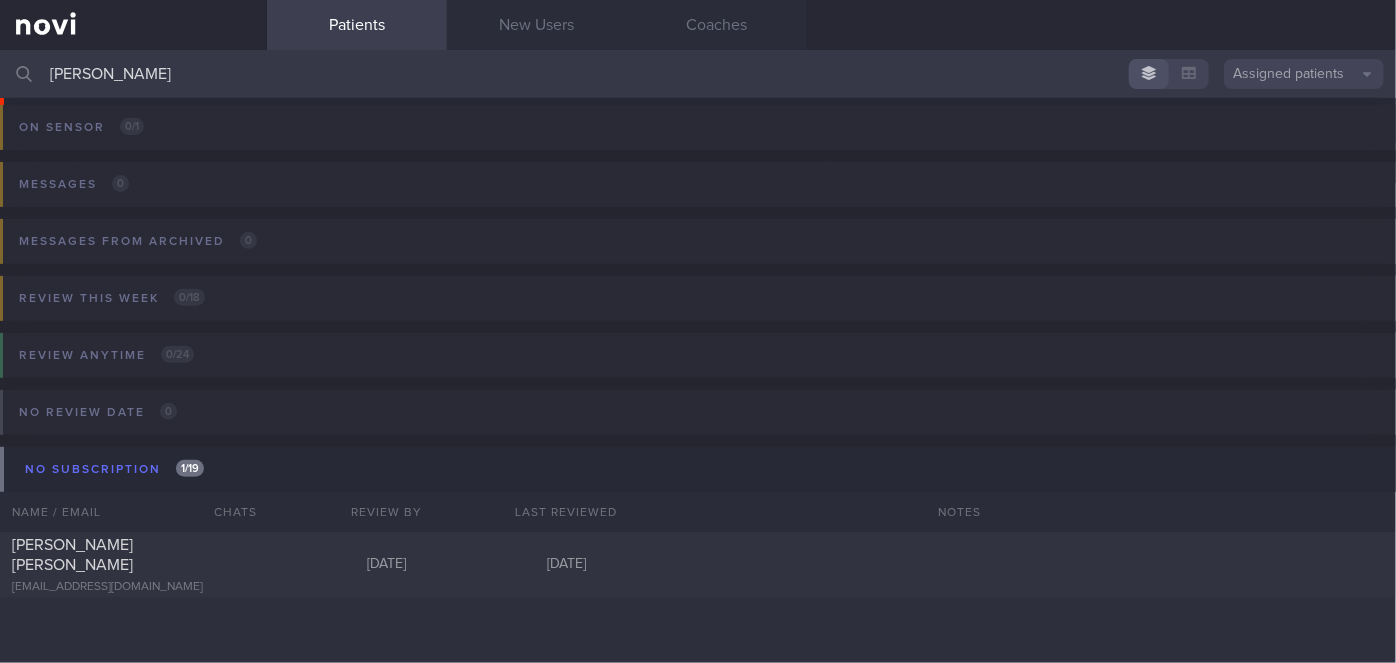 scroll, scrollTop: 226, scrollLeft: 0, axis: vertical 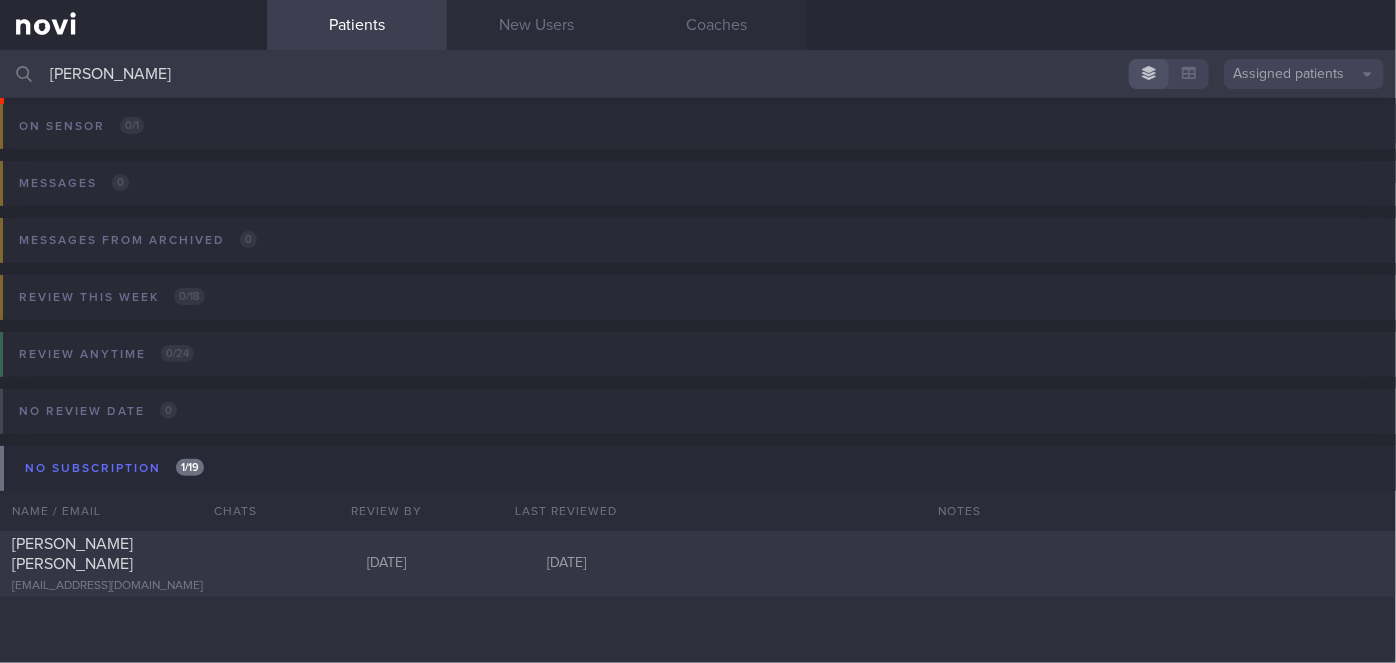 type on "[PERSON_NAME]" 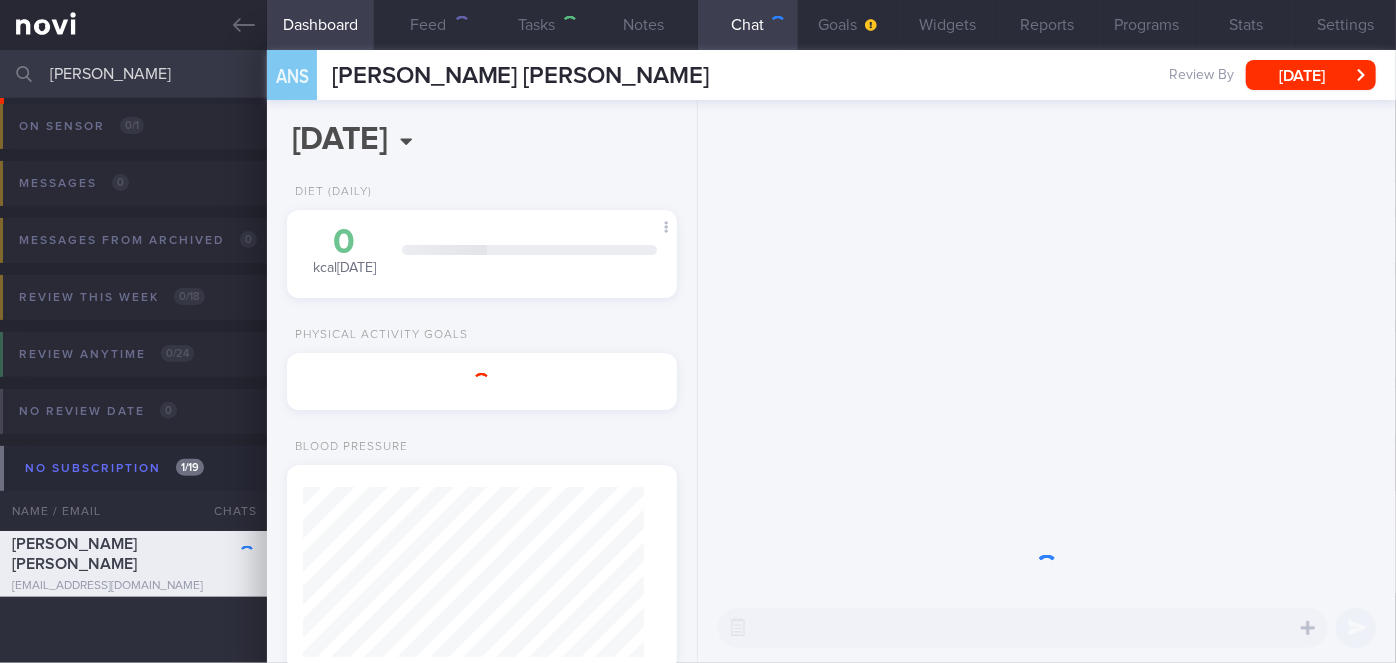 scroll, scrollTop: 999829, scrollLeft: 999658, axis: both 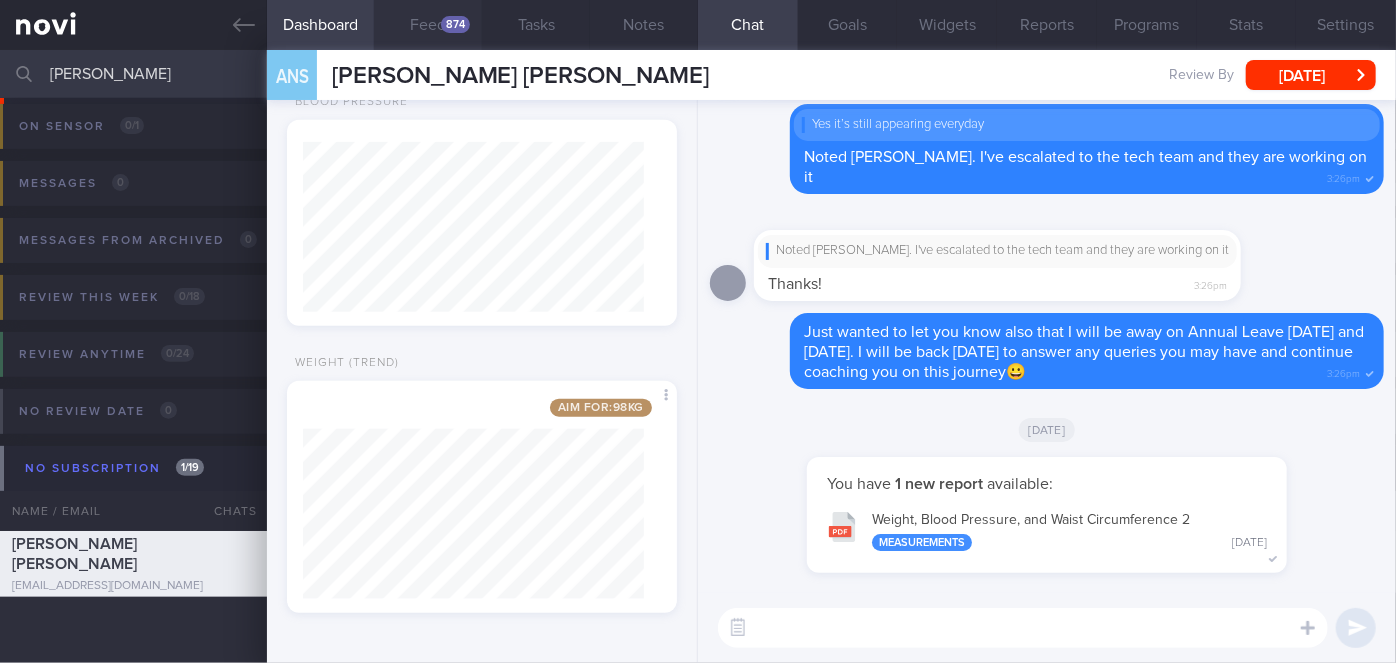 click on "874" at bounding box center (455, 24) 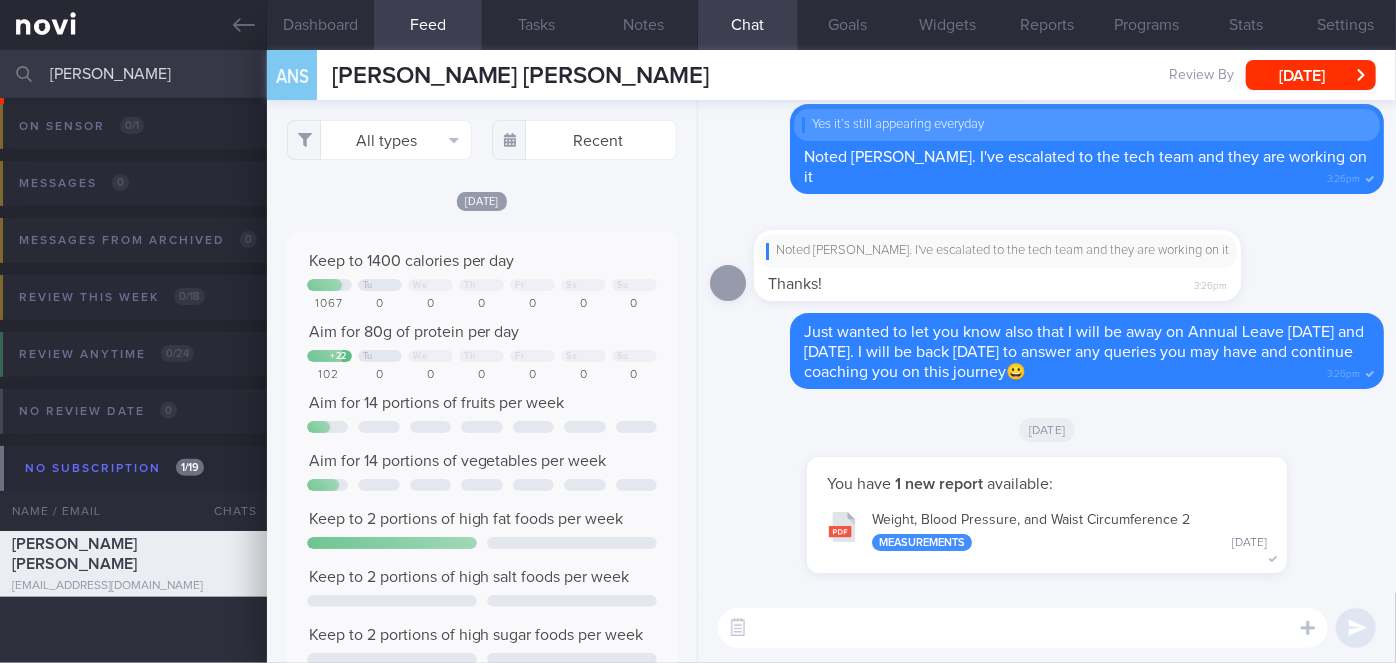 scroll, scrollTop: 999912, scrollLeft: 999648, axis: both 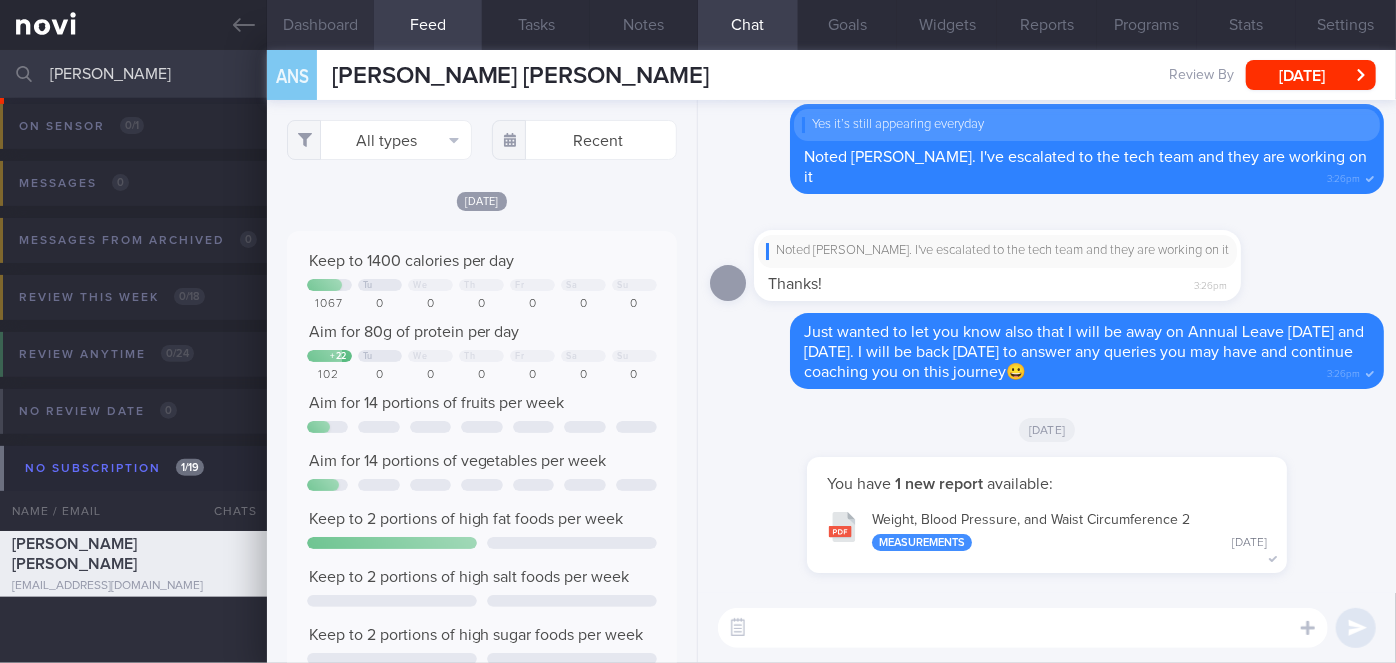 click on "Dashboard" at bounding box center [321, 25] 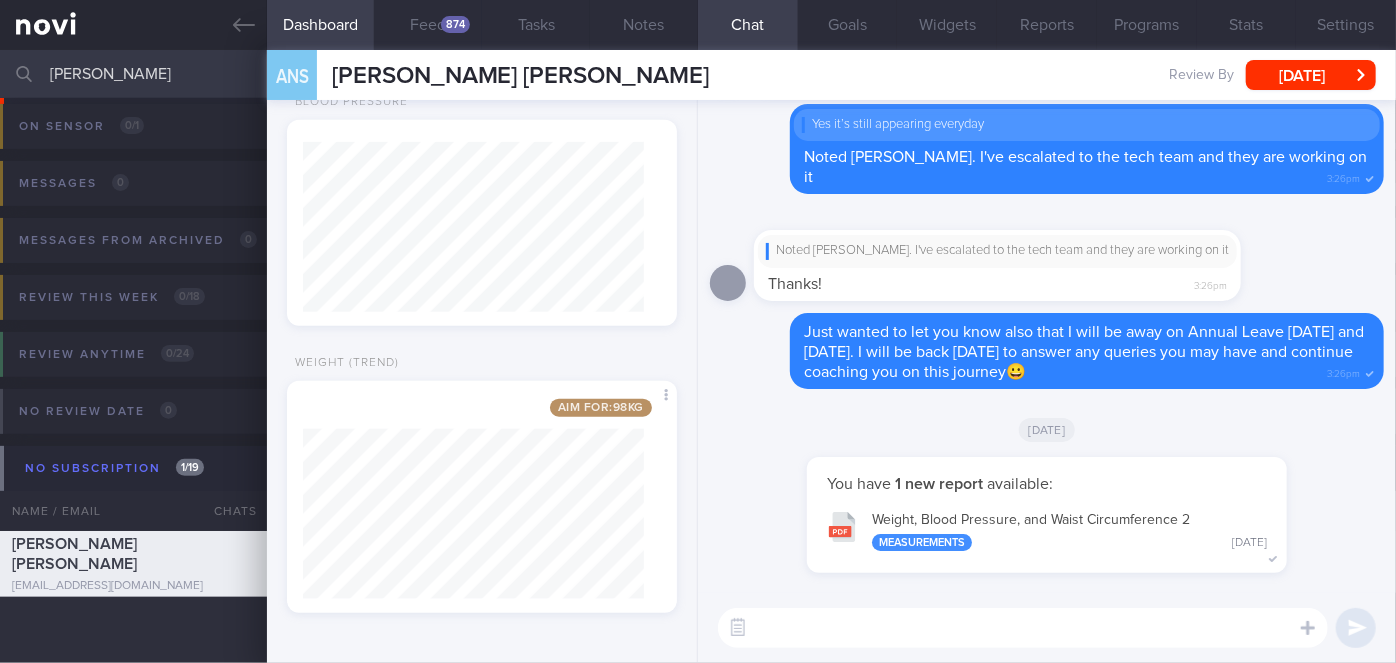 drag, startPoint x: 184, startPoint y: 72, endPoint x: 58, endPoint y: 67, distance: 126.09917 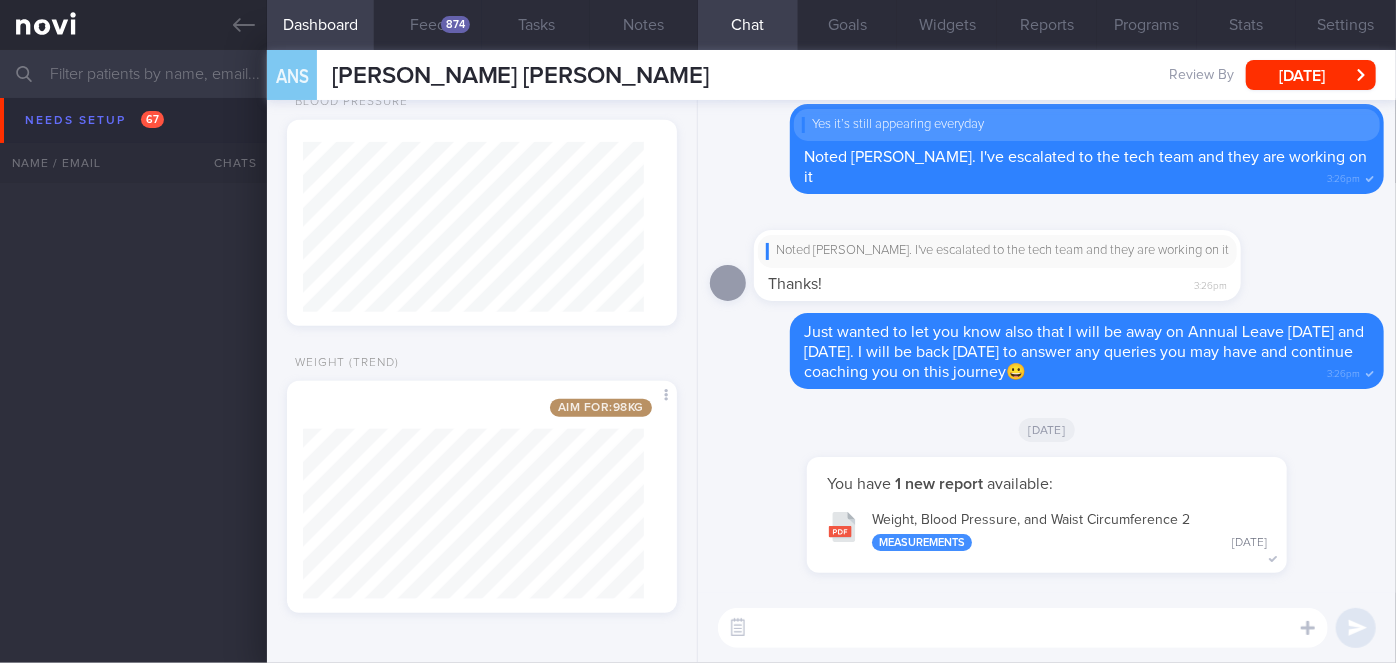 scroll, scrollTop: 3525, scrollLeft: 0, axis: vertical 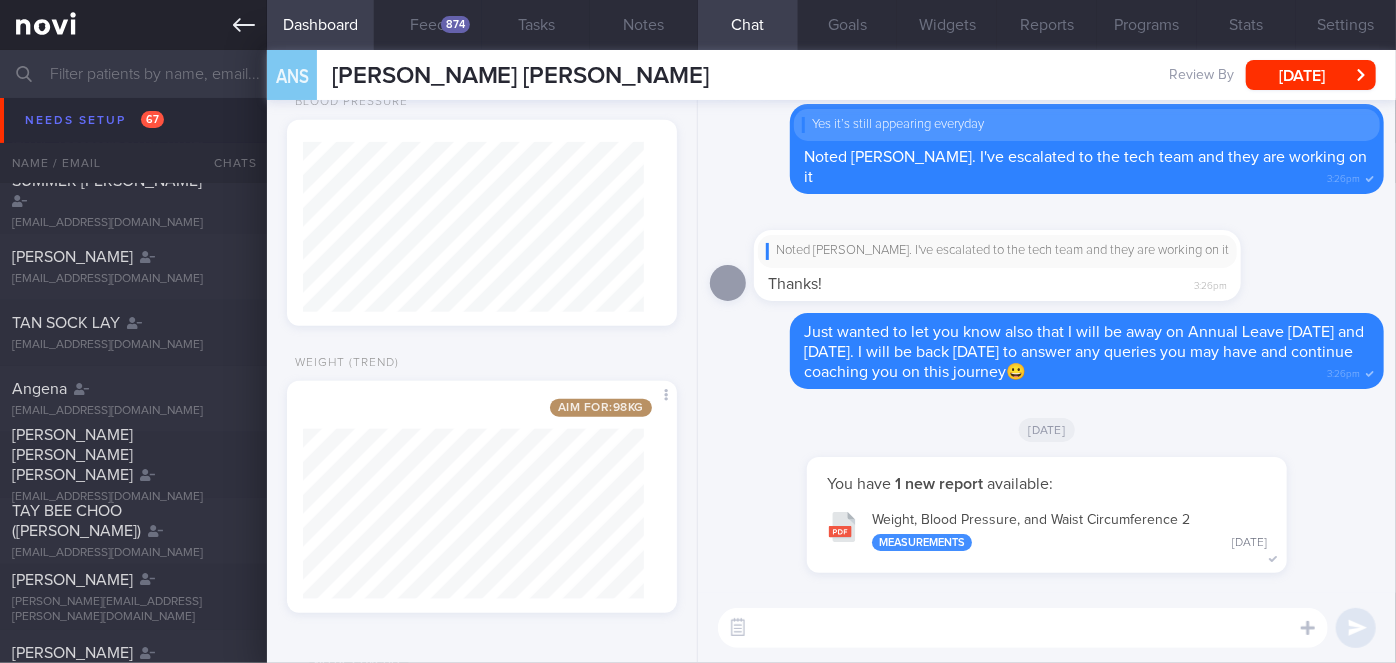 type 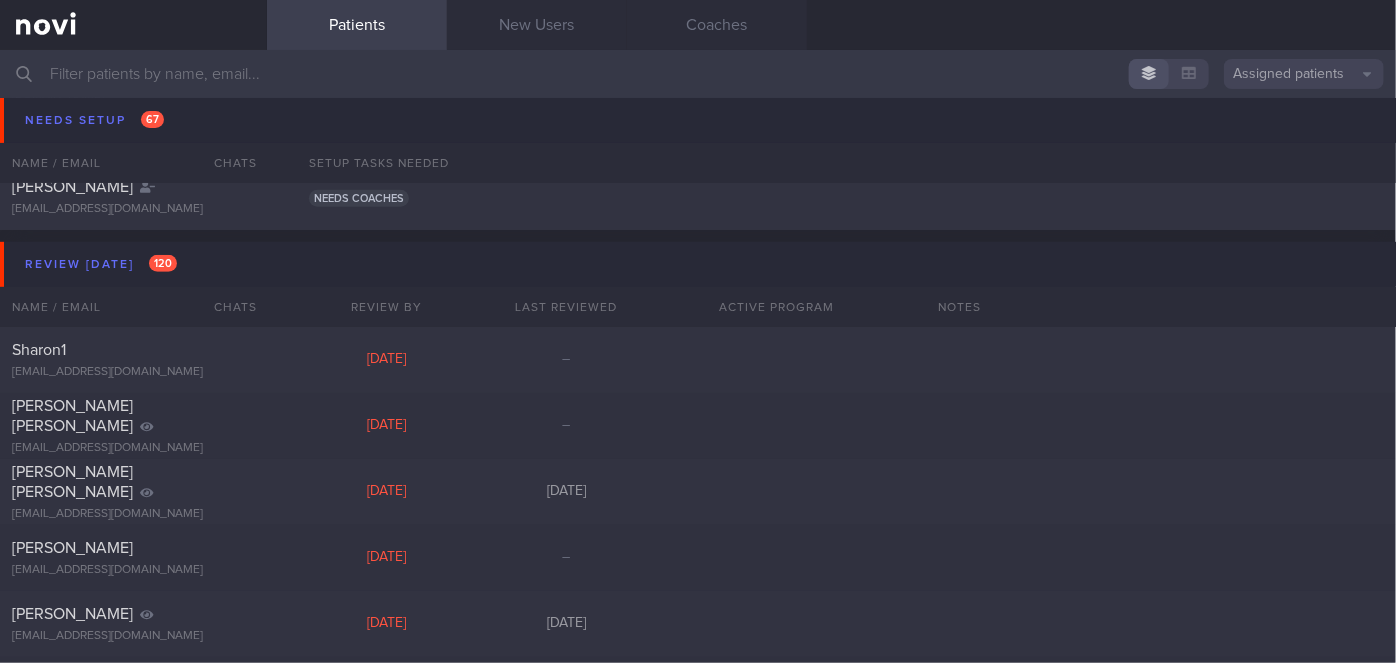 scroll, scrollTop: 4454, scrollLeft: 0, axis: vertical 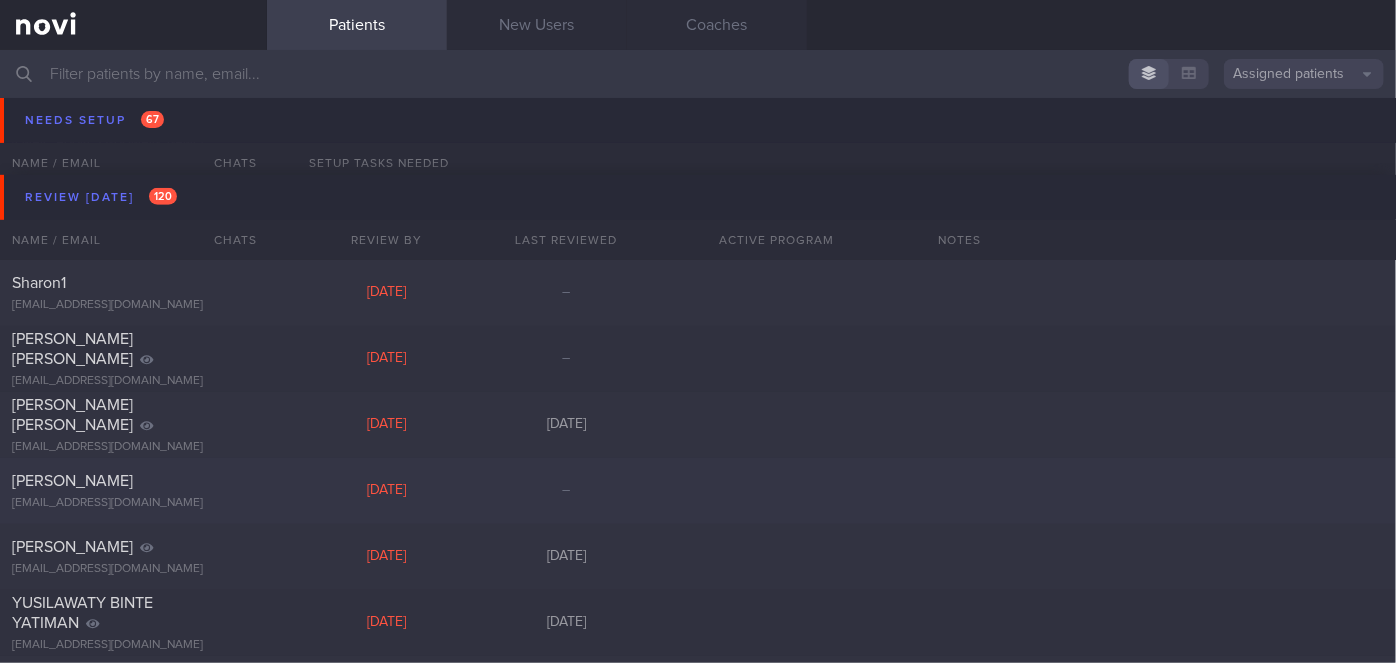 click on "[PERSON_NAME]
[EMAIL_ADDRESS][DOMAIN_NAME]
[DATE]
–" 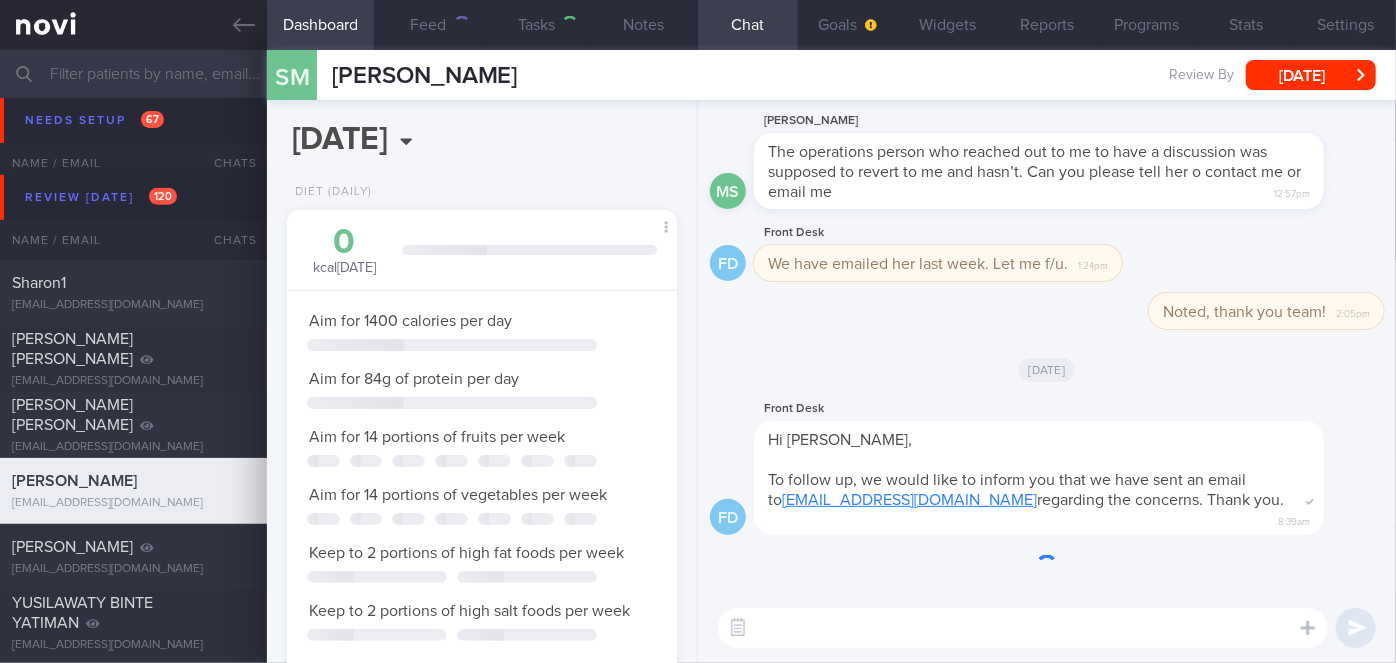 scroll, scrollTop: 0, scrollLeft: 0, axis: both 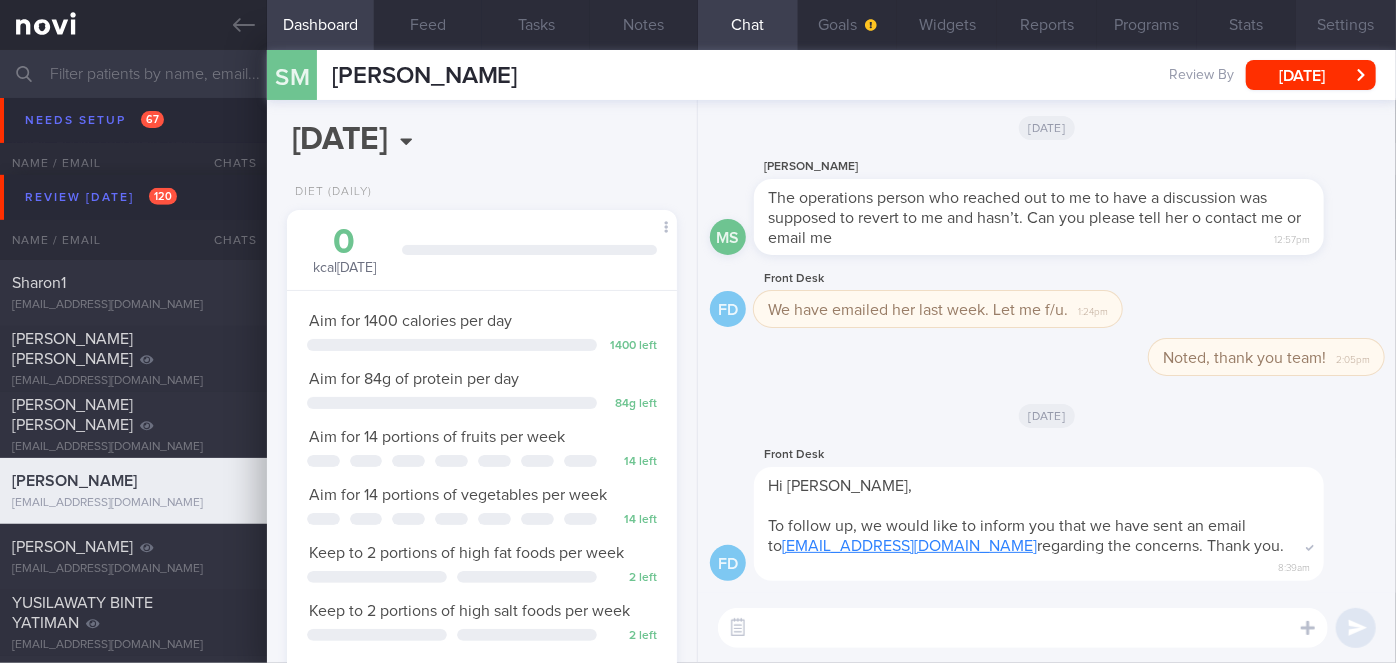 click on "Settings" at bounding box center [1346, 25] 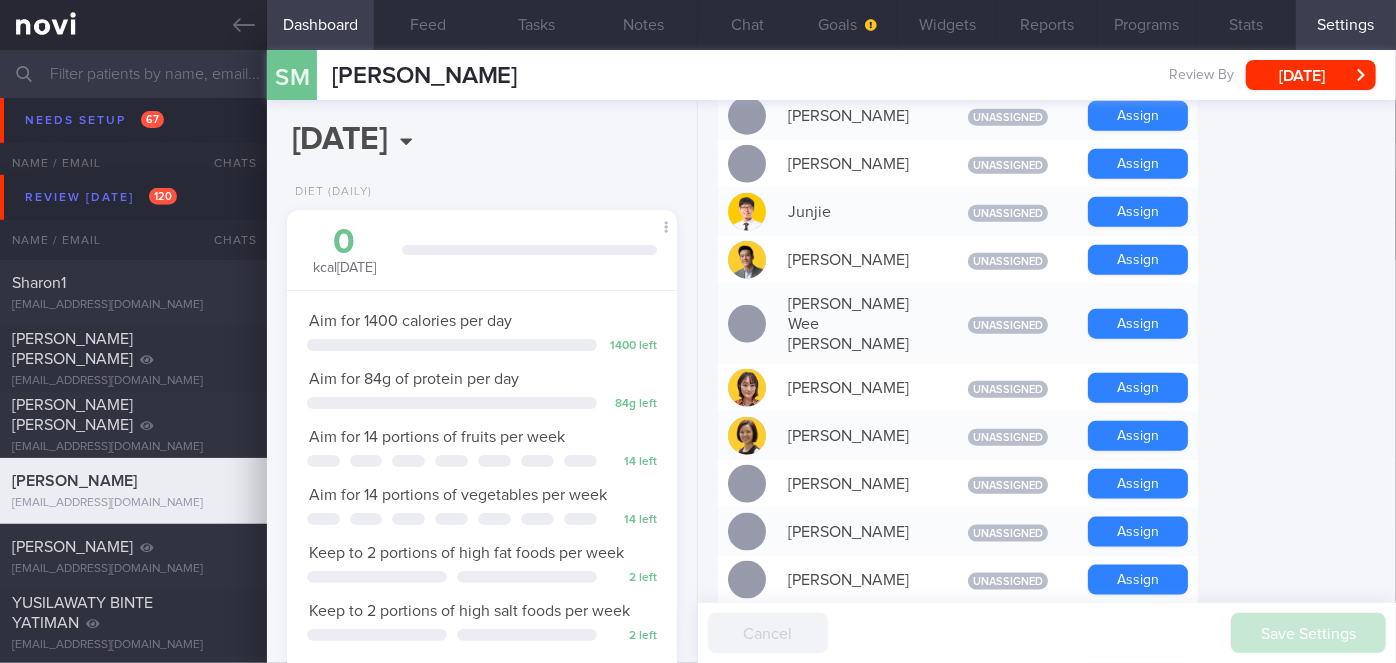 scroll, scrollTop: 1272, scrollLeft: 0, axis: vertical 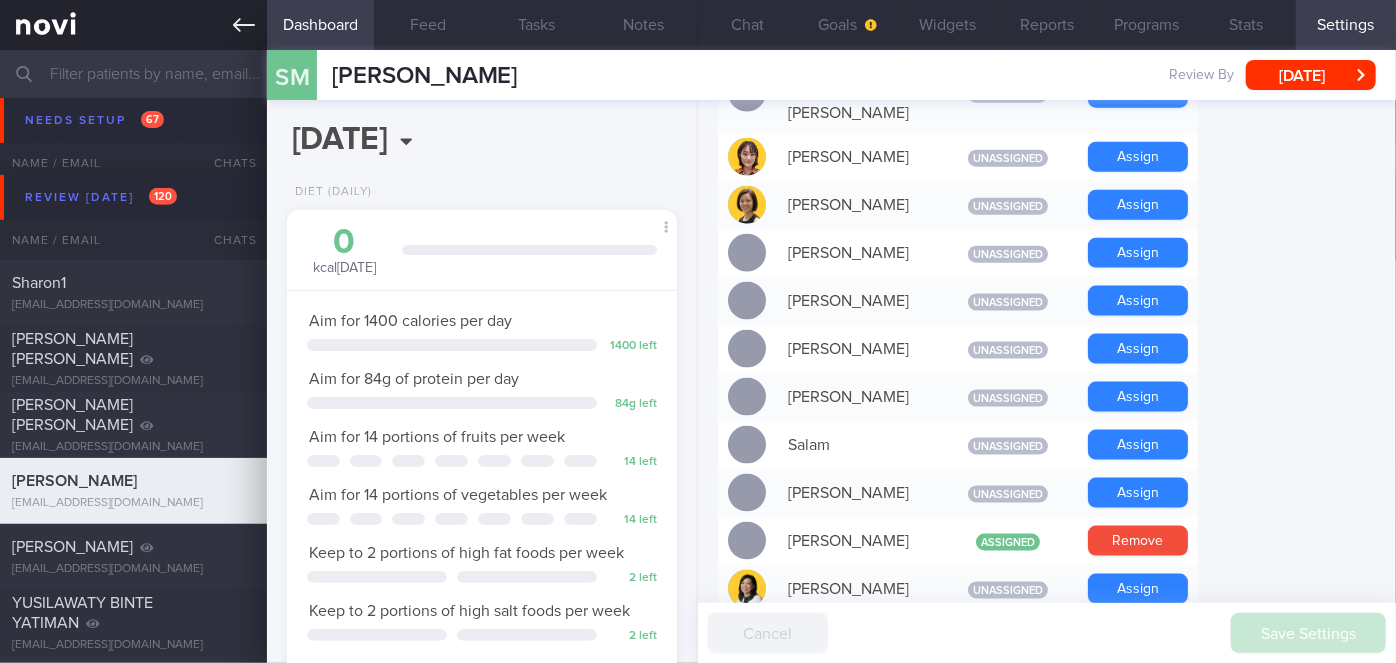 click at bounding box center [133, 25] 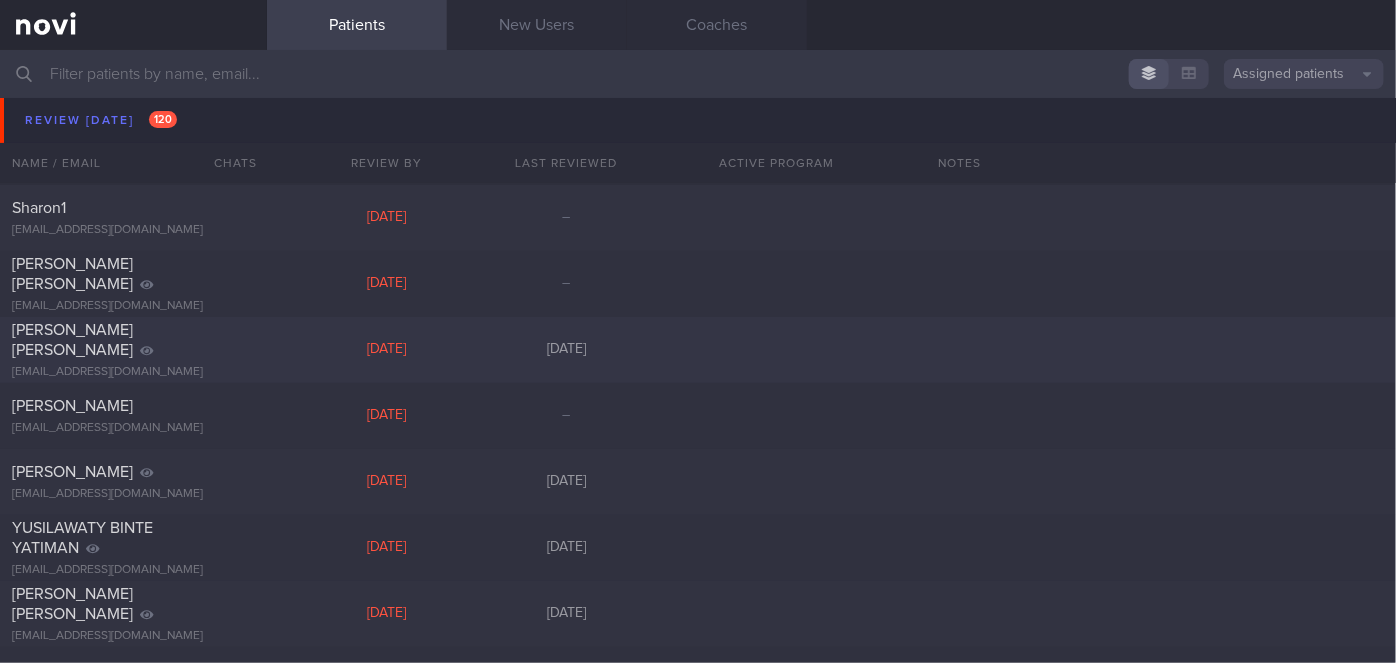 scroll, scrollTop: 4636, scrollLeft: 0, axis: vertical 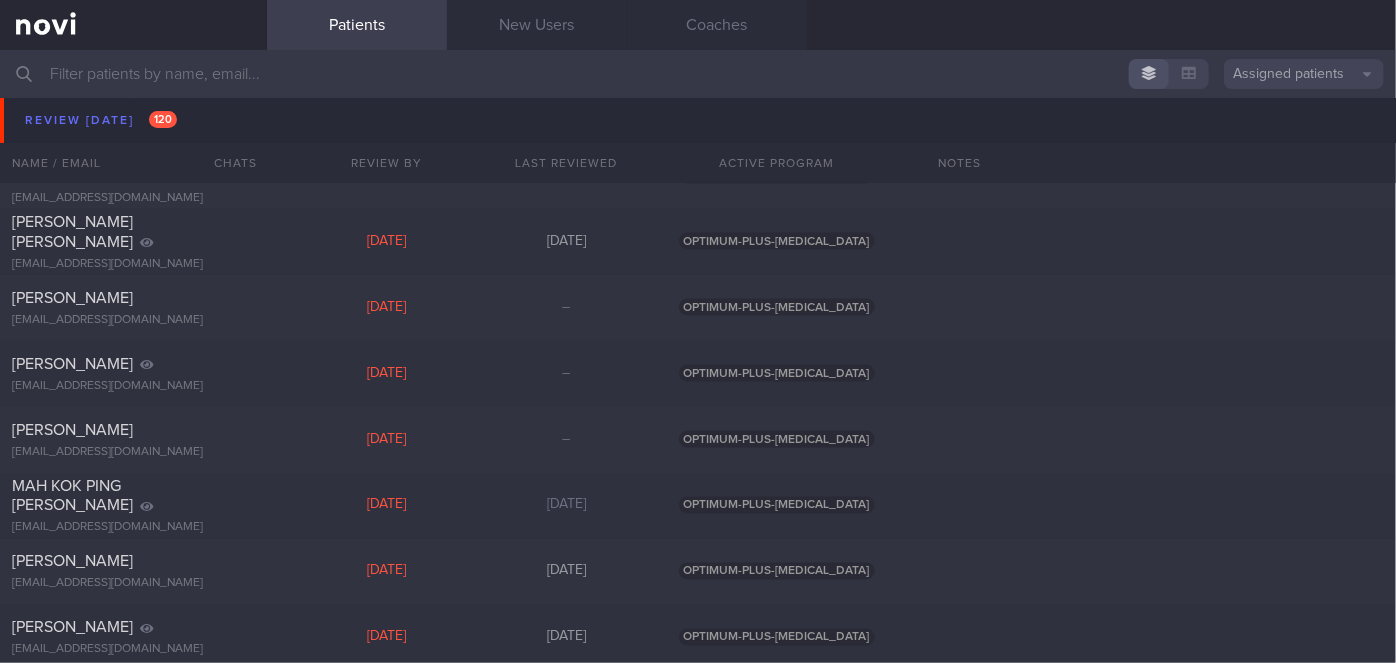 click on "[PERSON_NAME]
[EMAIL_ADDRESS][DOMAIN_NAME]
[DATE]
–
OPTIMUM-PLUS-[MEDICAL_DATA]" 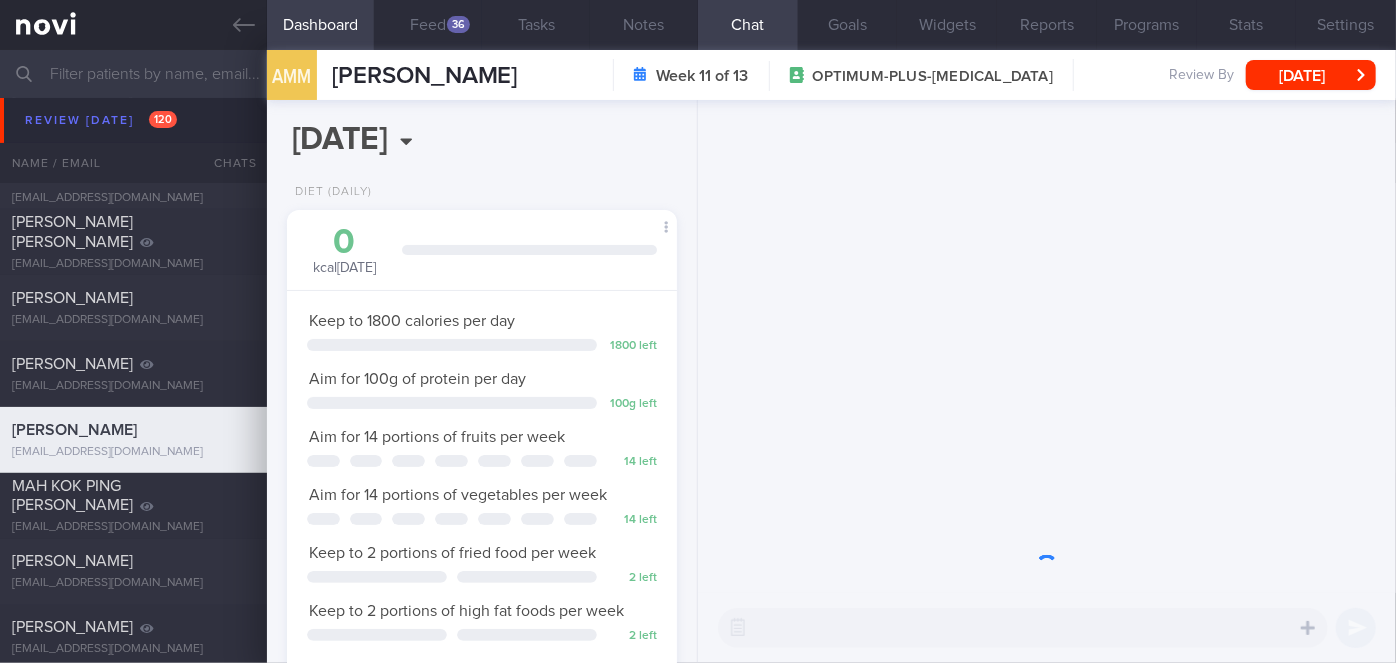 scroll, scrollTop: 999829, scrollLeft: 999658, axis: both 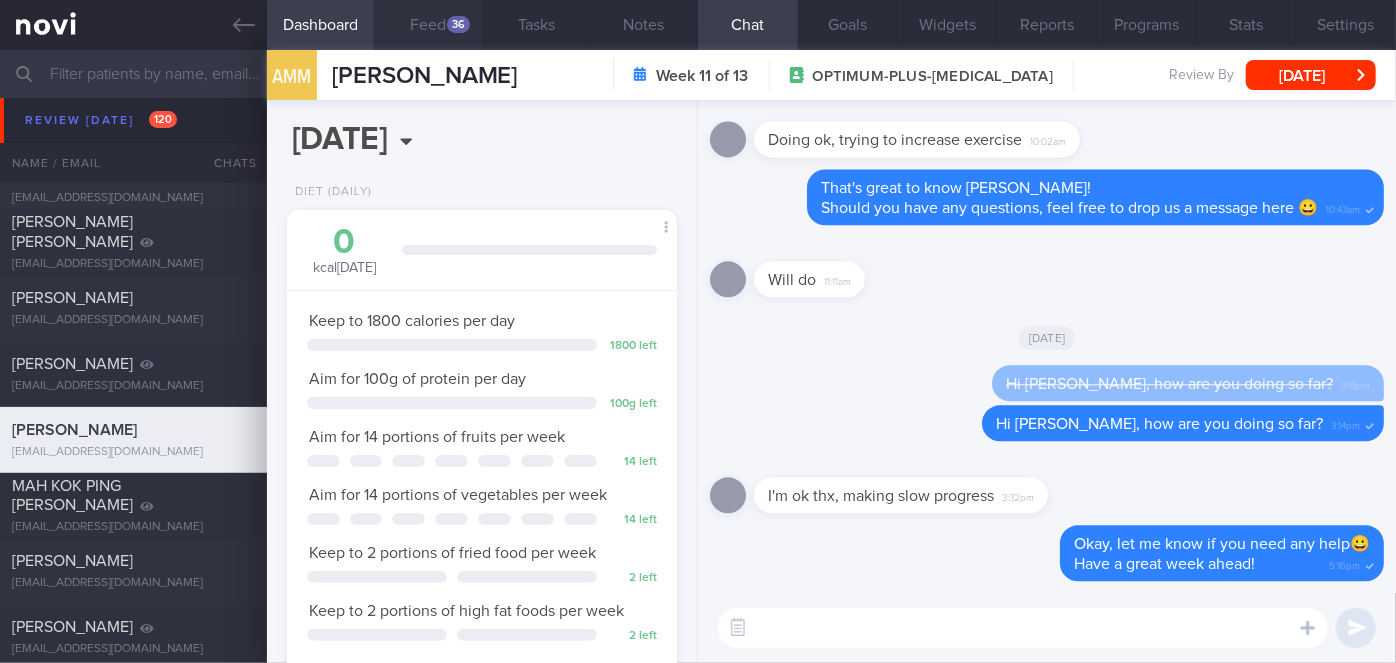 click on "Feed
36" at bounding box center [428, 25] 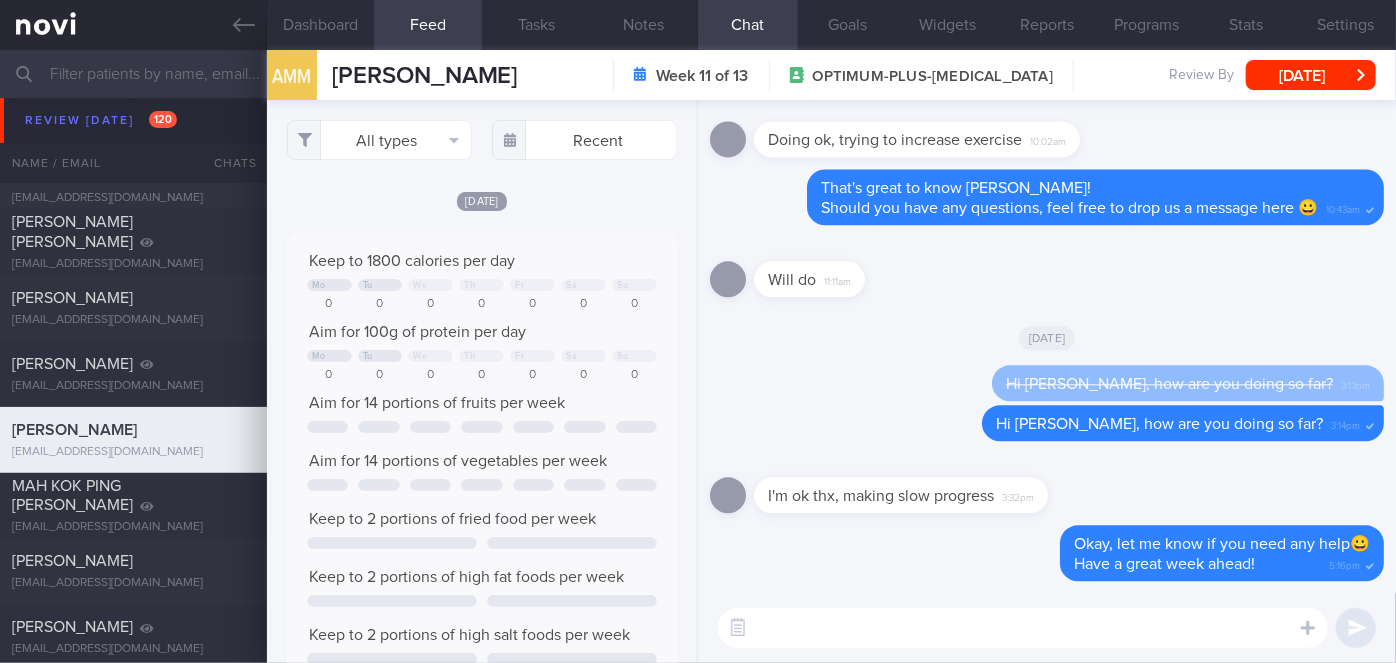 scroll, scrollTop: 999912, scrollLeft: 999648, axis: both 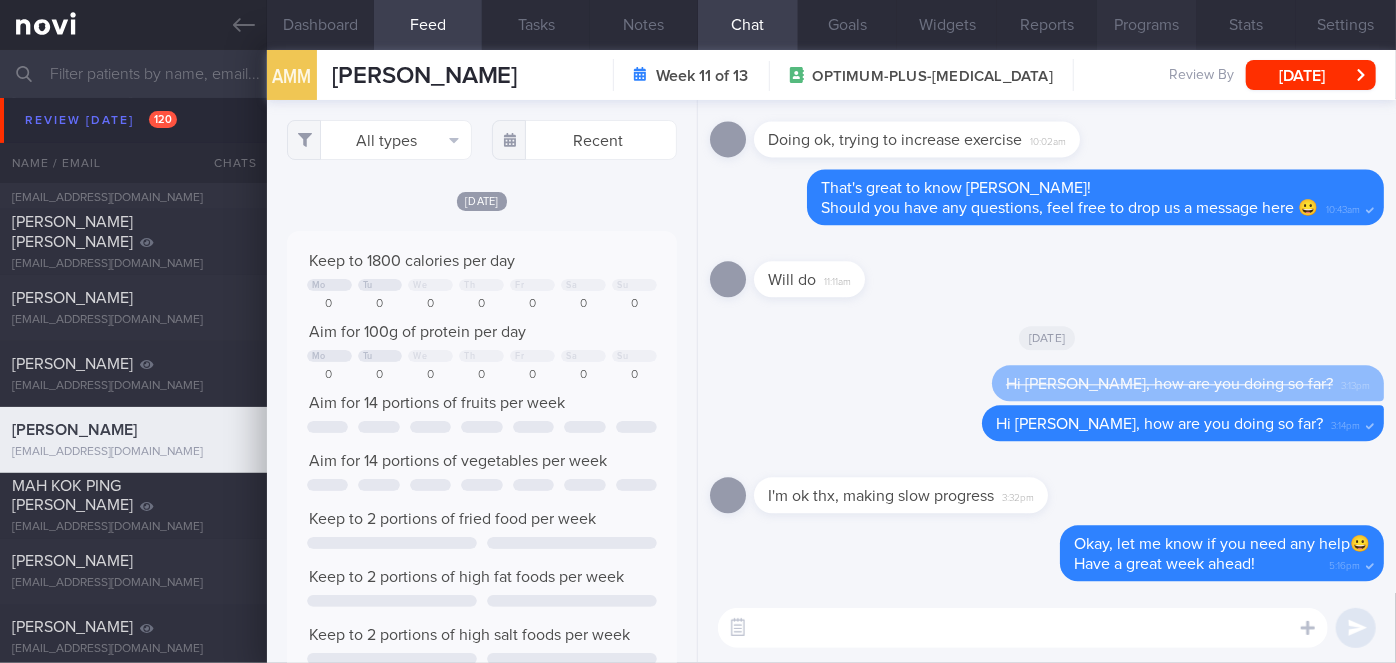 click on "Programs" at bounding box center [1147, 25] 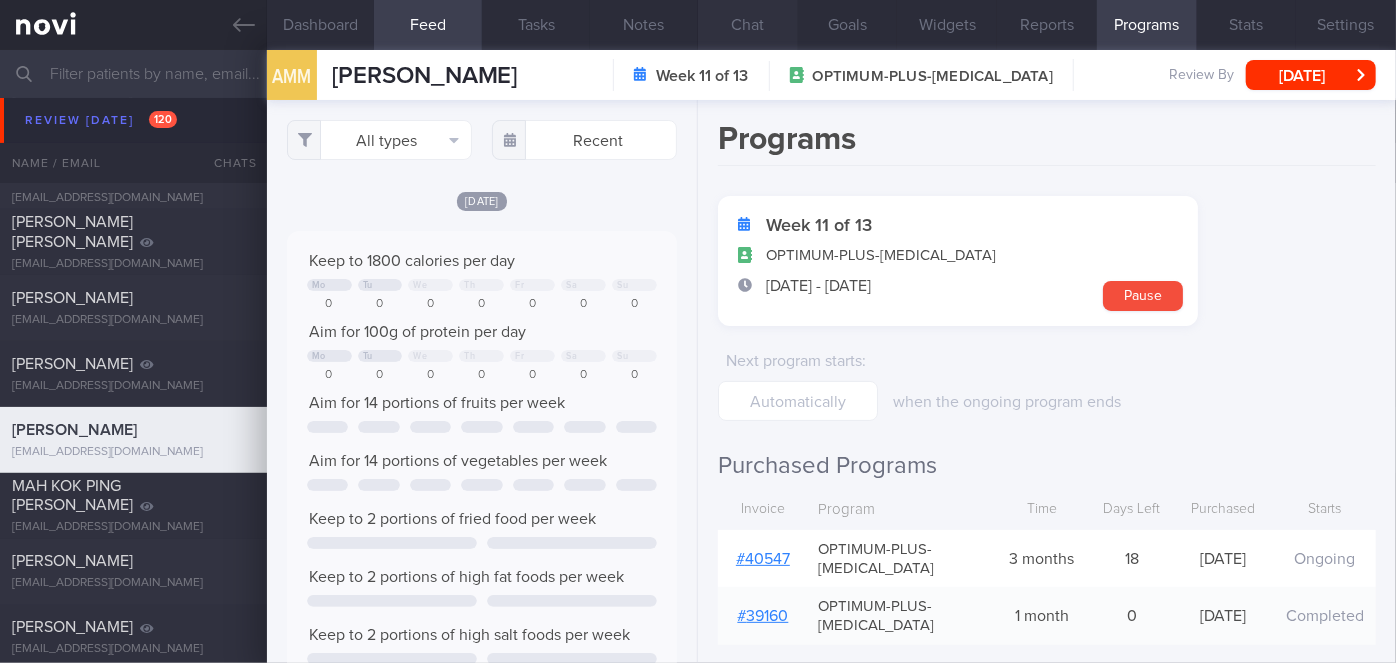 click on "Chat" at bounding box center (748, 25) 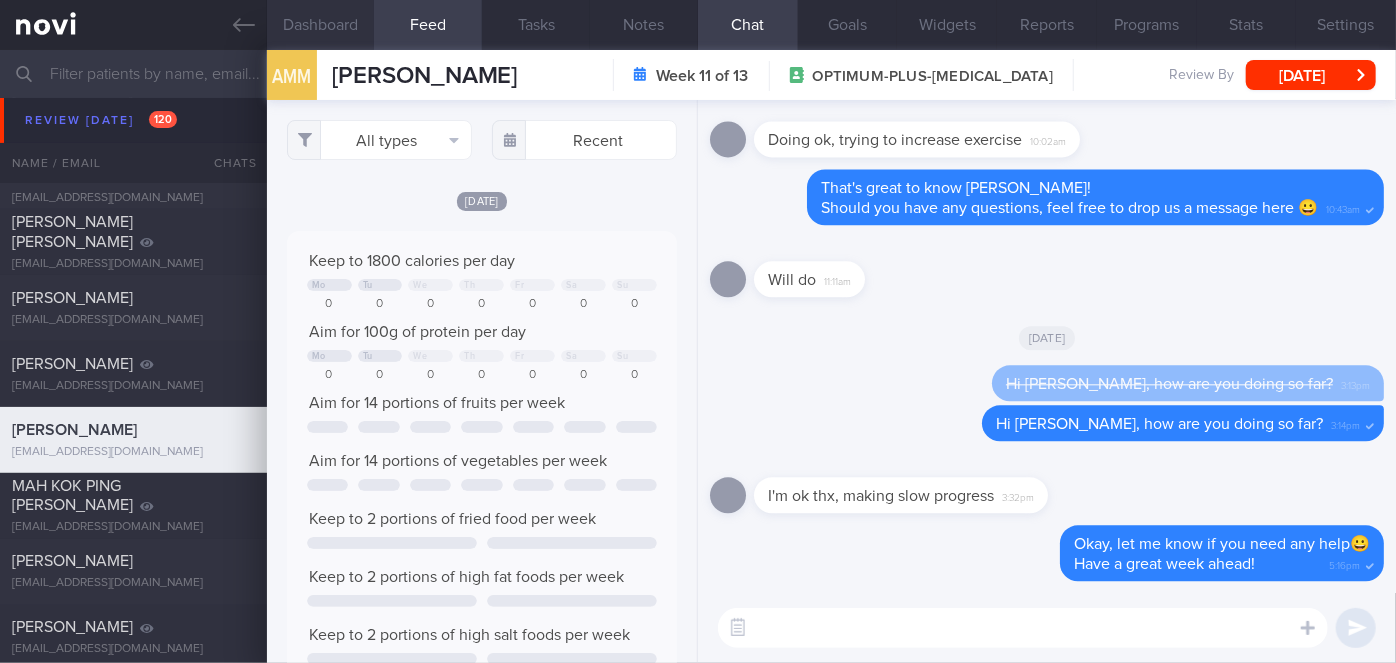 click on "Dashboard" at bounding box center [321, 25] 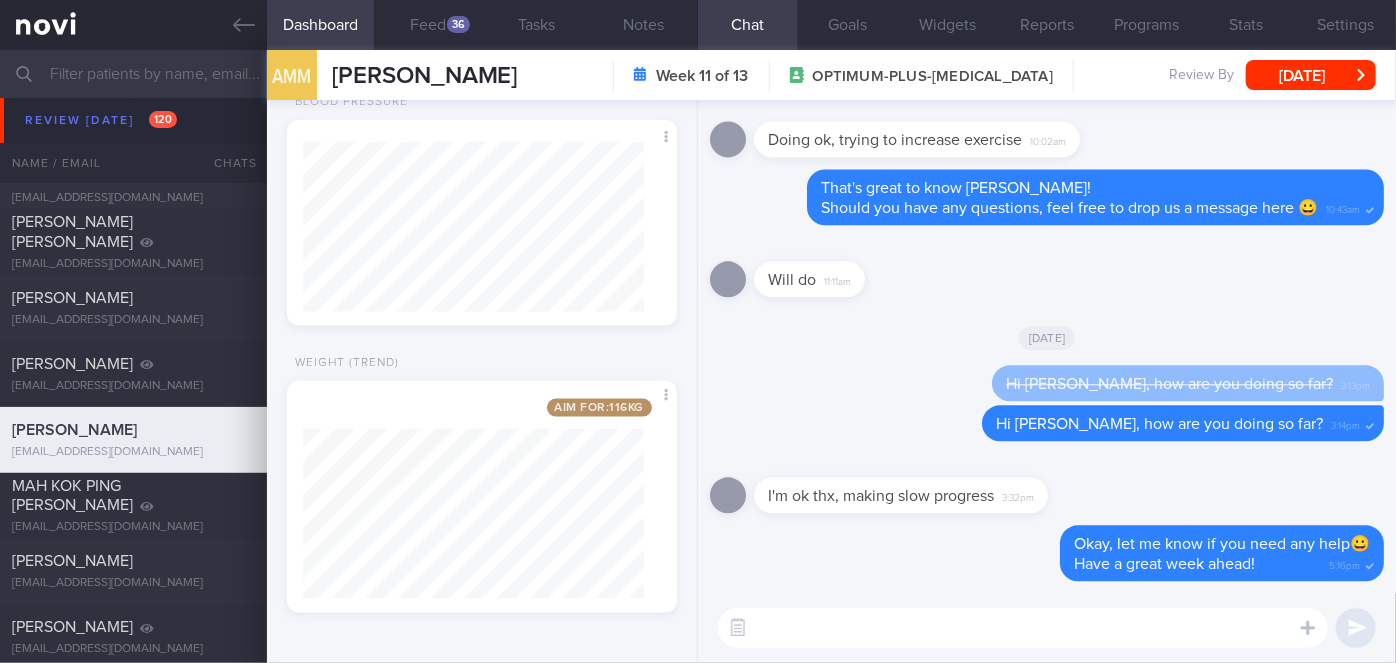 click at bounding box center [1023, 628] 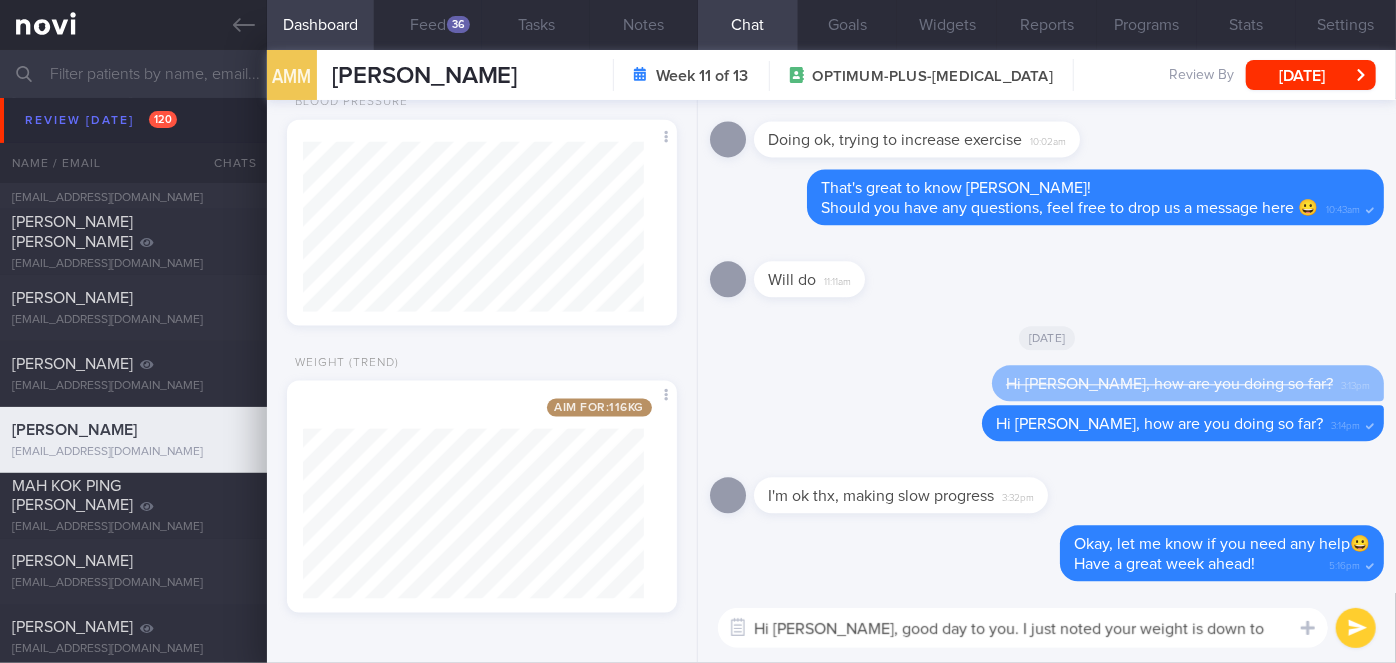 scroll, scrollTop: 0, scrollLeft: 0, axis: both 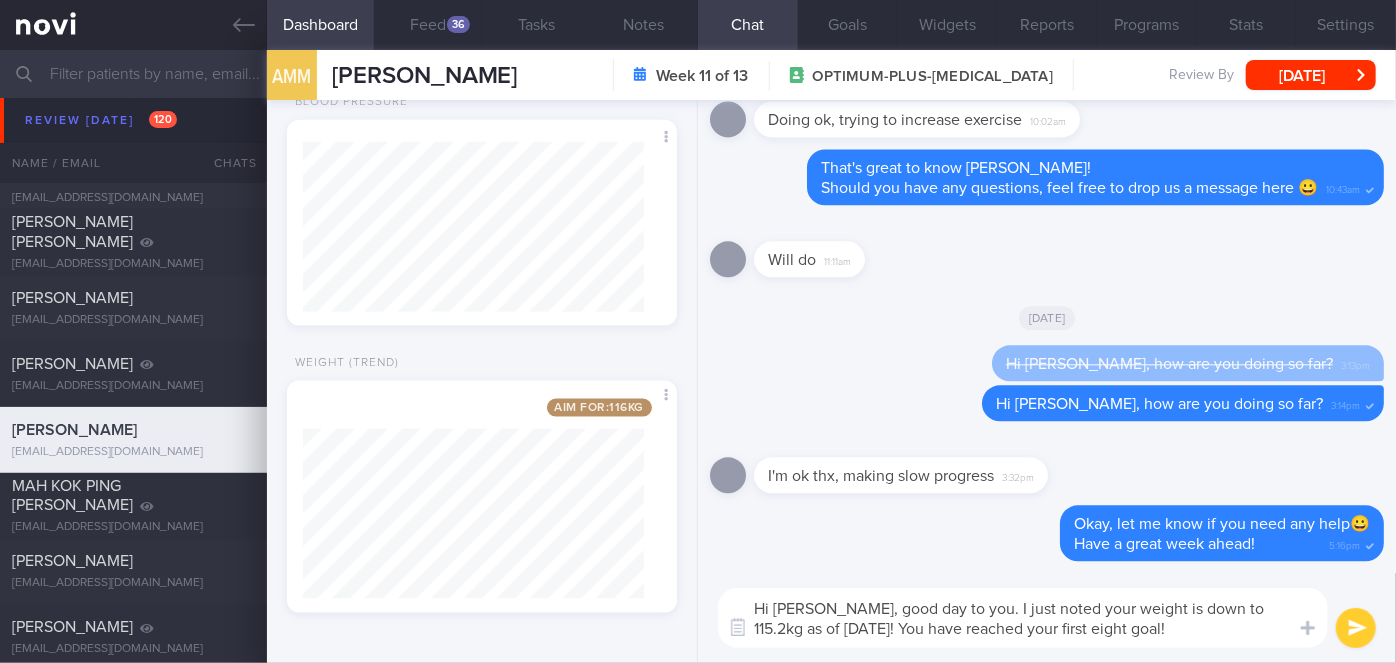 click on "Hi [PERSON_NAME], good day to you. I just noted your weight is down to 115.2kg as of [DATE]! You have reached your first eight goal!" at bounding box center (1023, 618) 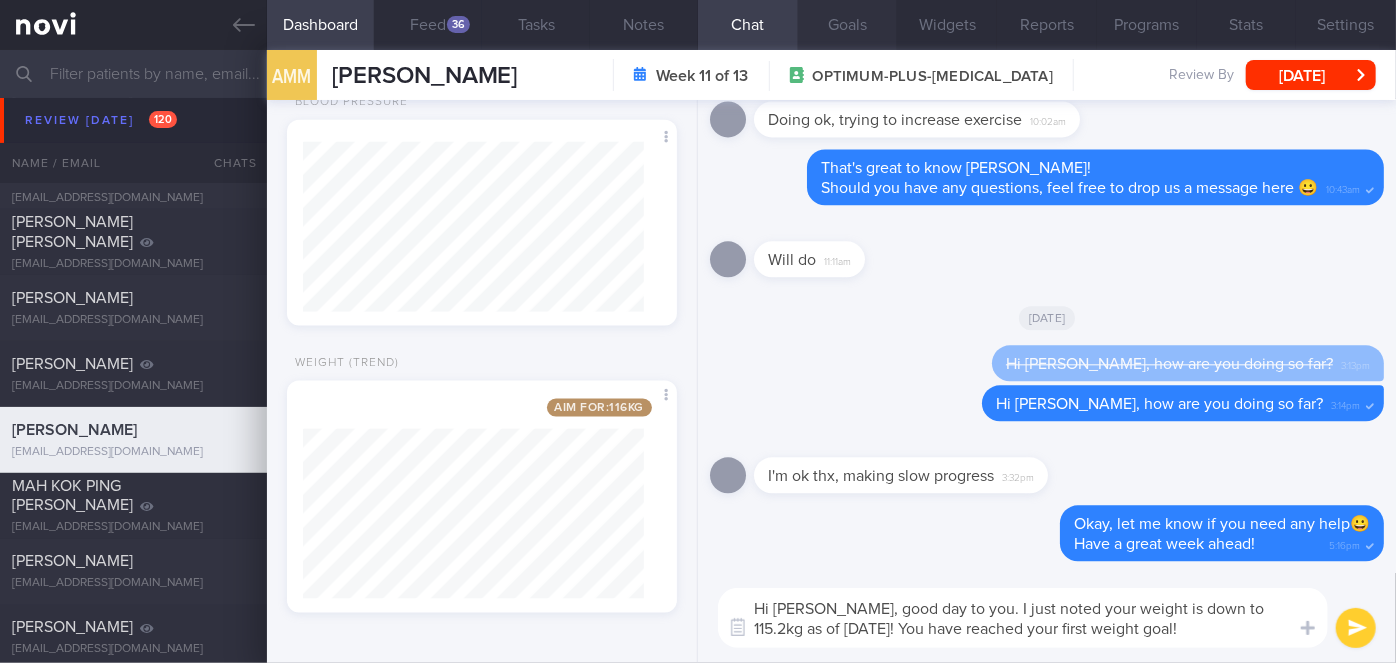 click on "Goals" at bounding box center [848, 25] 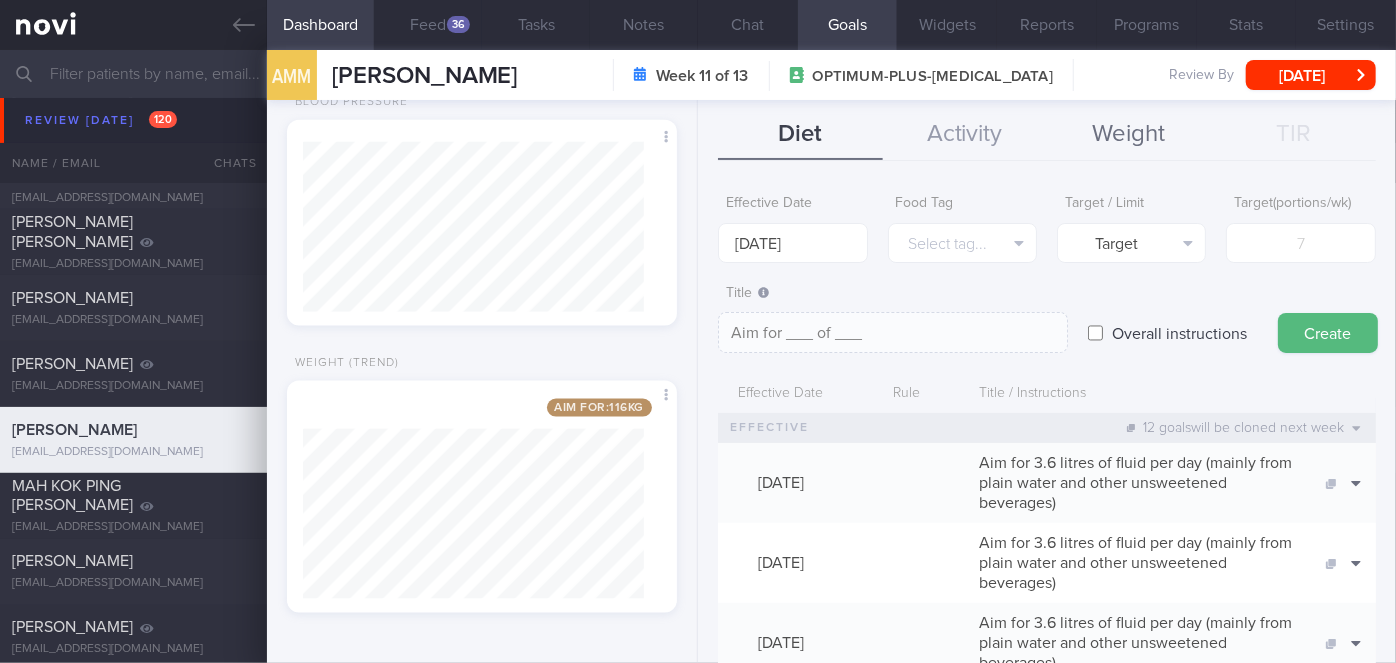 click on "Weight" at bounding box center (1129, 135) 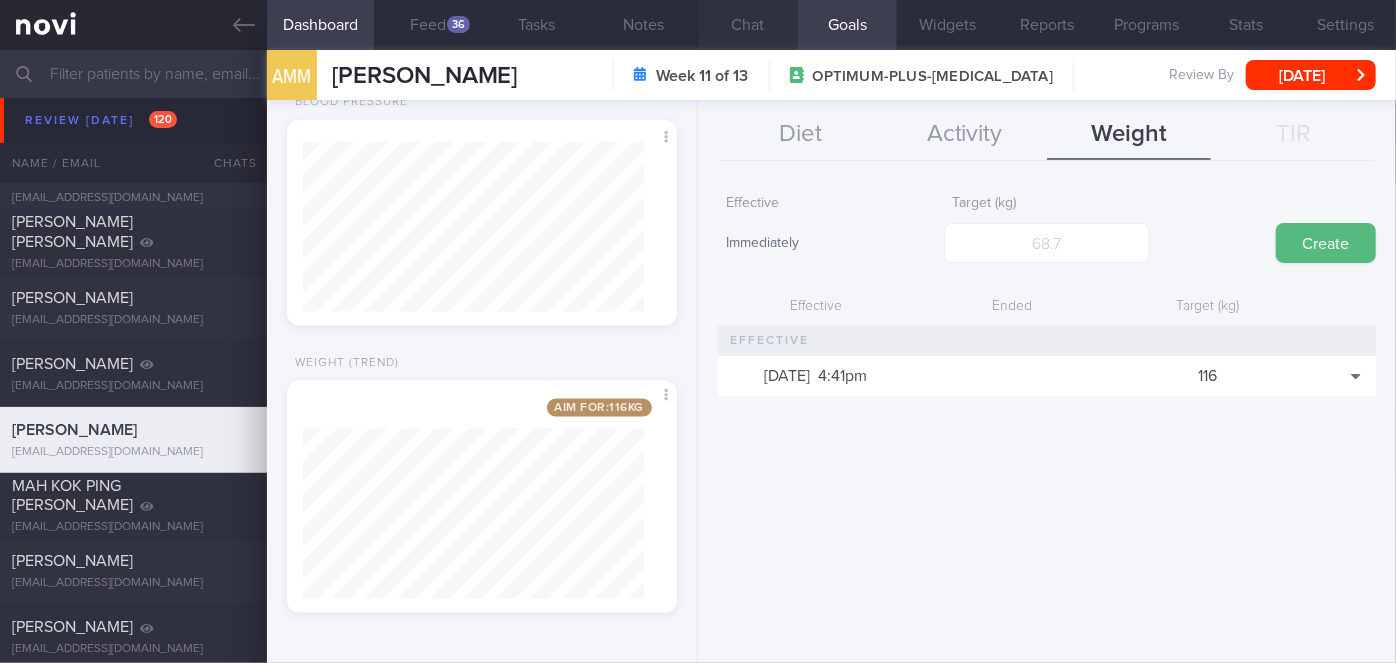 click on "Chat" at bounding box center [748, 25] 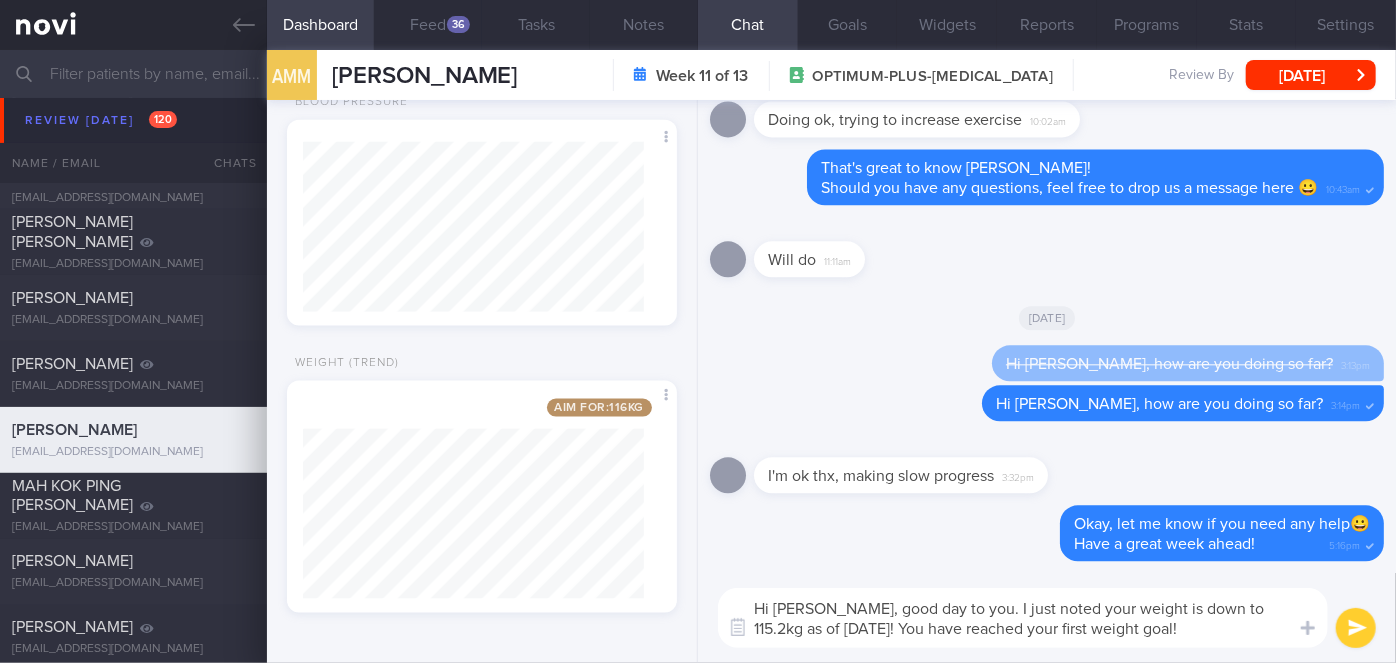 click on "Hi [PERSON_NAME], good day to you. I just noted your weight is down to 115.2kg as of [DATE]! You have reached your first weight goal!" at bounding box center (1023, 618) 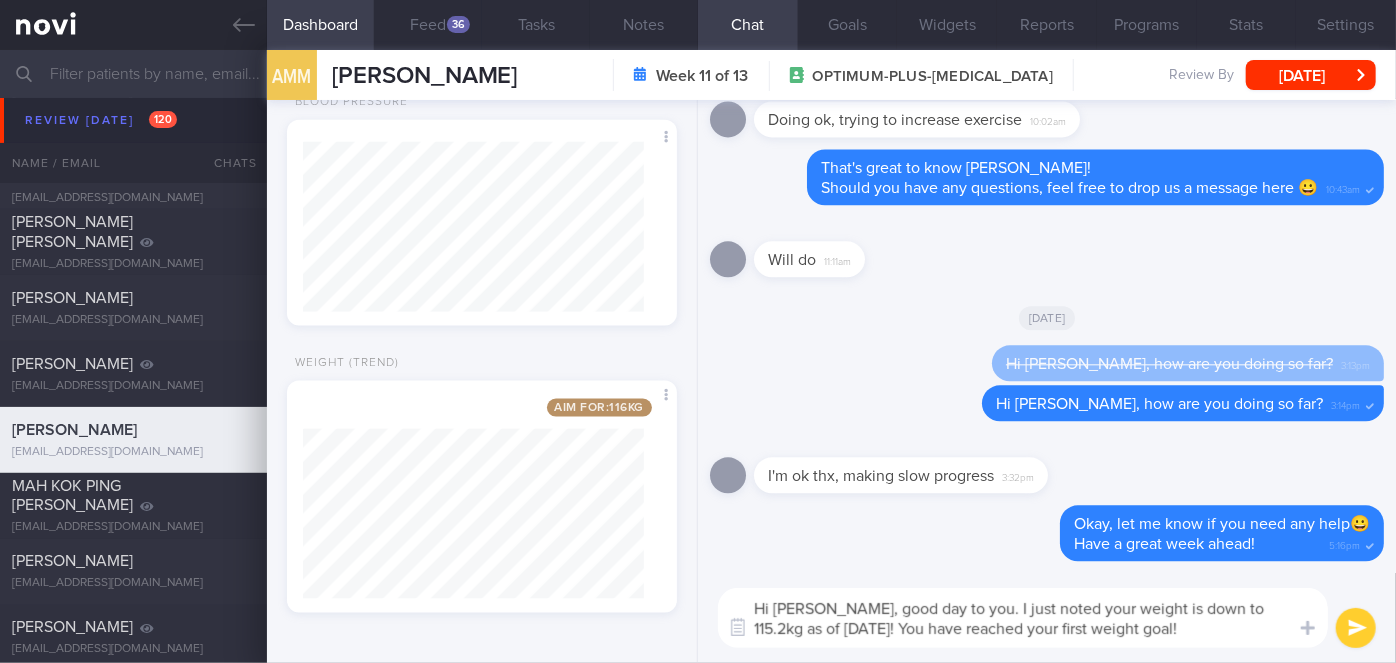 type on "Hi [PERSON_NAME], good day to you. I just noted your weight is down to 115.2kg as of [DATE]! You have reached your first weight goal! Congratulations!" 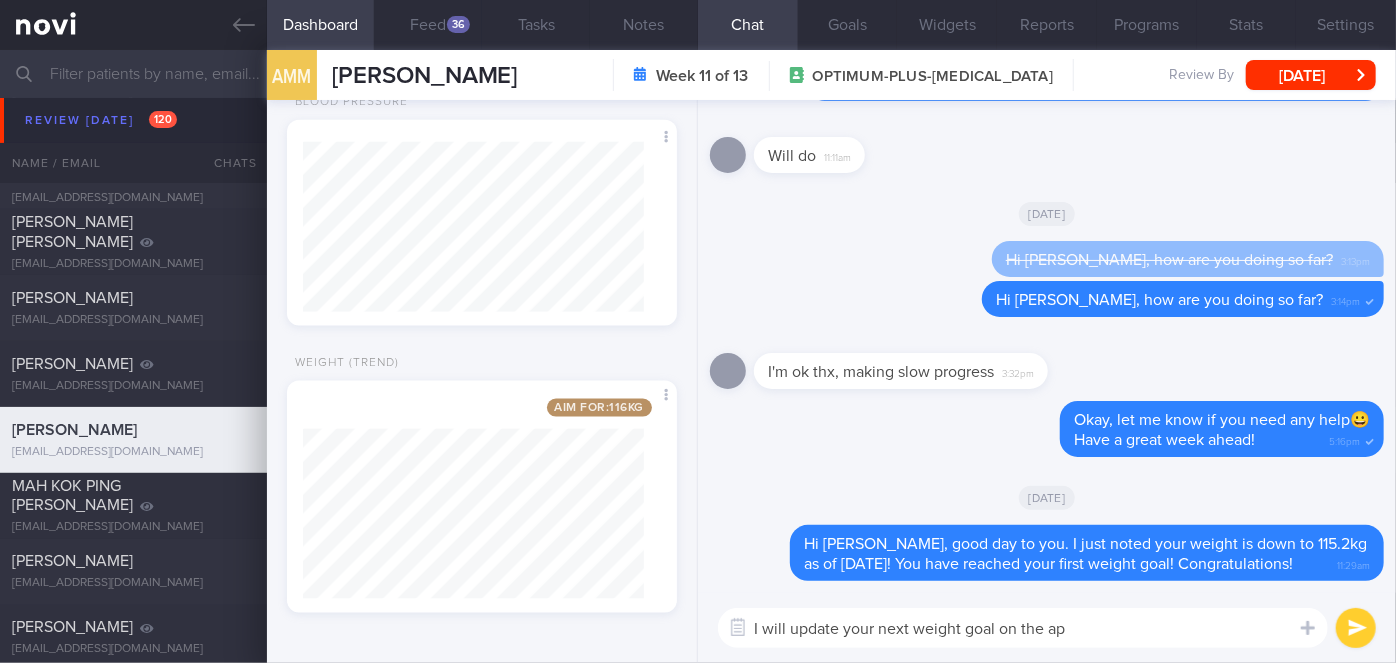 type on "I will update your next weight goal on the app" 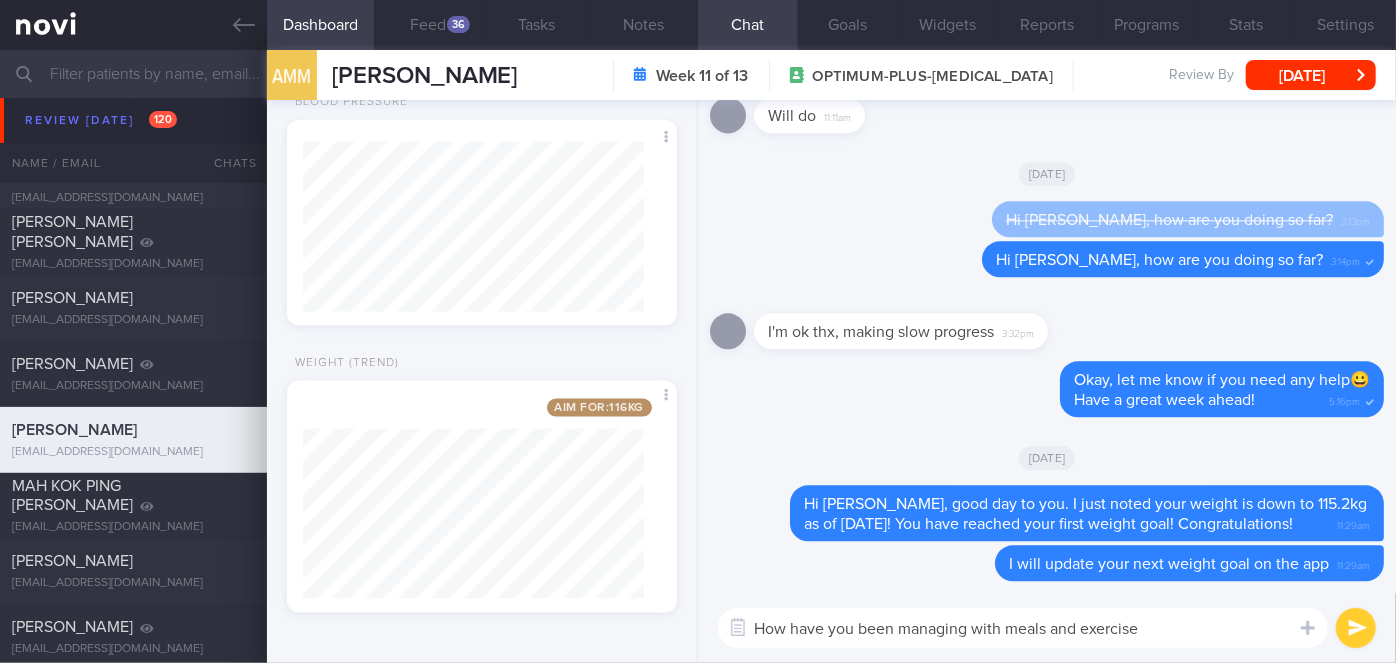 type on "How have you been managing with meals and exercise?" 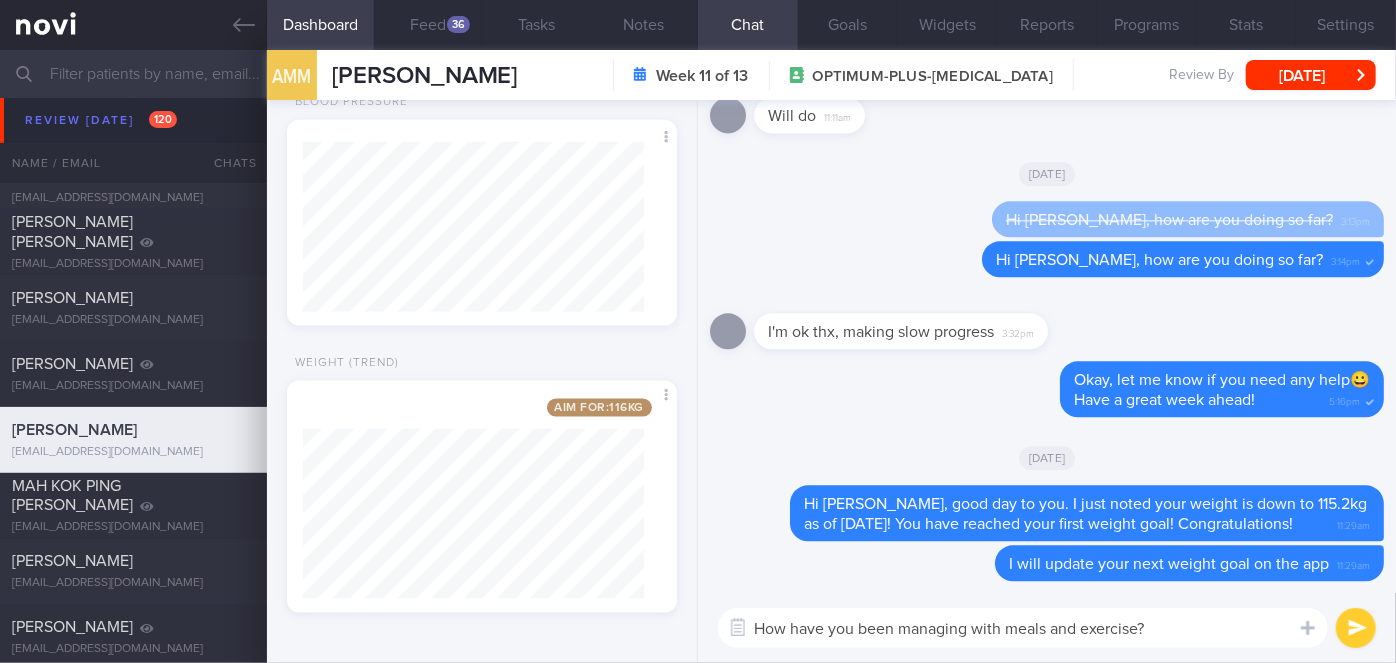 type 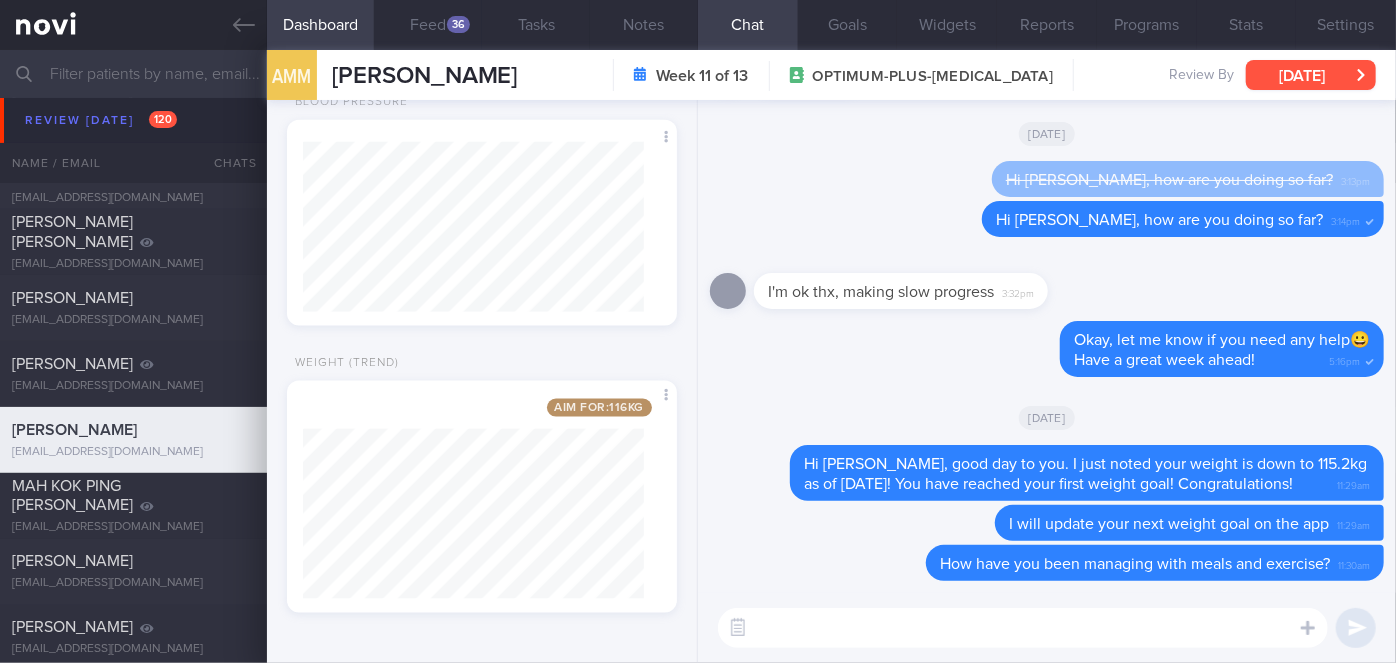 click on "[DATE]" at bounding box center [1311, 75] 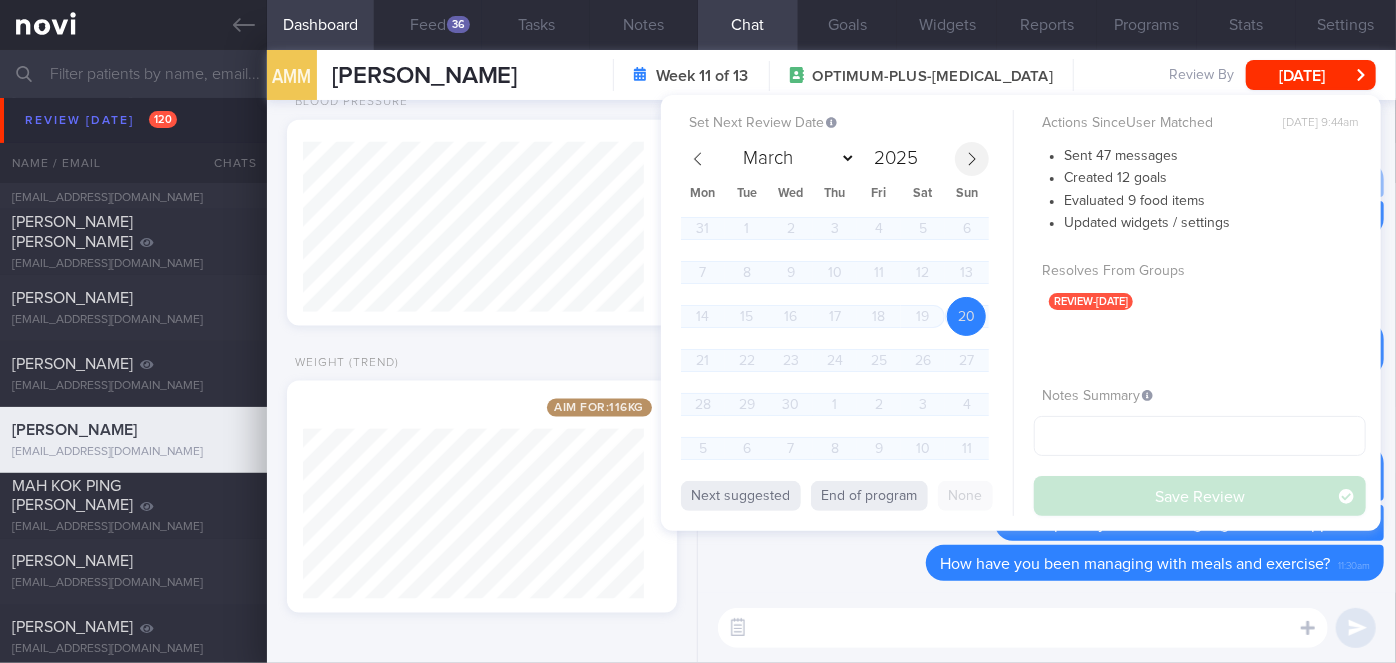 click 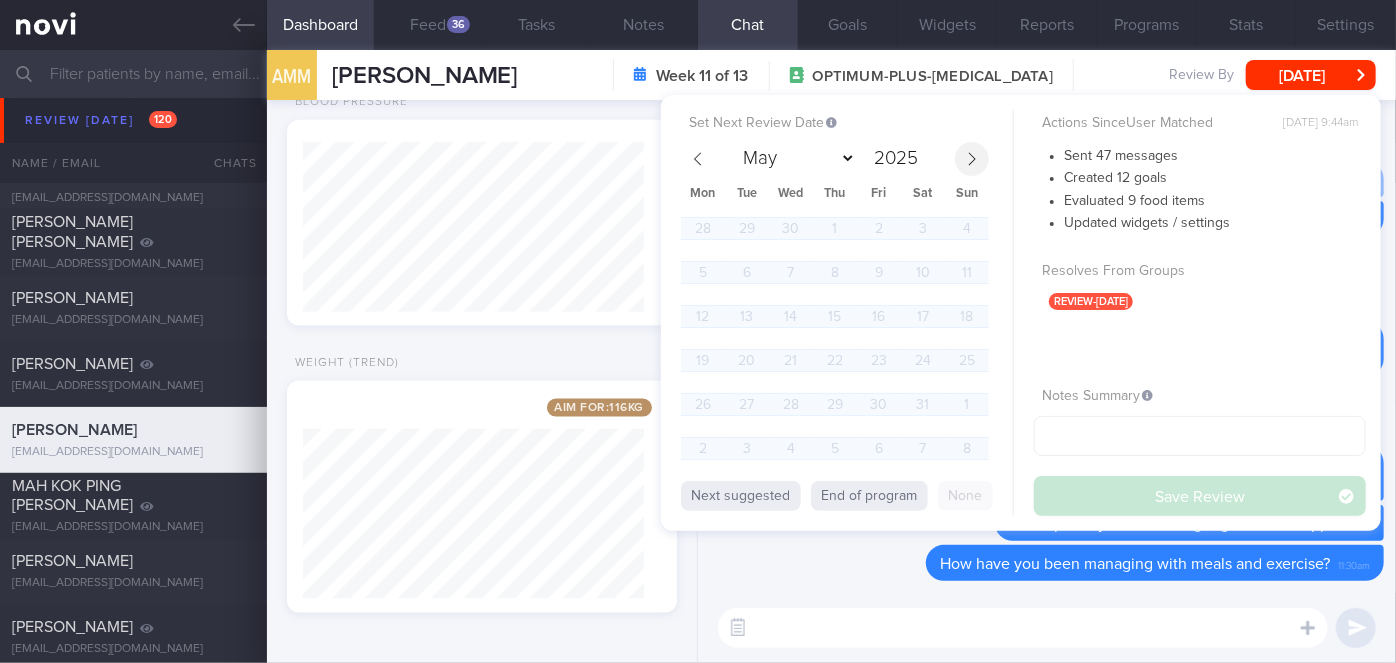 click 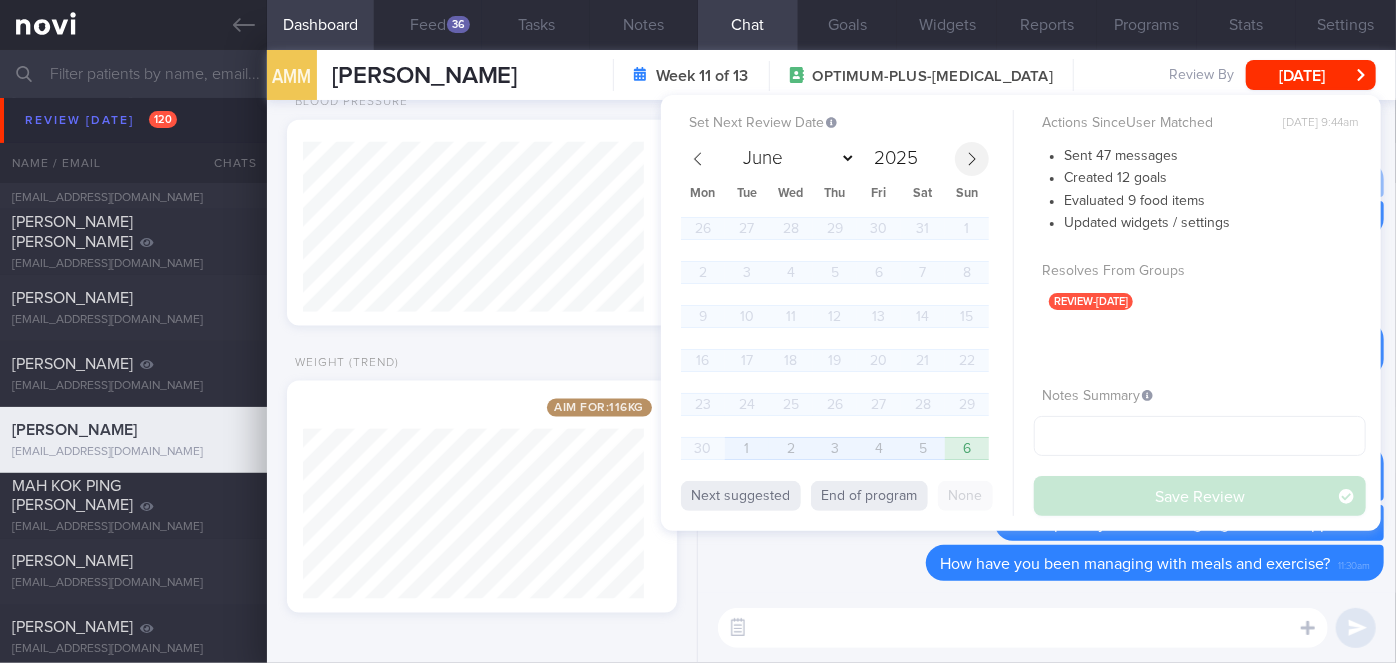 click 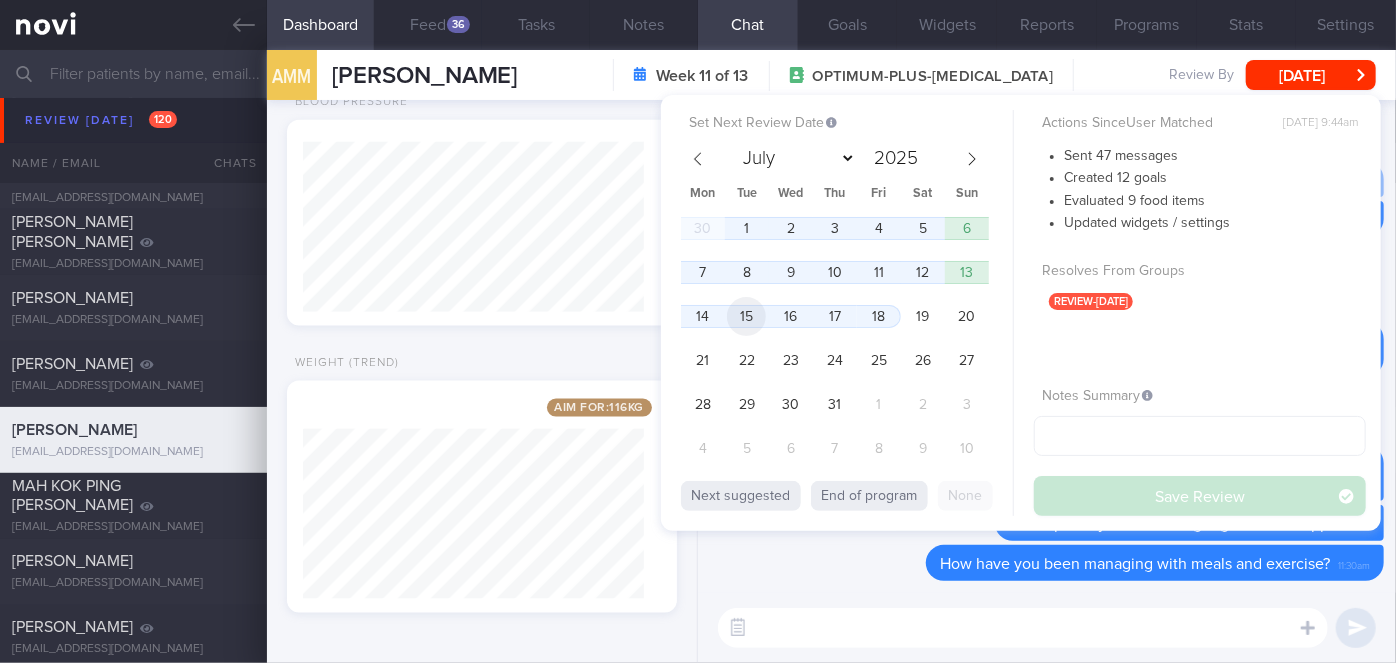 click on "15" at bounding box center [746, 316] 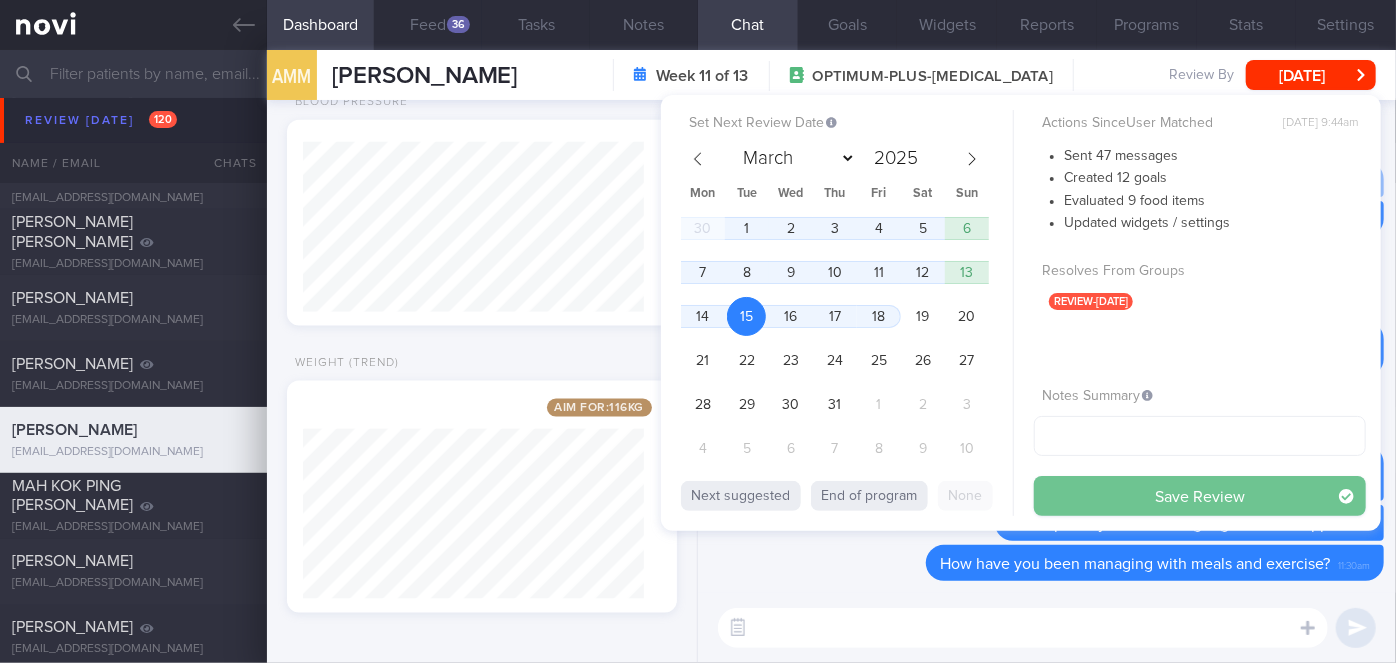 click on "Save Review" at bounding box center (1200, 496) 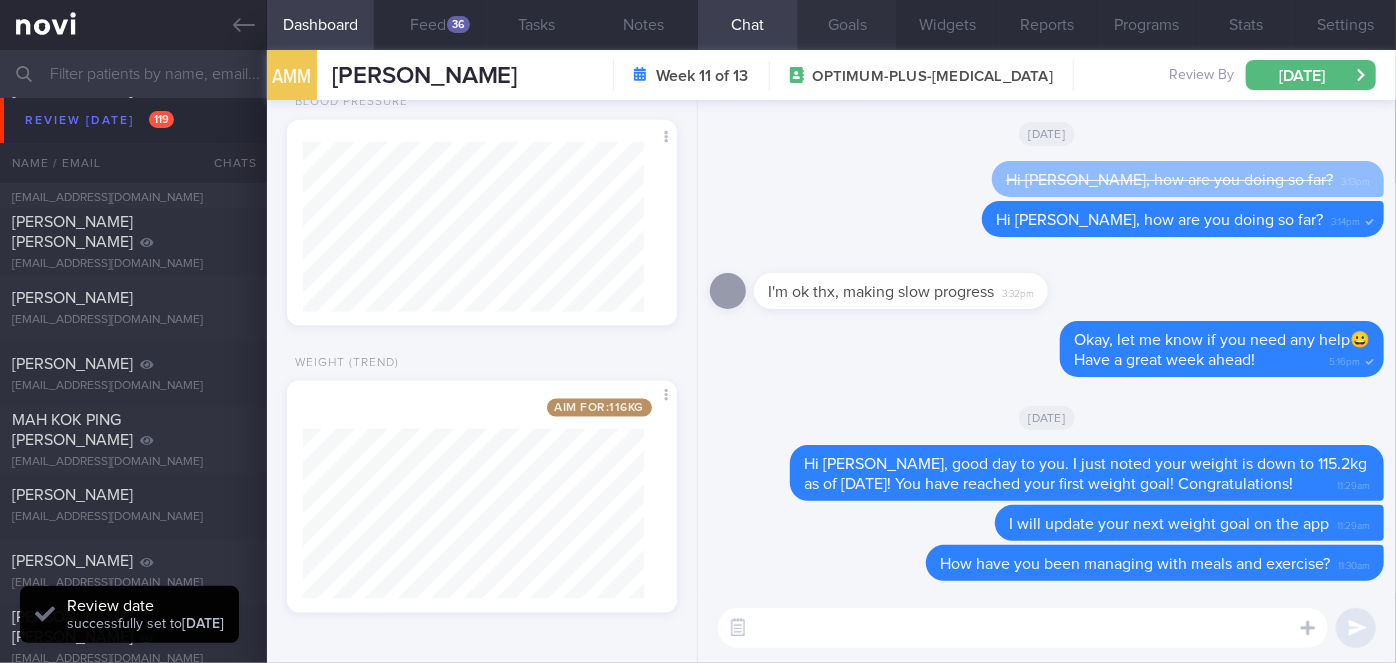 click on "Goals" at bounding box center (848, 25) 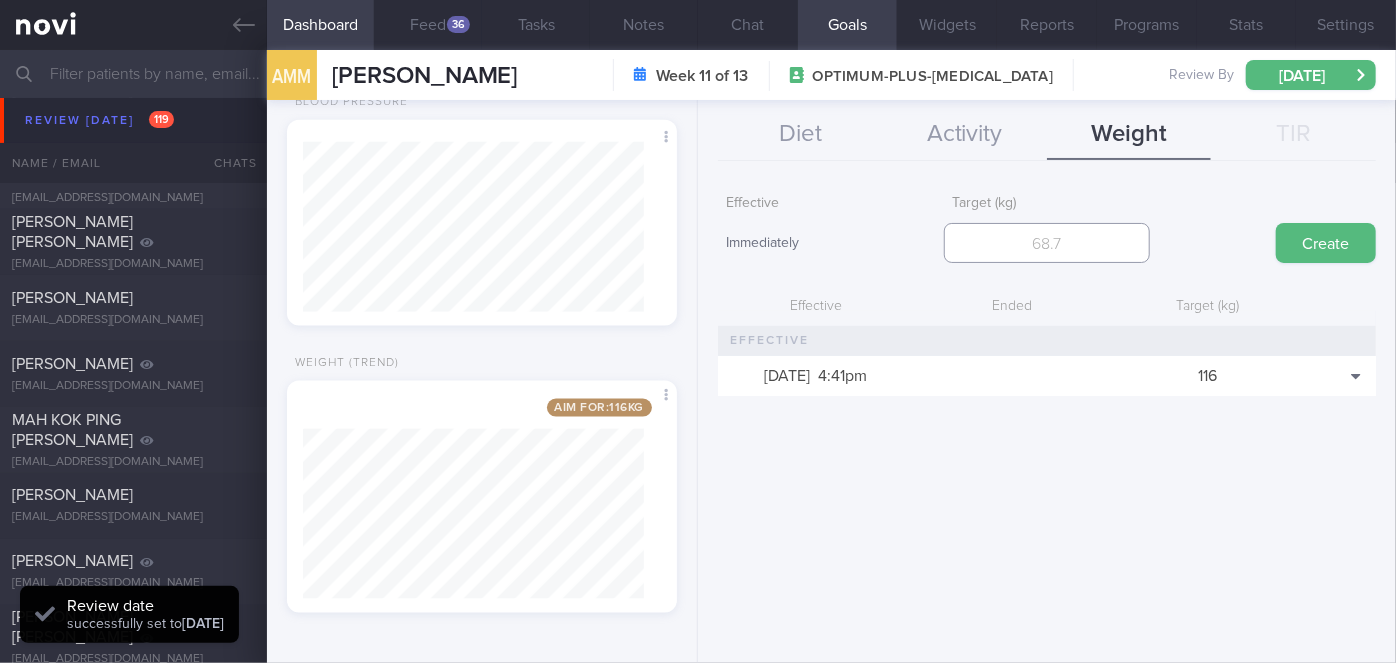 click at bounding box center [1047, 243] 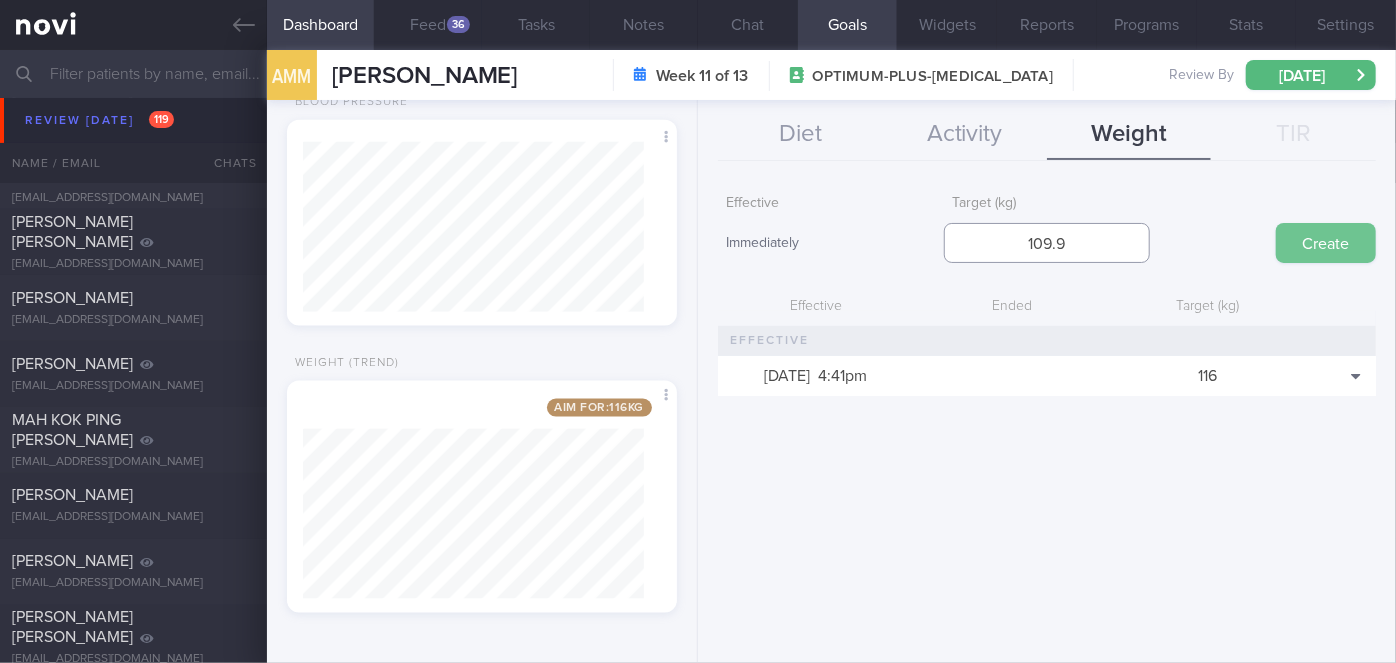 type on "109.9" 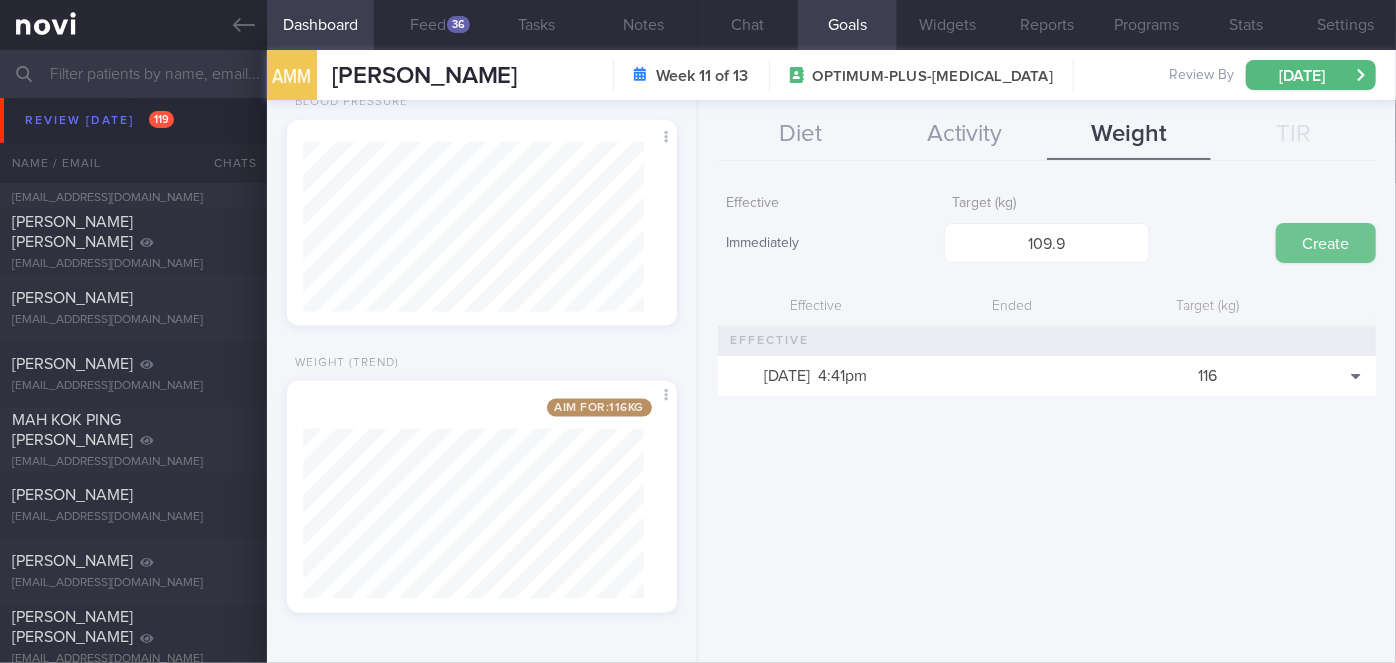 click on "Create" at bounding box center (1326, 243) 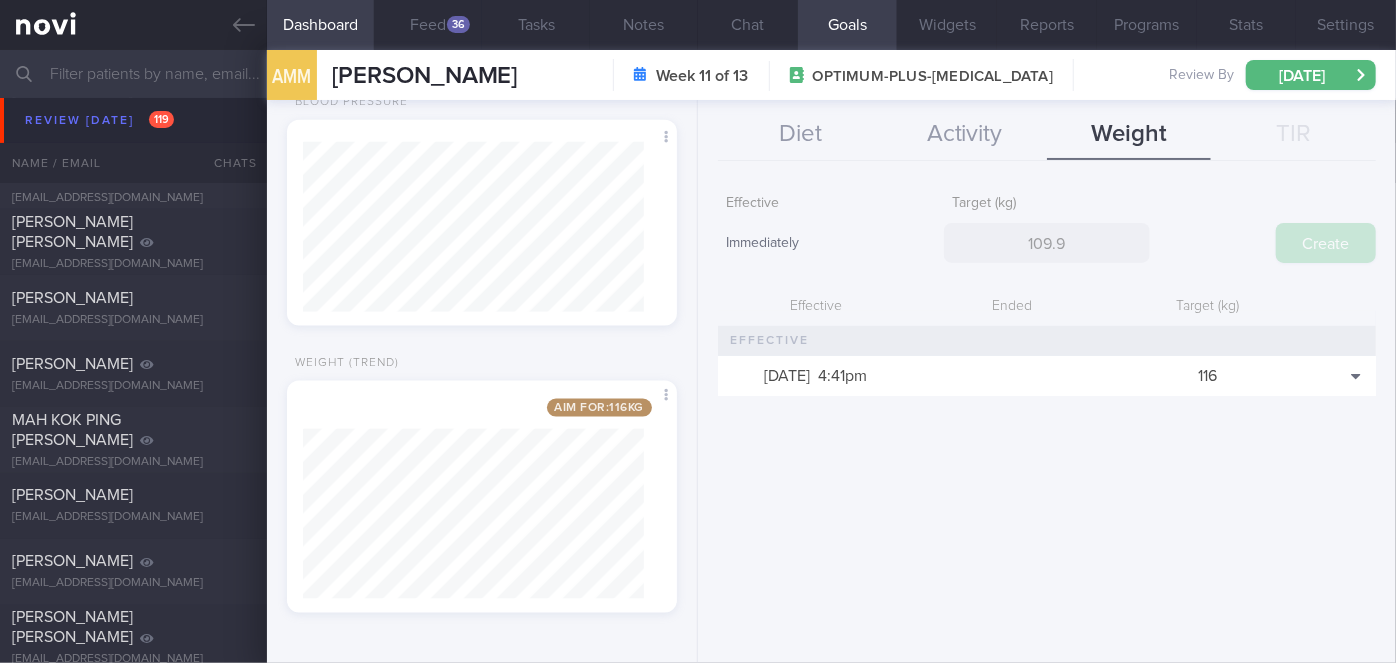 type 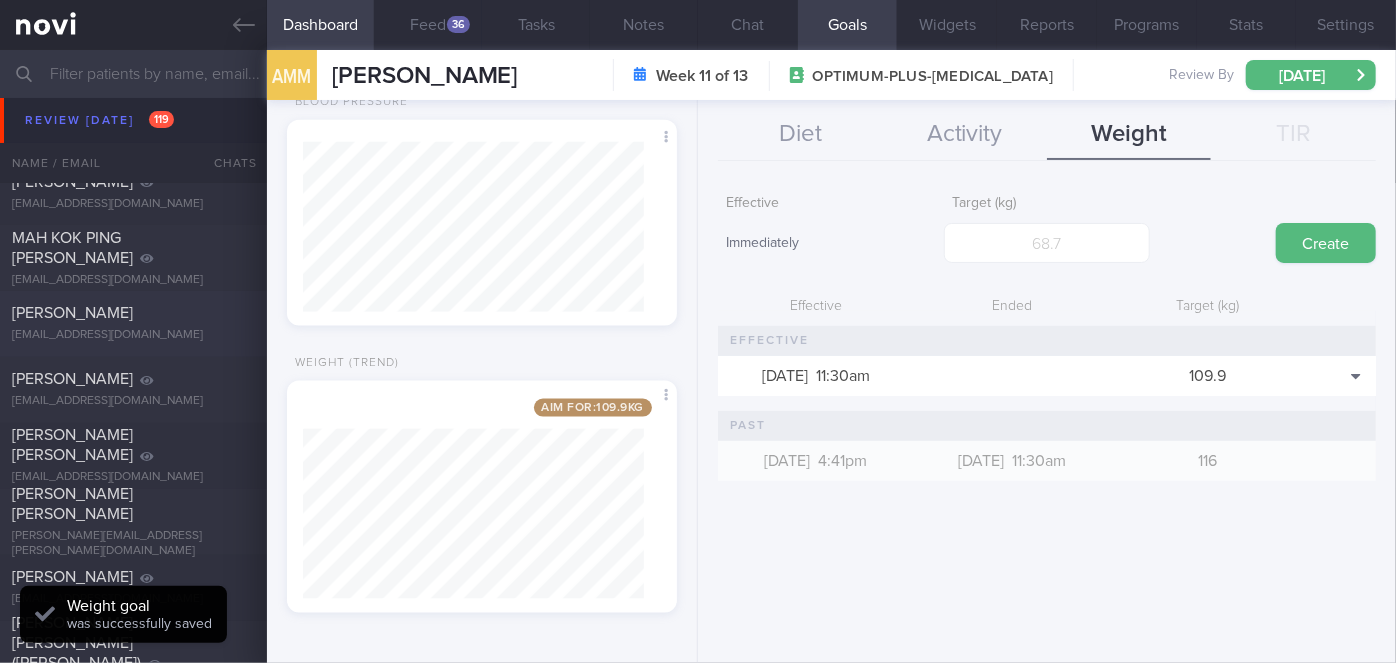 scroll, scrollTop: 5636, scrollLeft: 0, axis: vertical 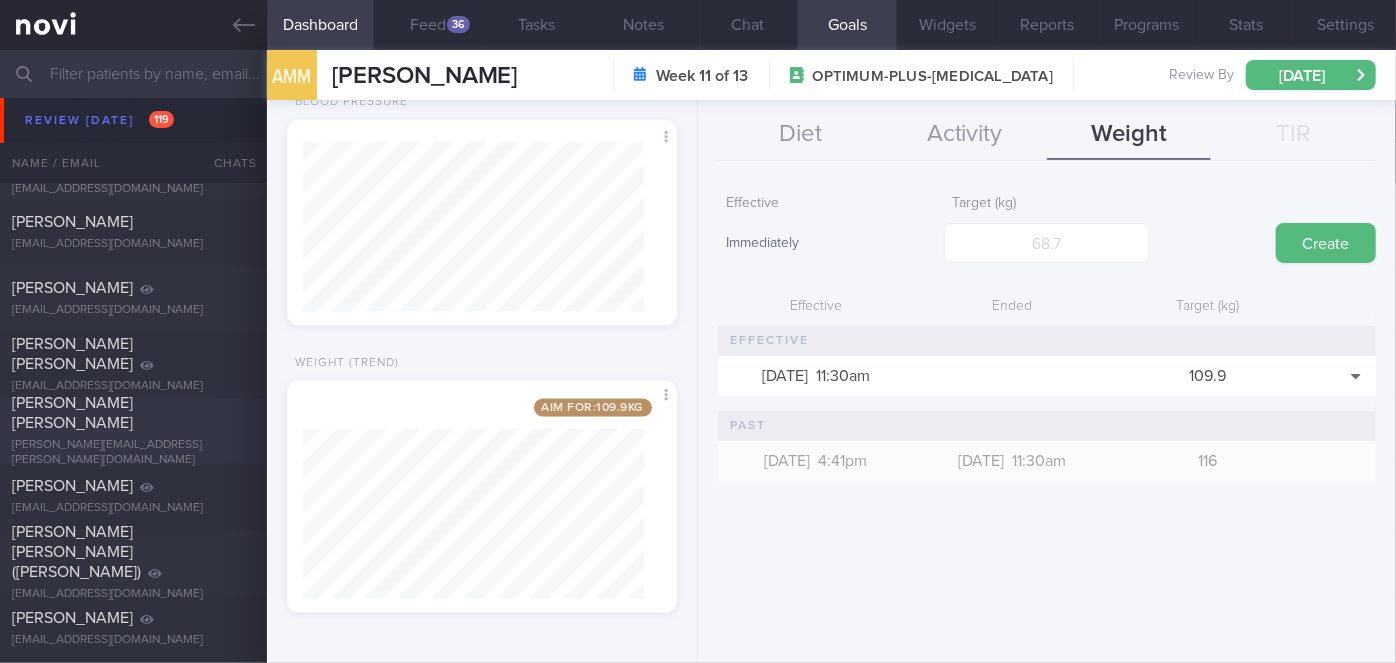 click on "[PERSON_NAME] [PERSON_NAME]" at bounding box center (131, 414) 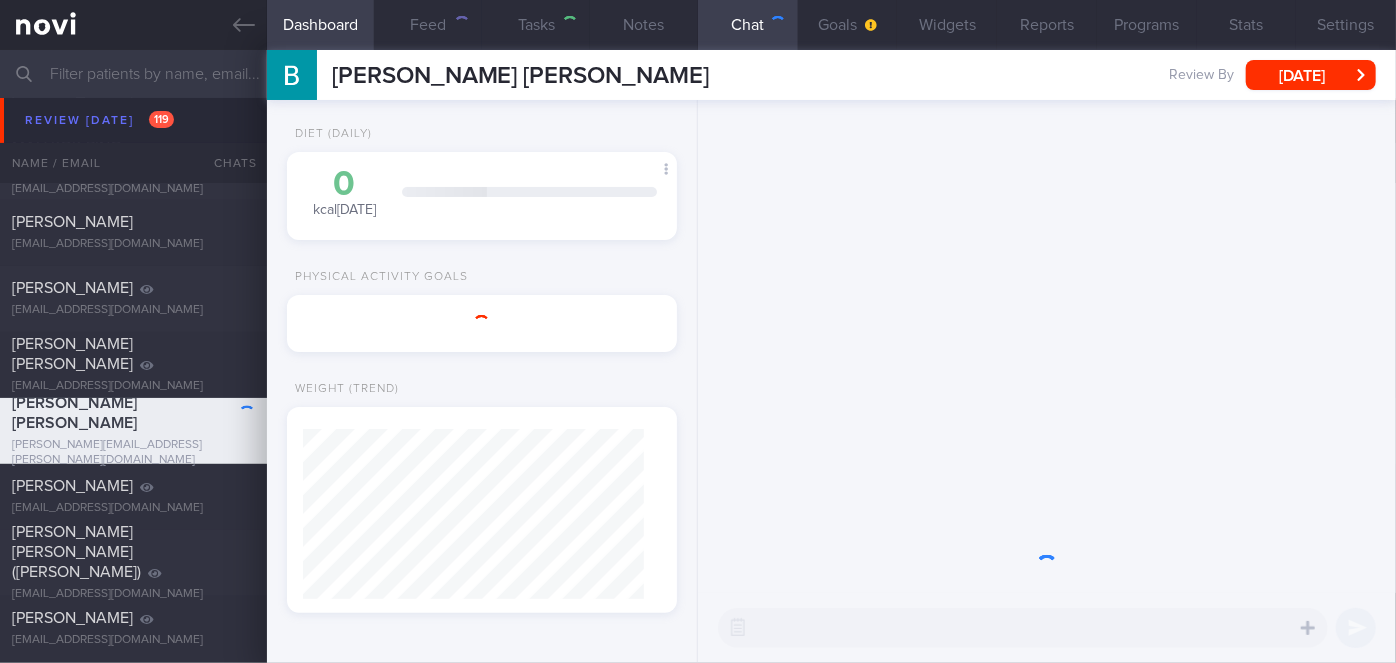 scroll, scrollTop: 56, scrollLeft: 0, axis: vertical 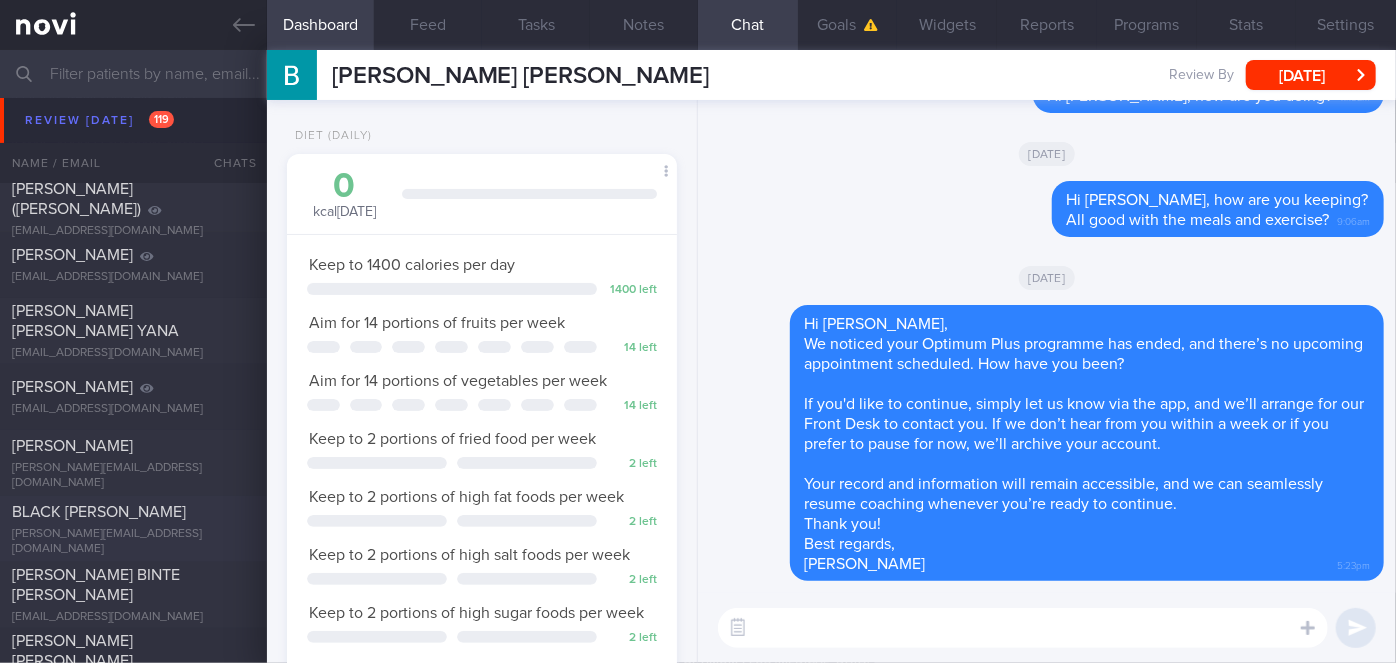 click on "BLACK [PERSON_NAME]" at bounding box center [131, 512] 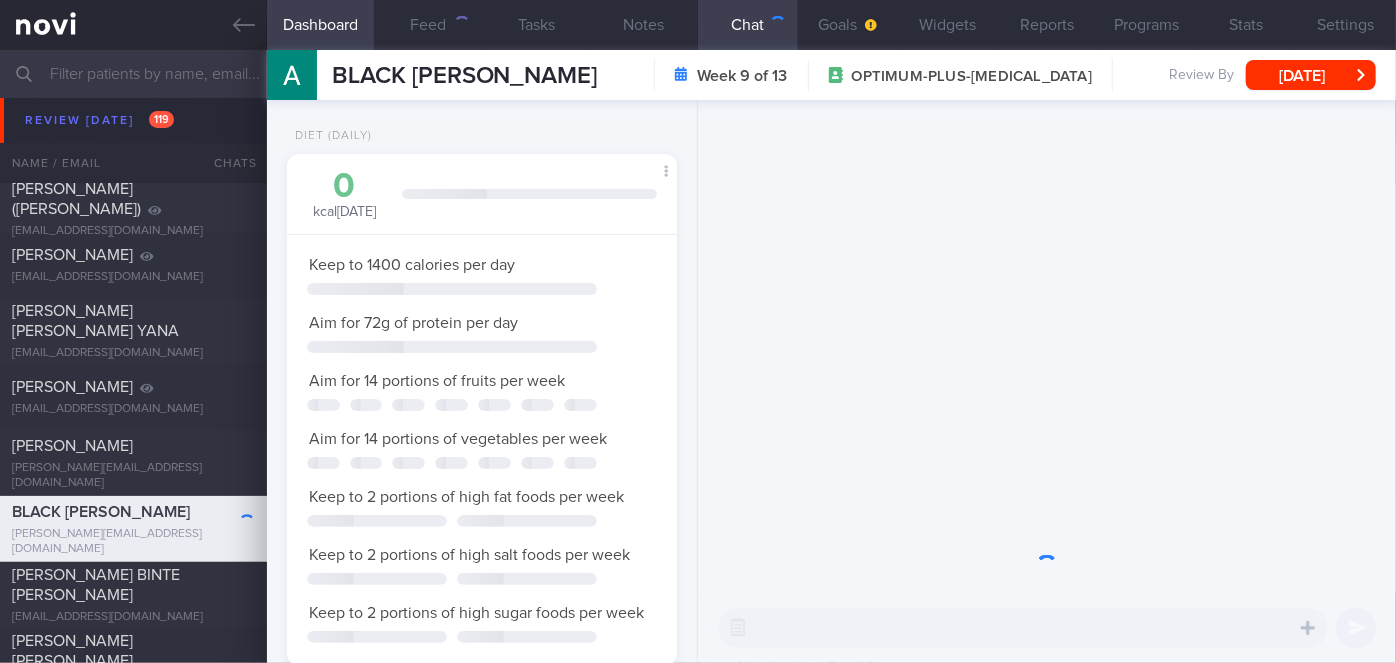 scroll, scrollTop: 999829, scrollLeft: 999658, axis: both 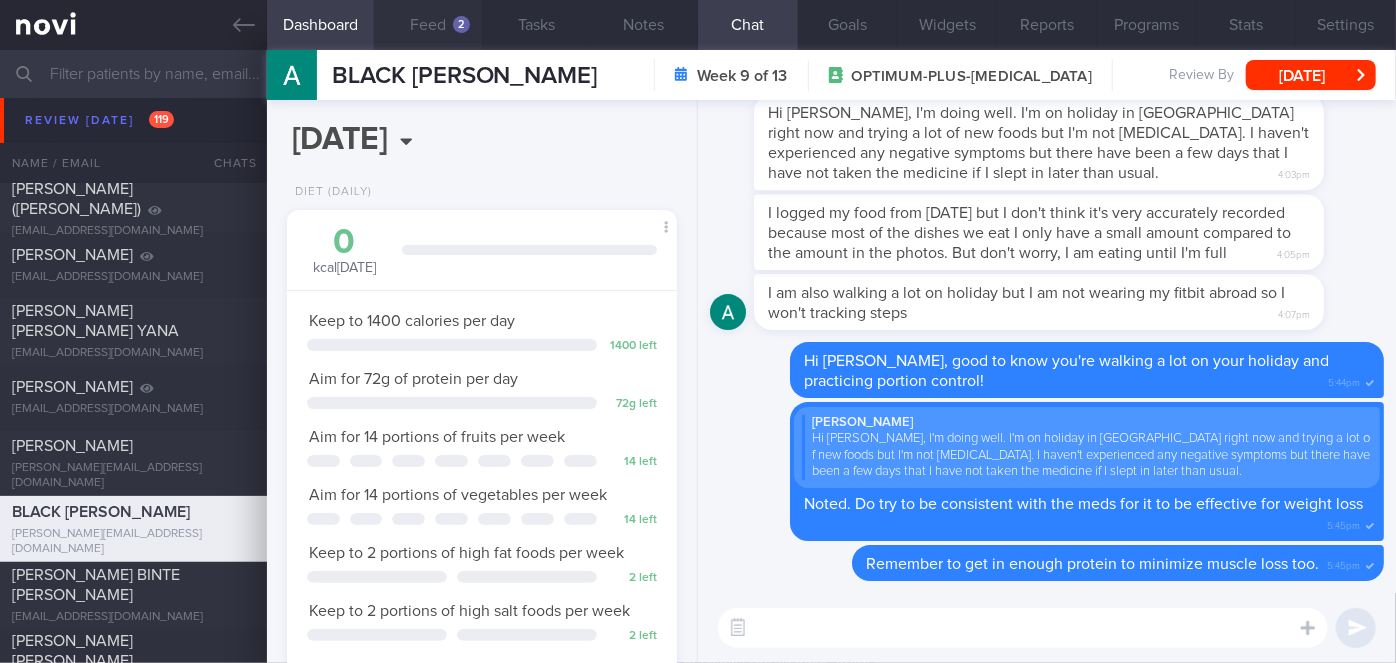 click on "Feed
2" at bounding box center [428, 25] 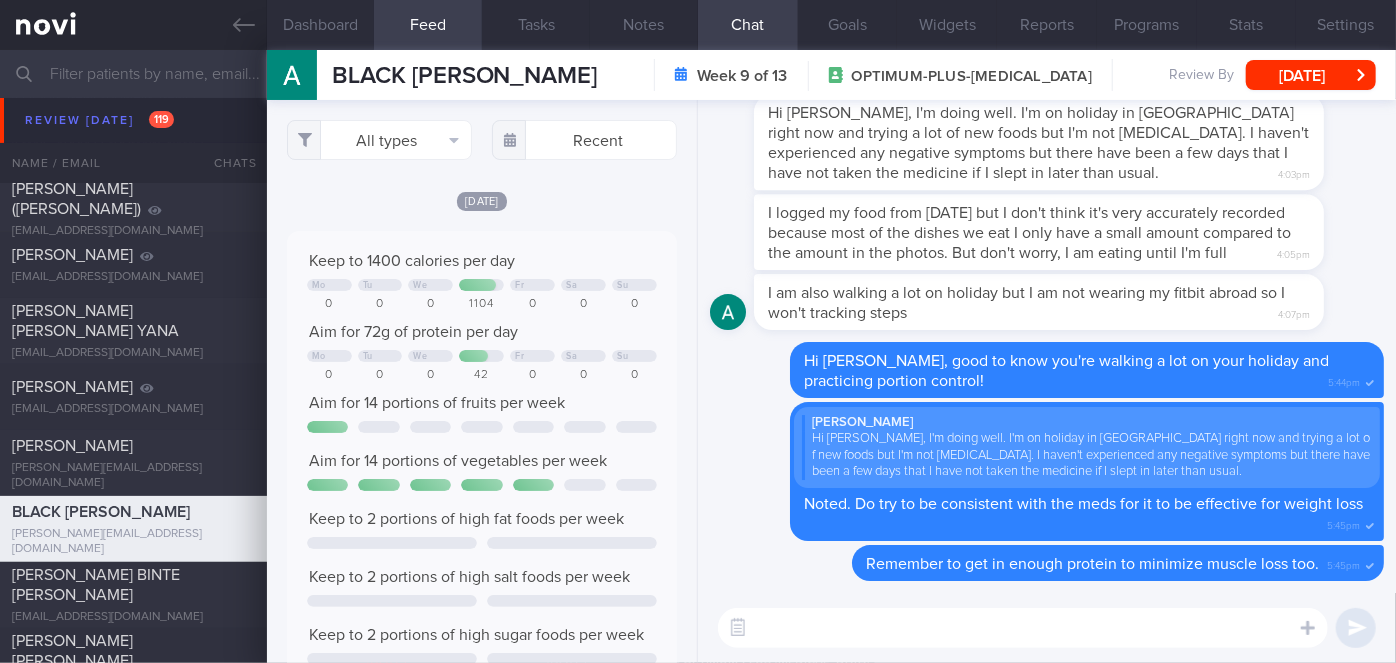 scroll, scrollTop: 999912, scrollLeft: 999648, axis: both 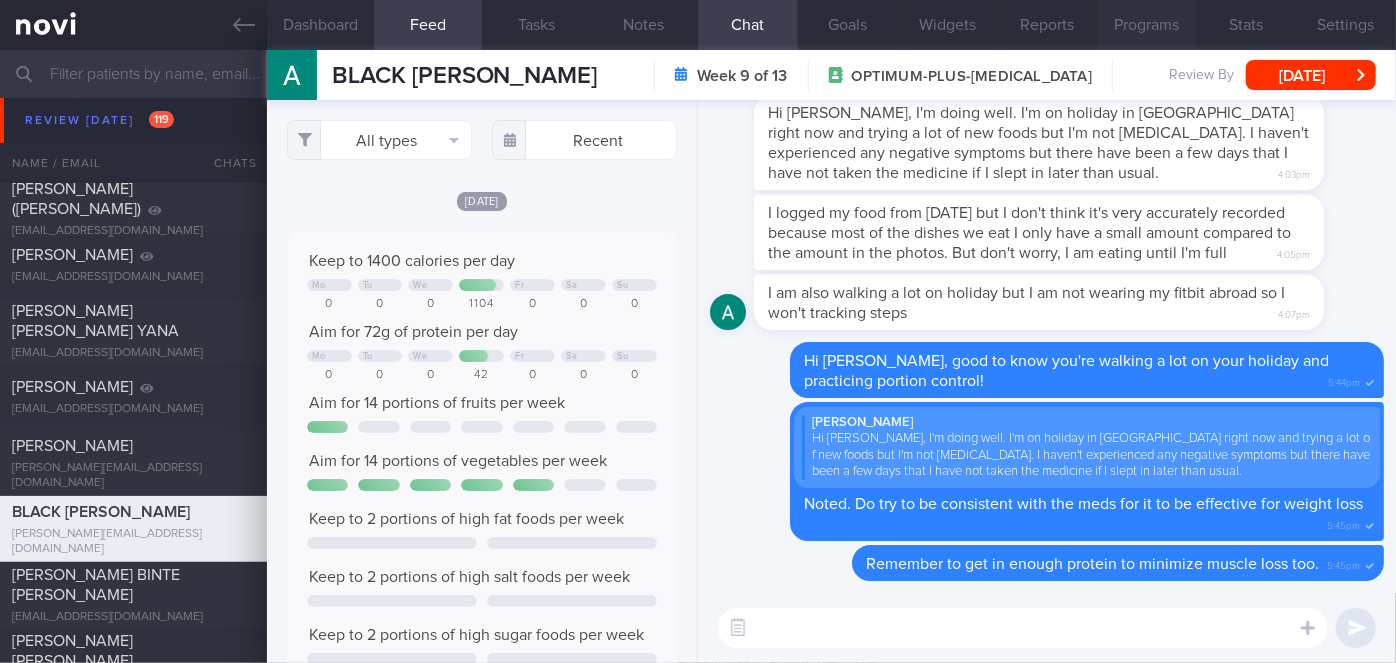 click on "Programs" at bounding box center (1147, 25) 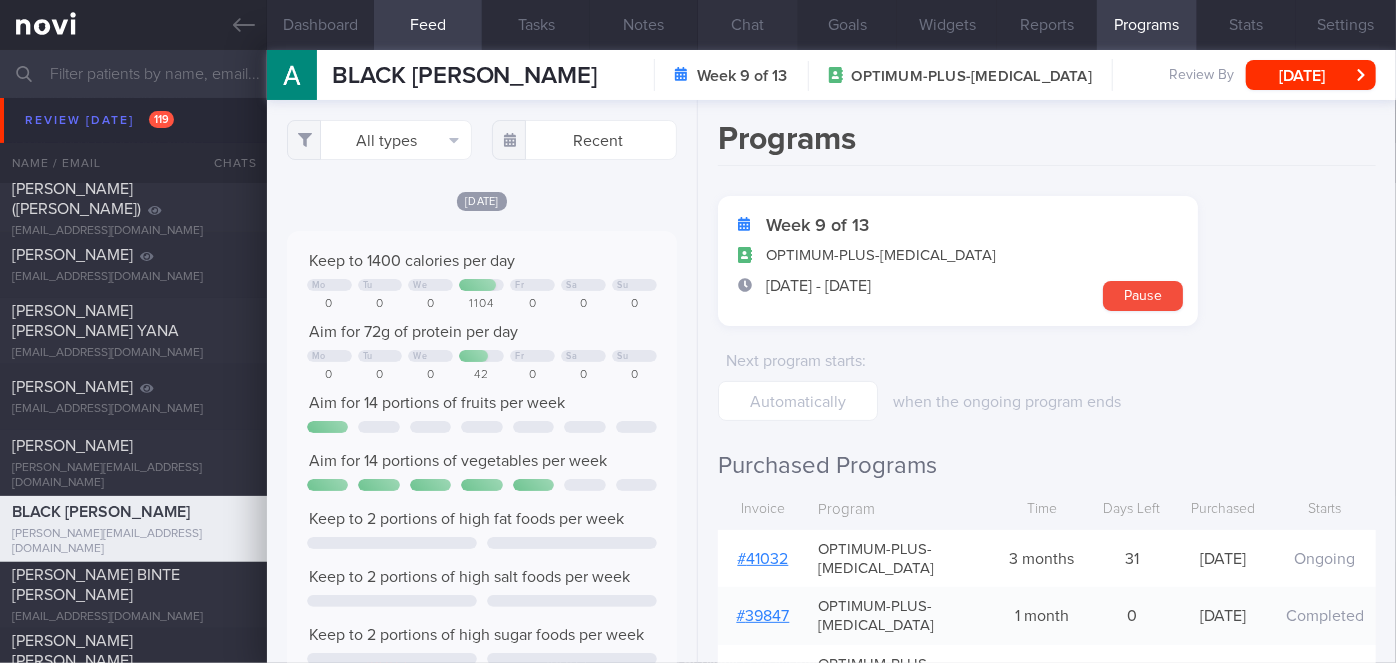 click on "Chat" at bounding box center [748, 25] 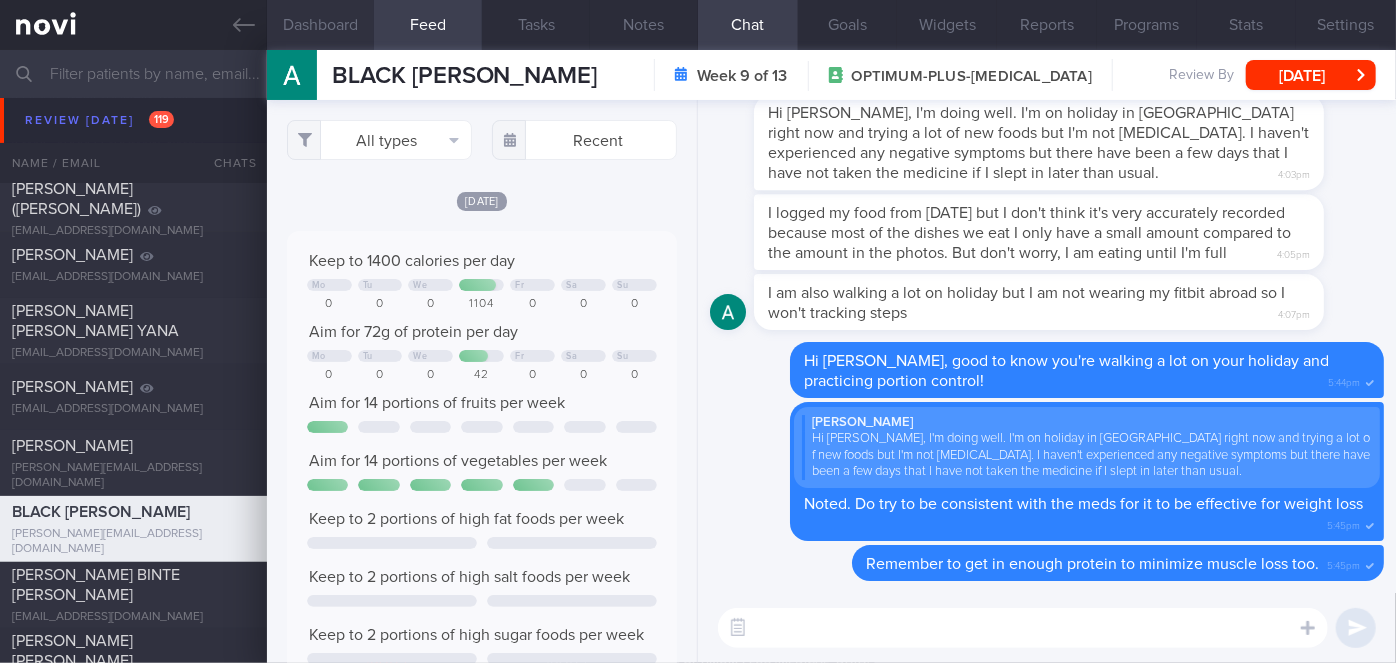 click on "Dashboard" at bounding box center (321, 25) 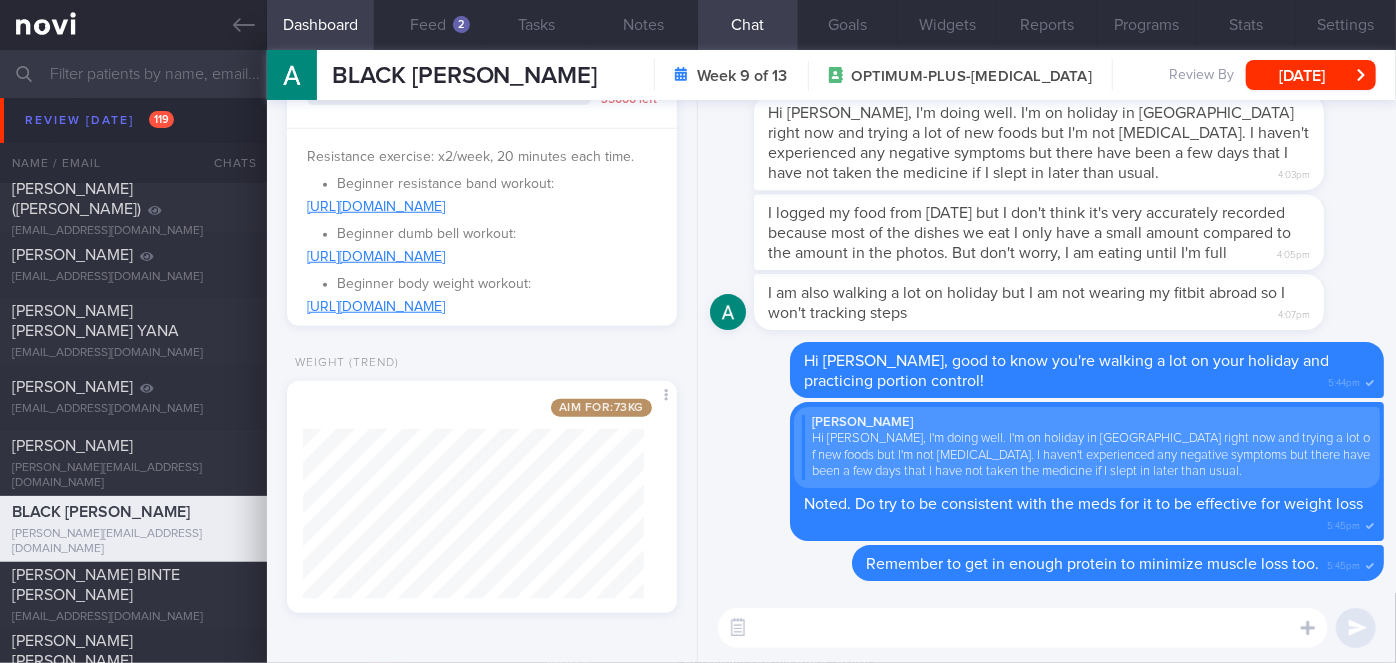 scroll, scrollTop: 829, scrollLeft: 0, axis: vertical 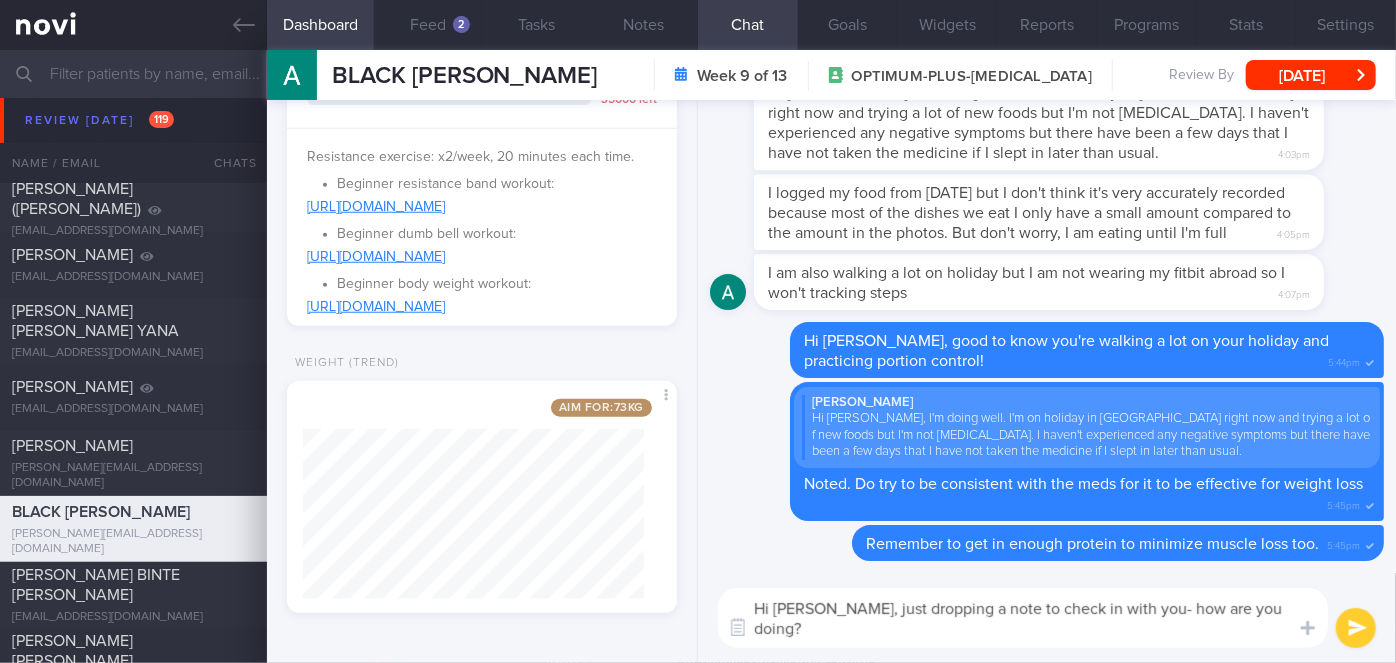 click on "Hi [PERSON_NAME], just dropping a note to check in with you- how are you doing?
And may I know if you have weighed yourself recently?" at bounding box center (1023, 618) 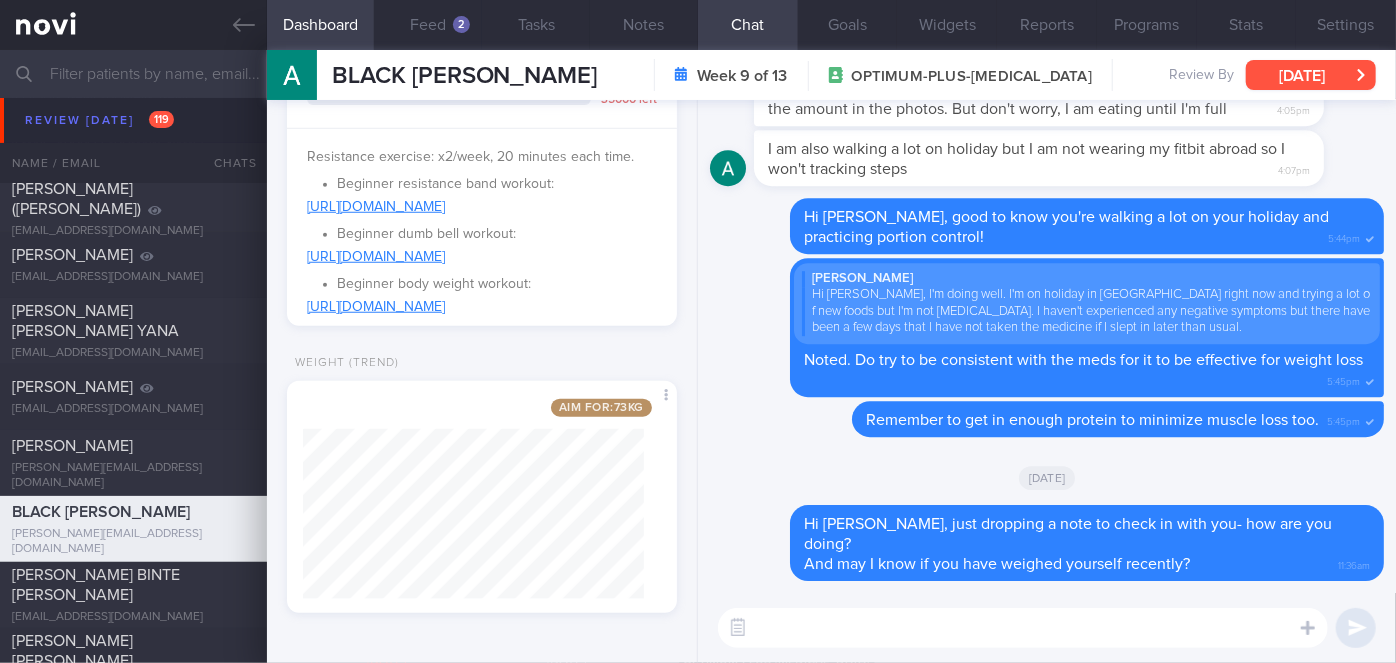 click on "[DATE]" at bounding box center [1311, 75] 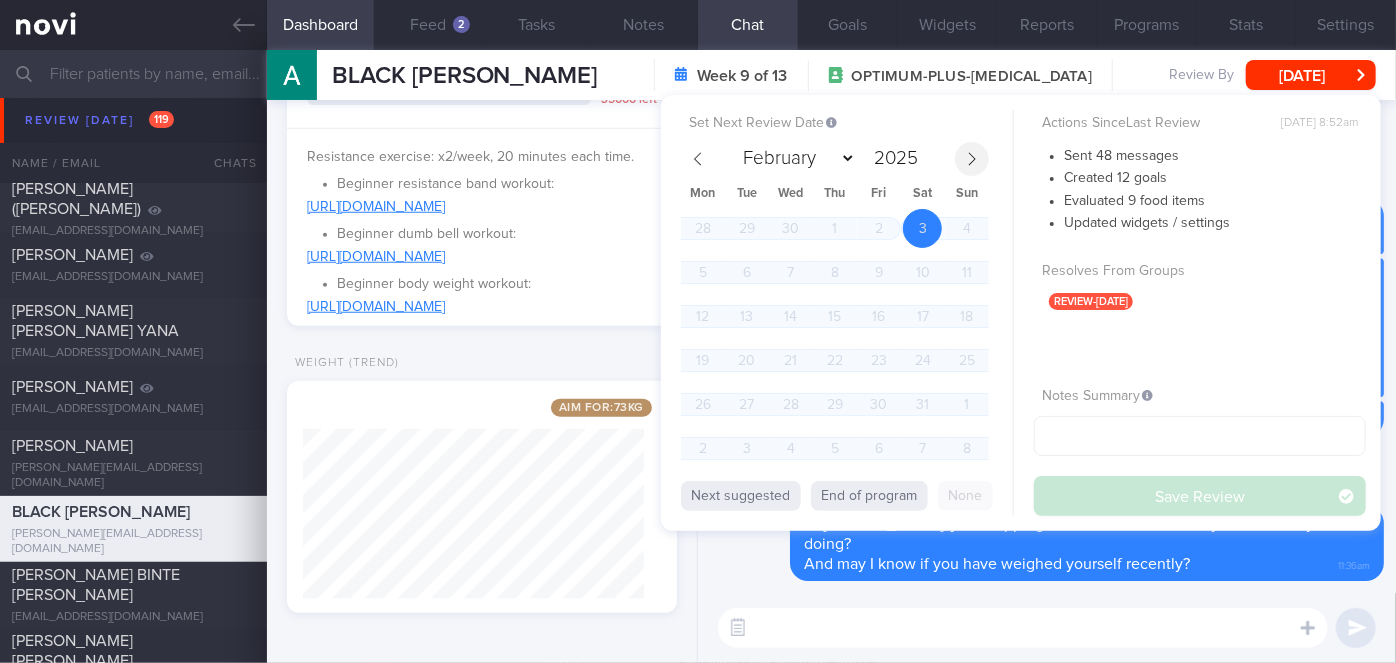 click at bounding box center (972, 159) 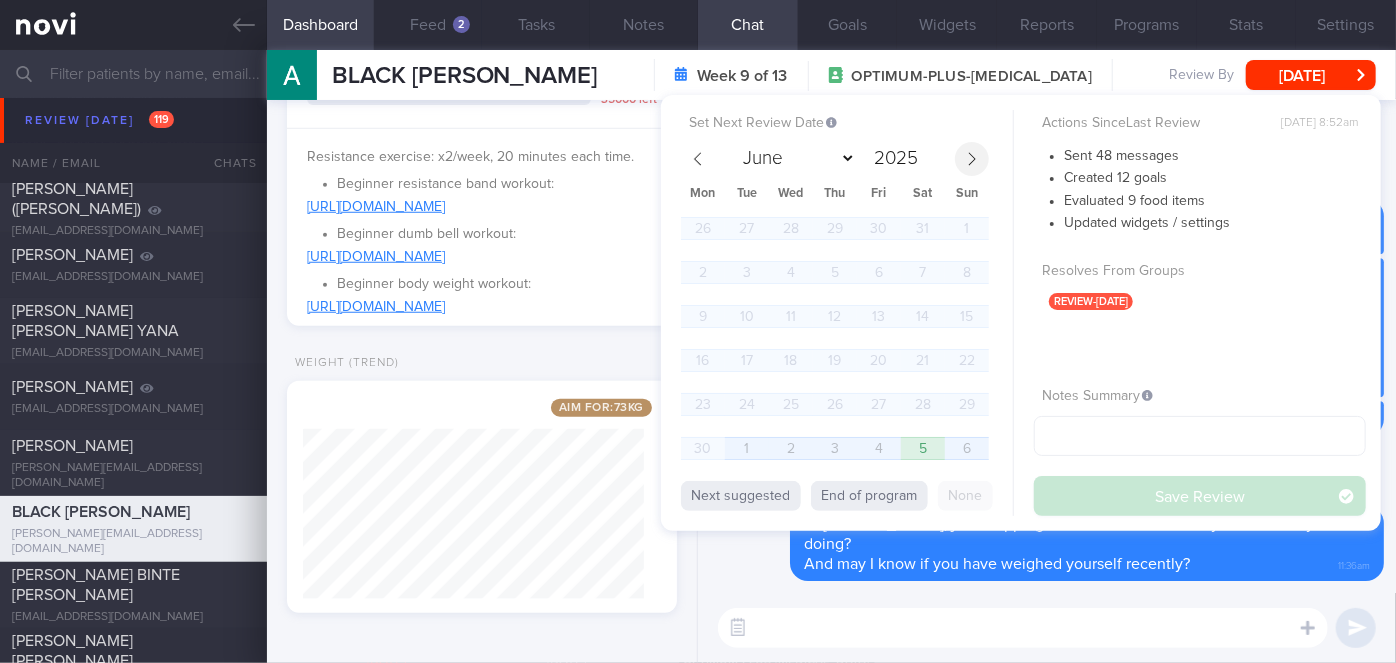 click 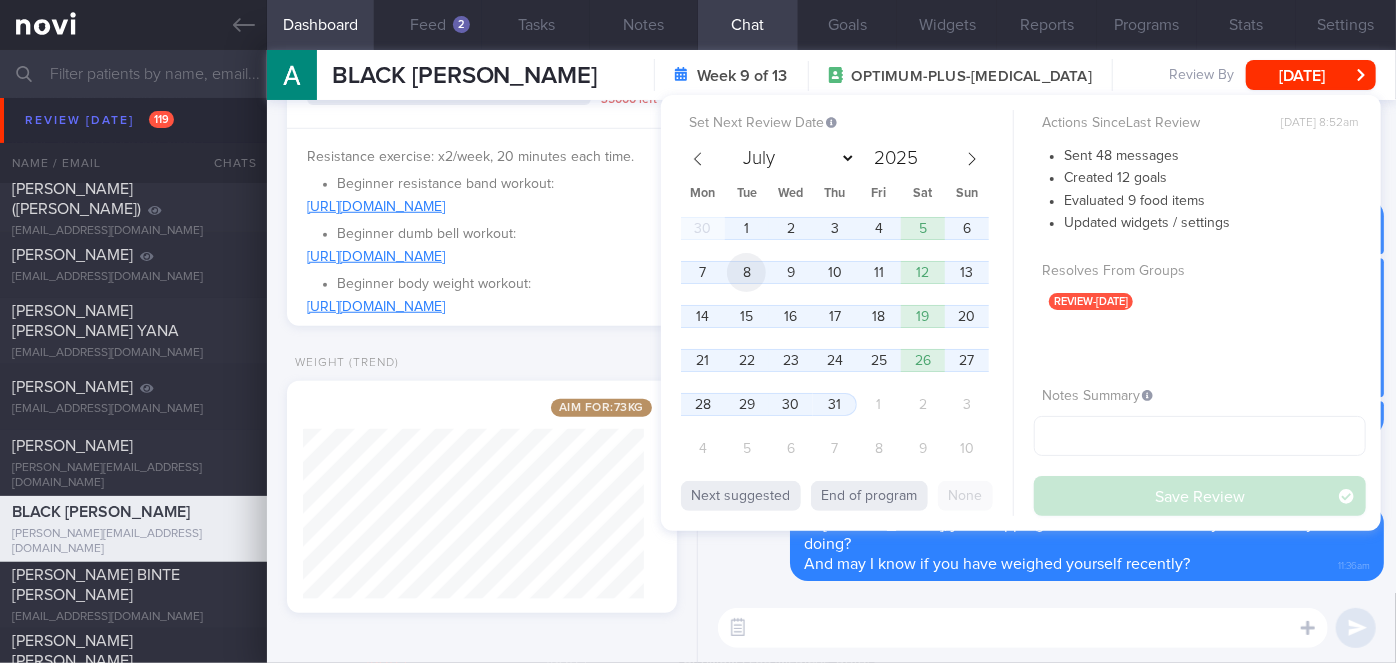 click on "8" at bounding box center [746, 272] 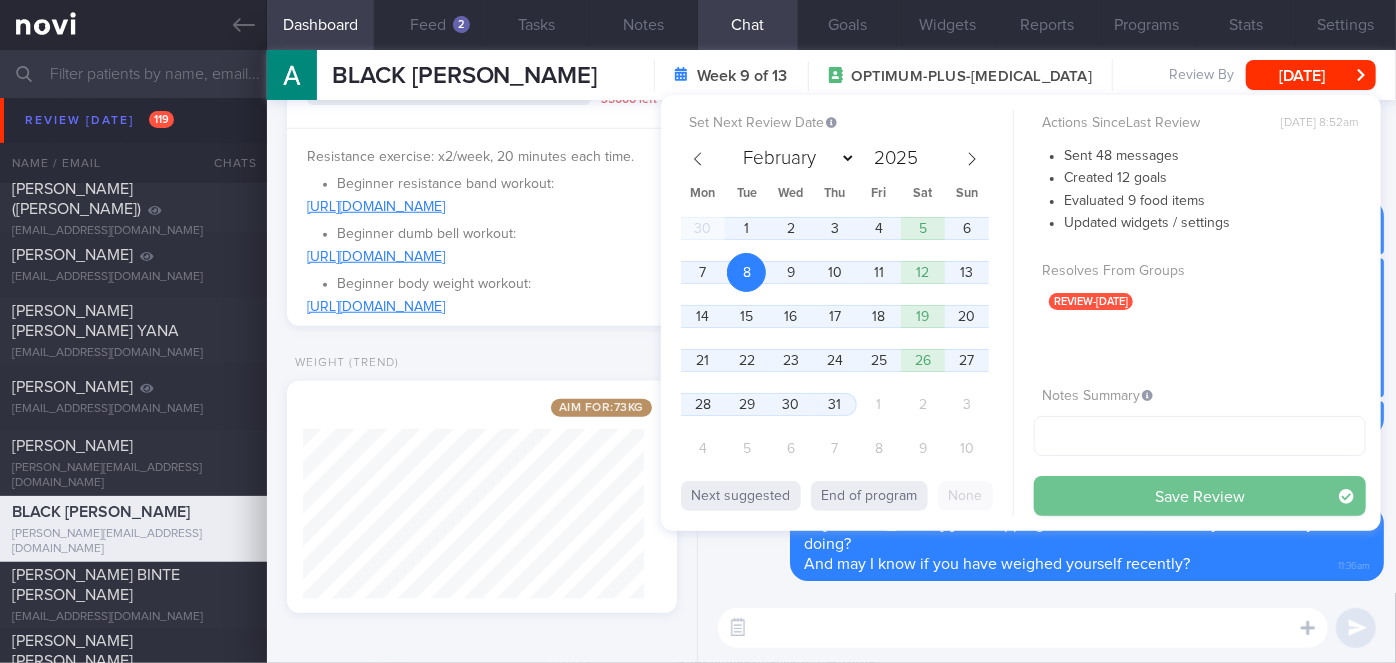 click on "Save Review" at bounding box center [1200, 496] 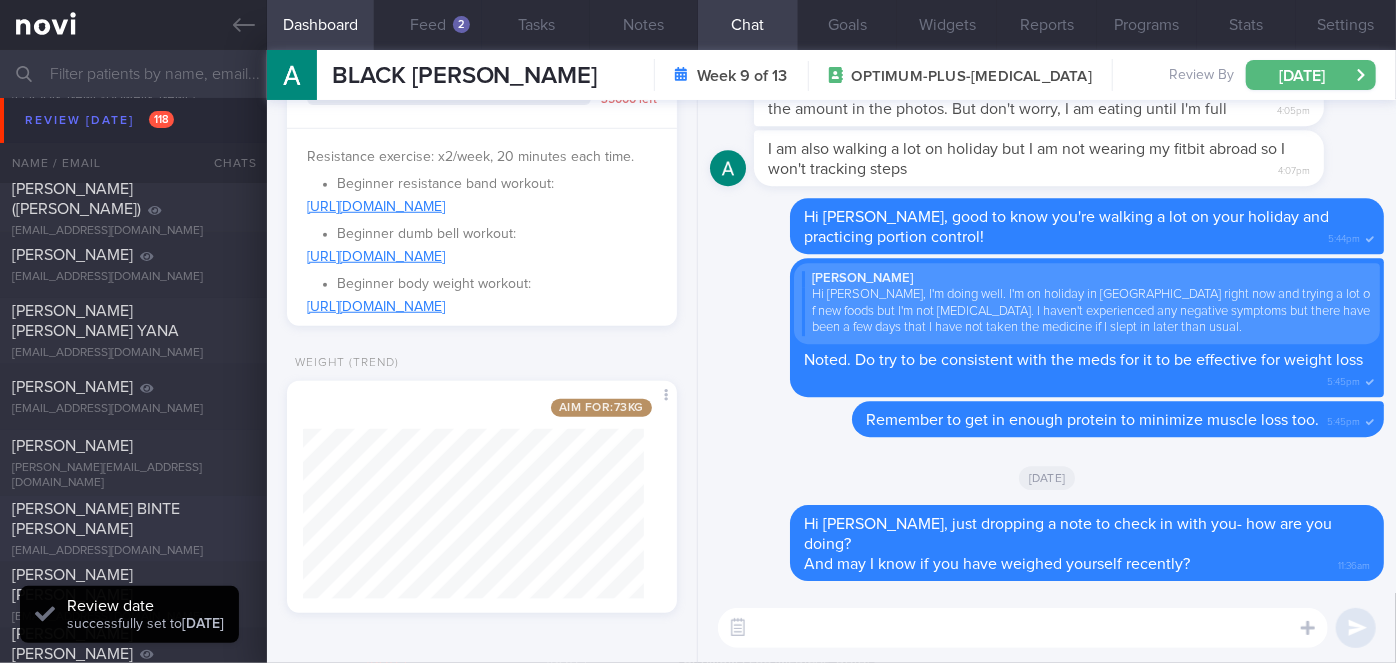 click on "[PERSON_NAME] BINTE [PERSON_NAME]" at bounding box center [131, 519] 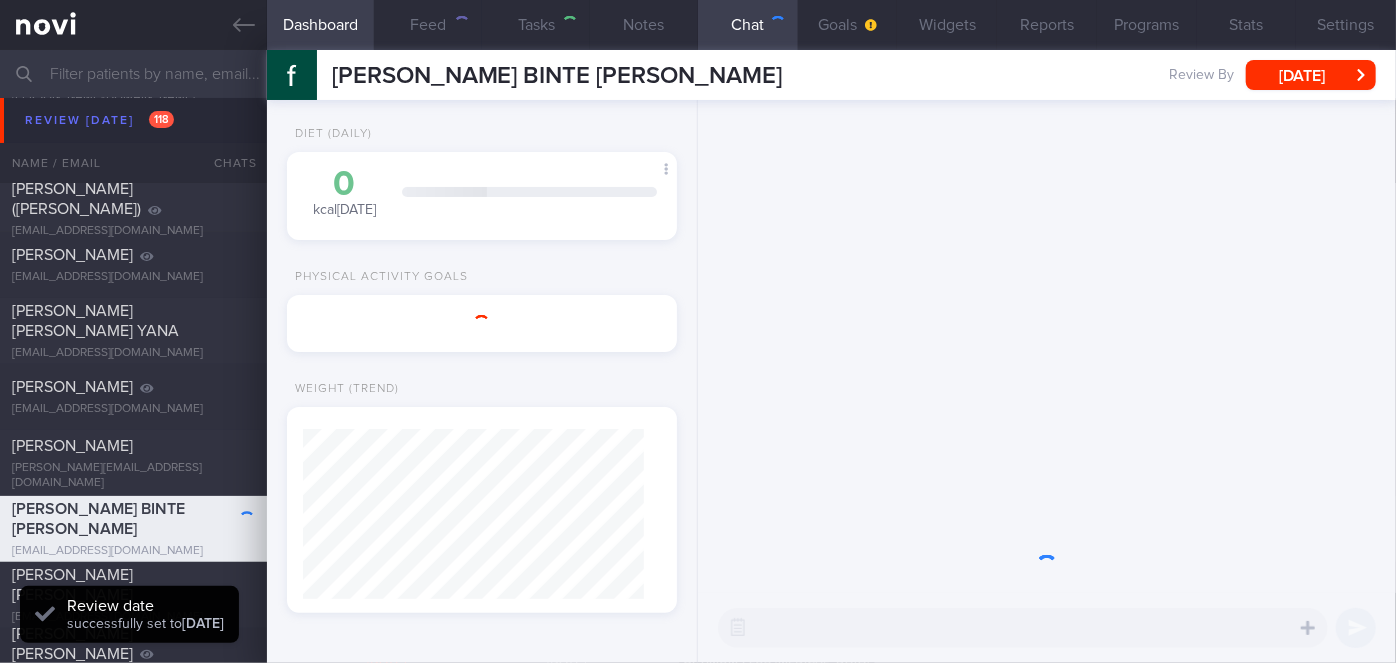 scroll, scrollTop: 56, scrollLeft: 0, axis: vertical 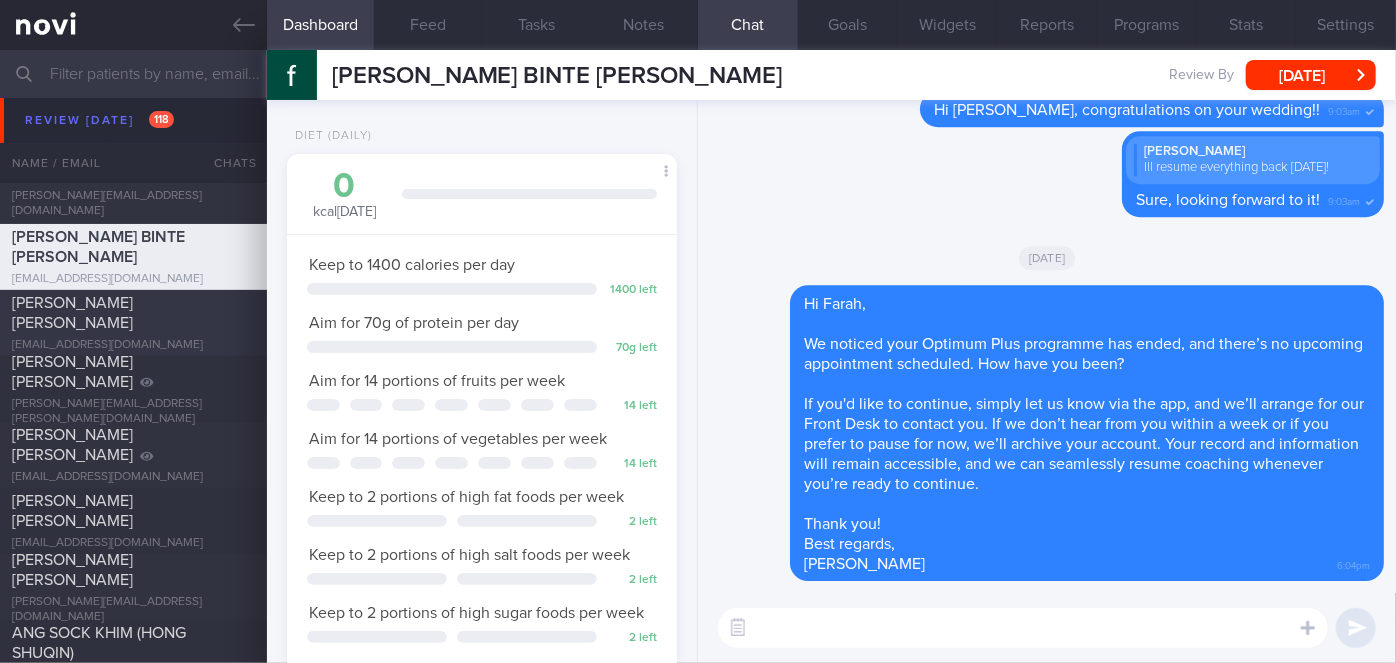 click on "[PERSON_NAME] [PERSON_NAME]" at bounding box center [131, 313] 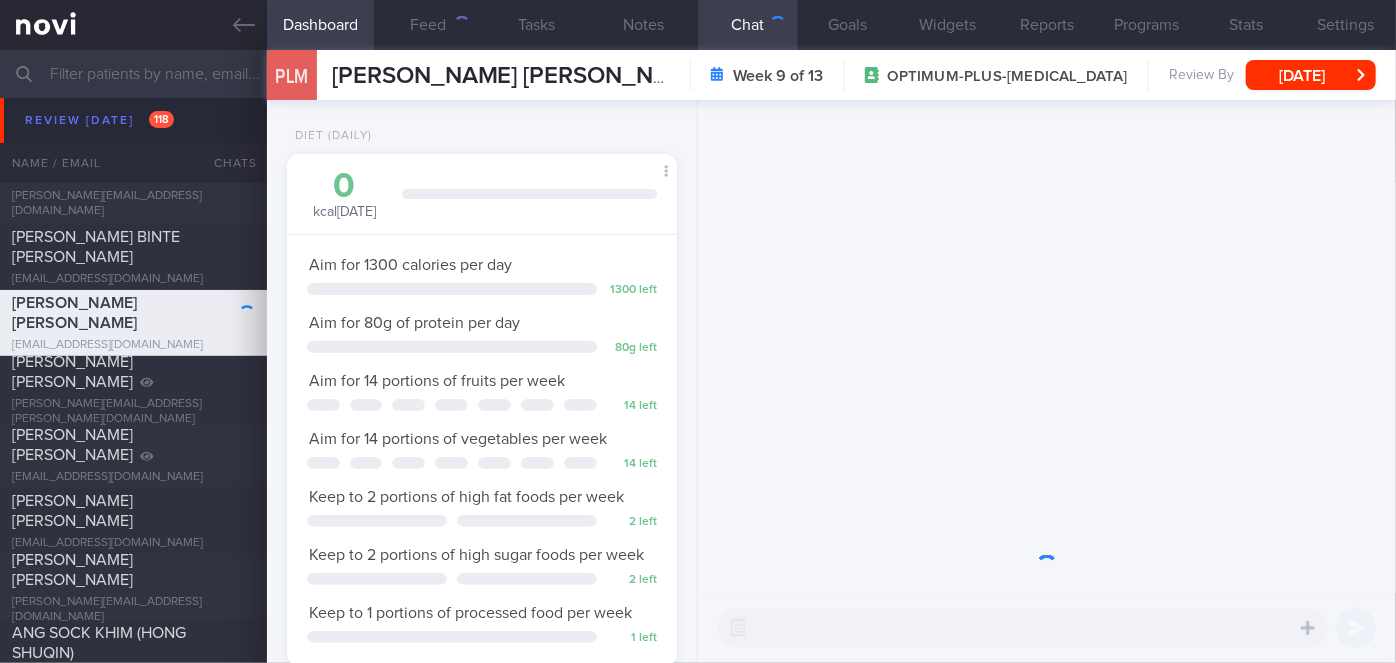 scroll, scrollTop: 999800, scrollLeft: 999658, axis: both 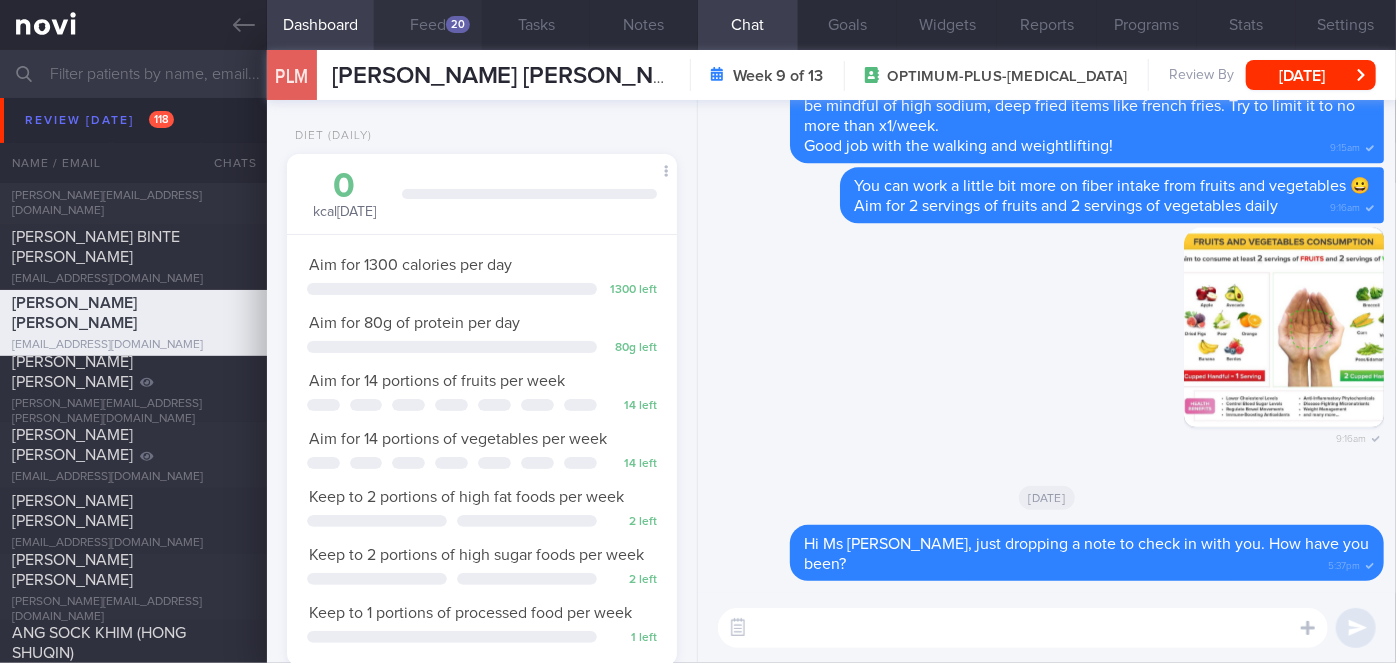 click on "Feed
20" at bounding box center (428, 25) 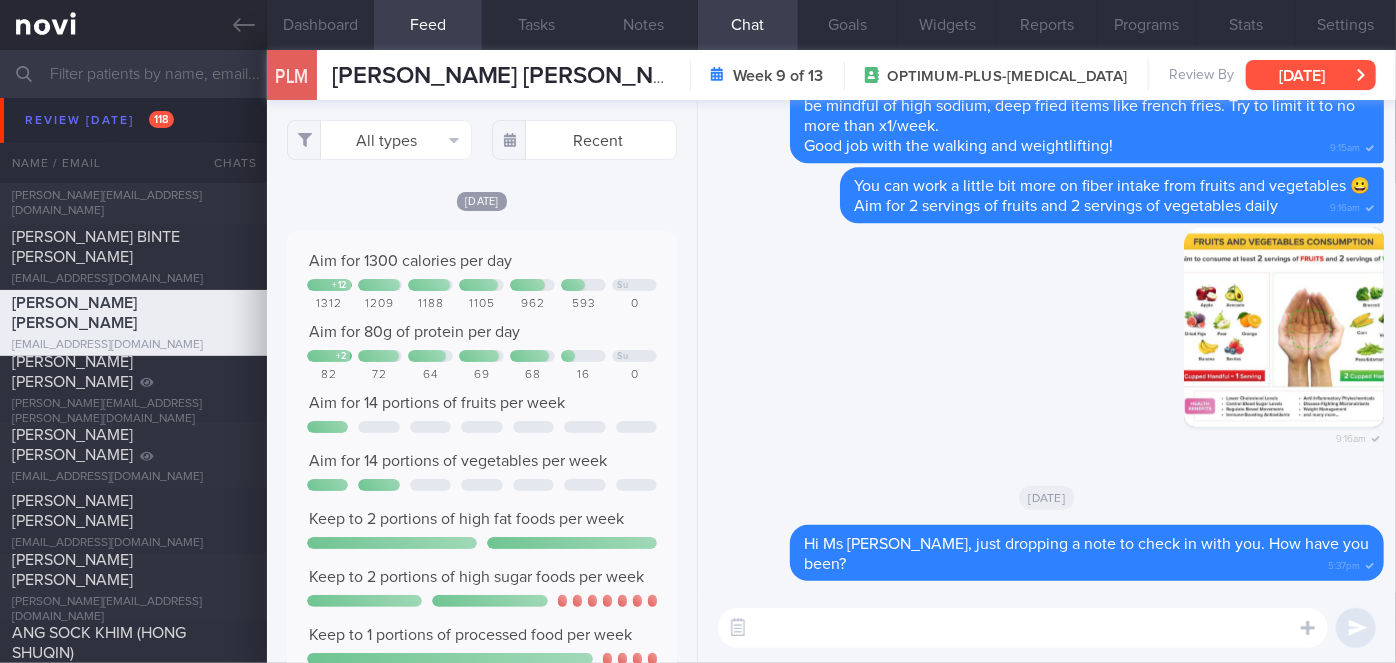 click on "[DATE]" at bounding box center [1311, 75] 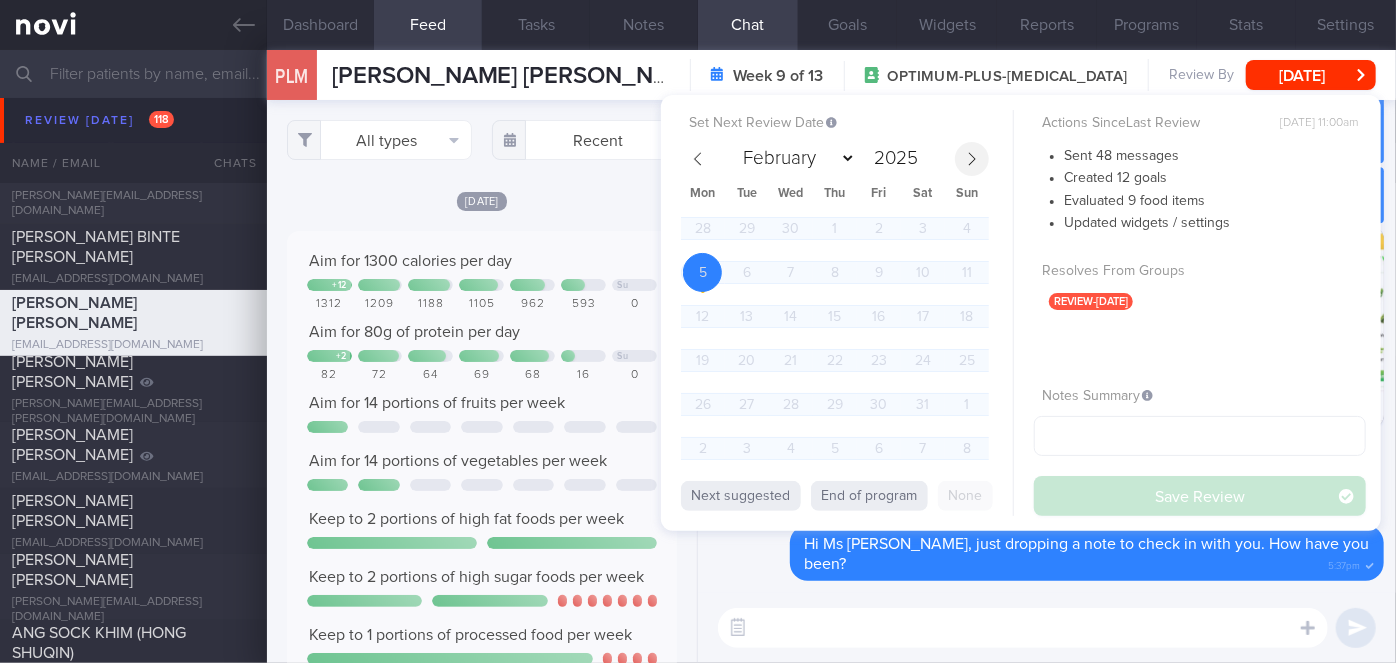 click 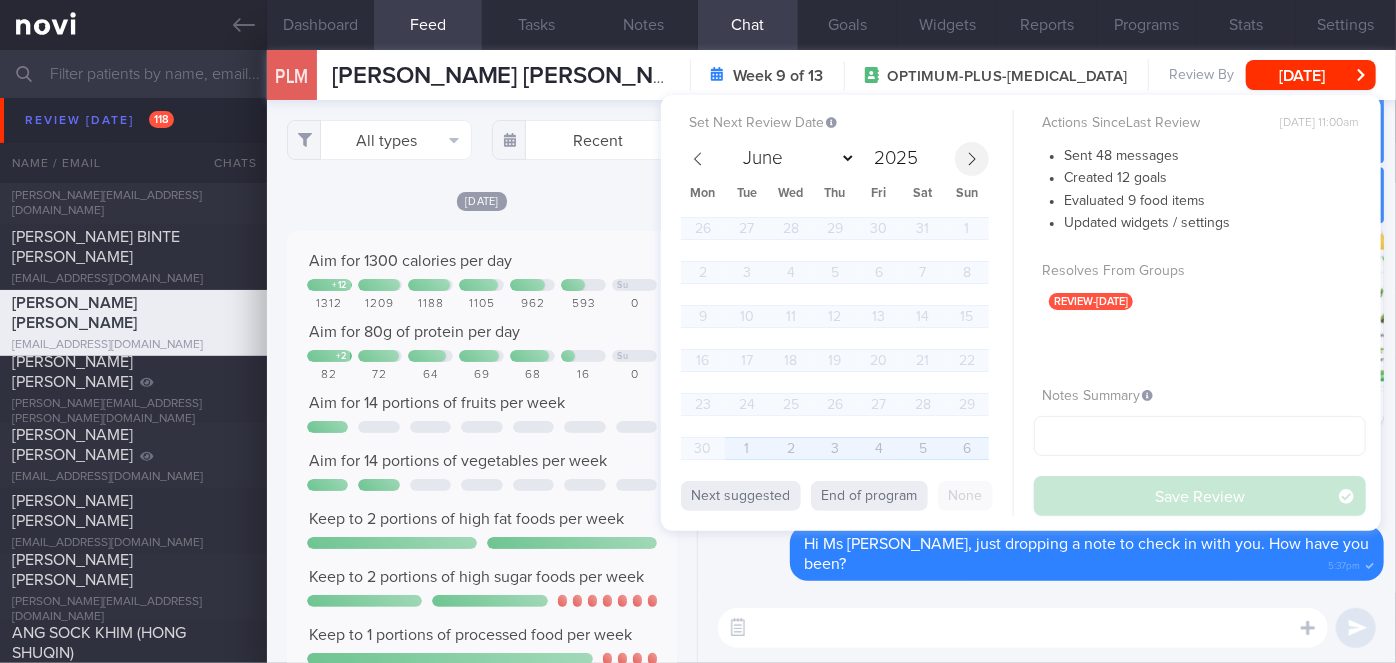 click 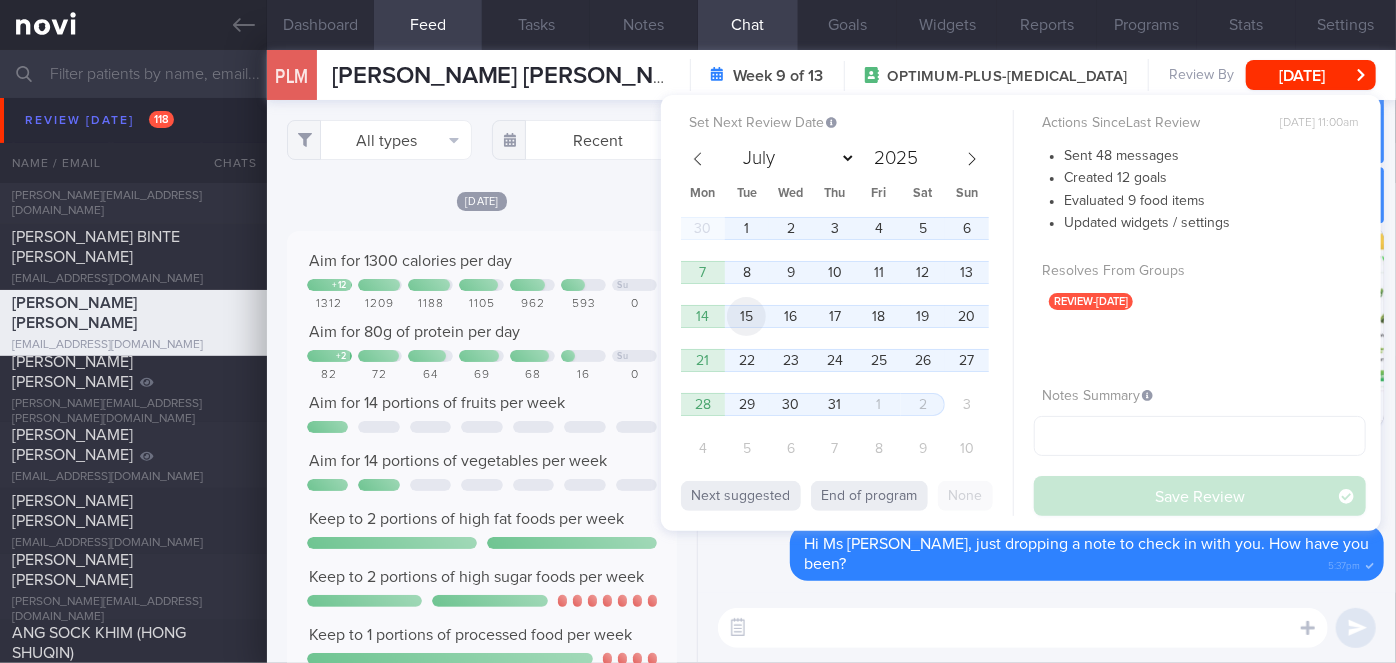 click on "15" at bounding box center [746, 316] 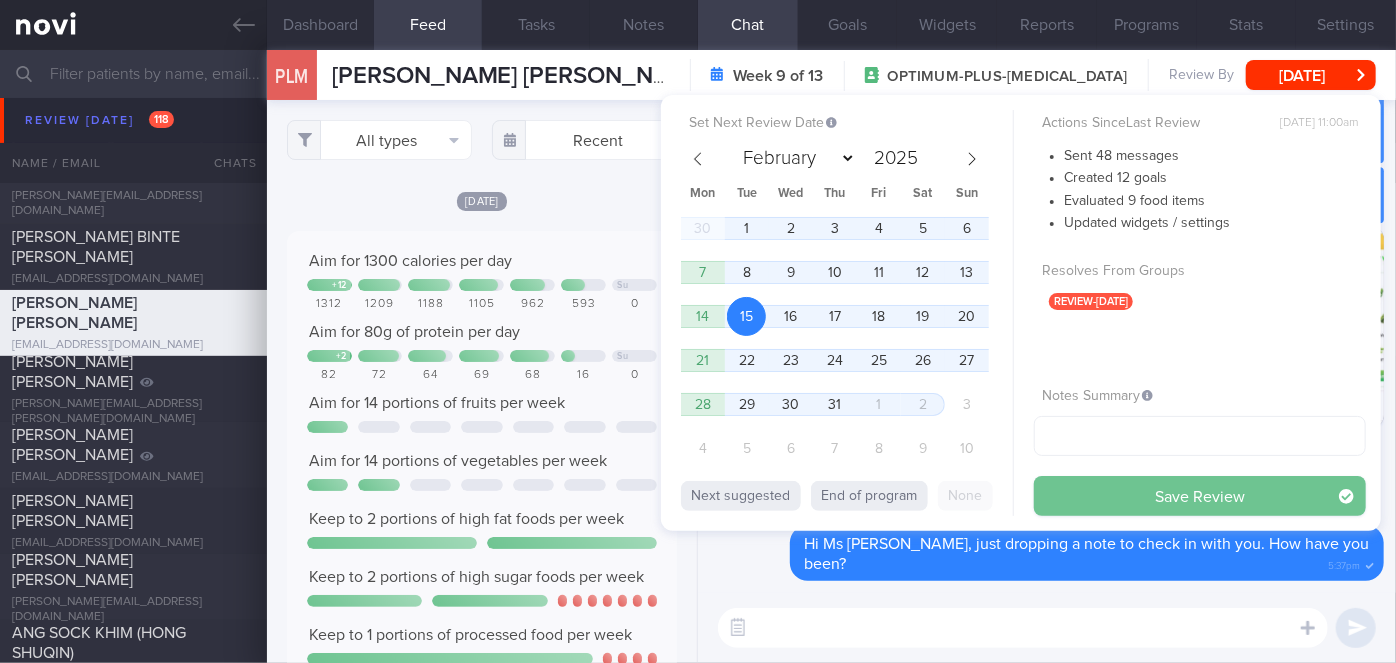 click on "Save Review" at bounding box center [1200, 496] 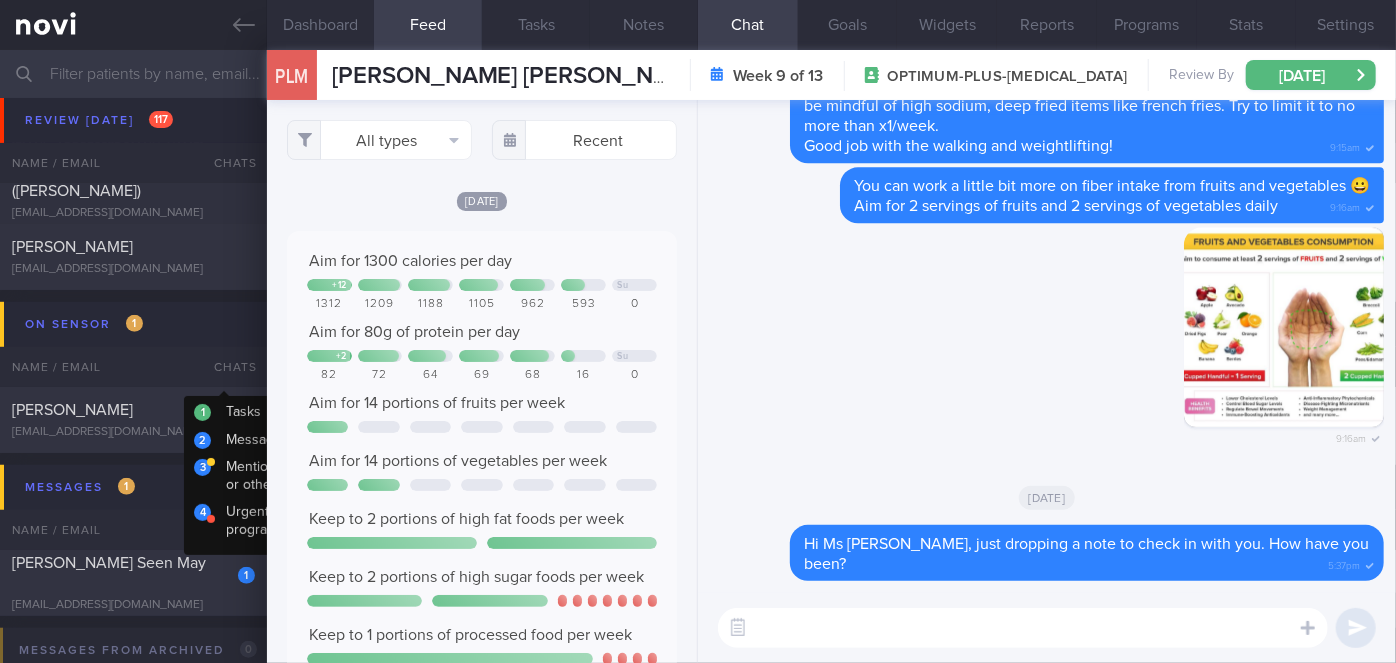scroll, scrollTop: 12181, scrollLeft: 0, axis: vertical 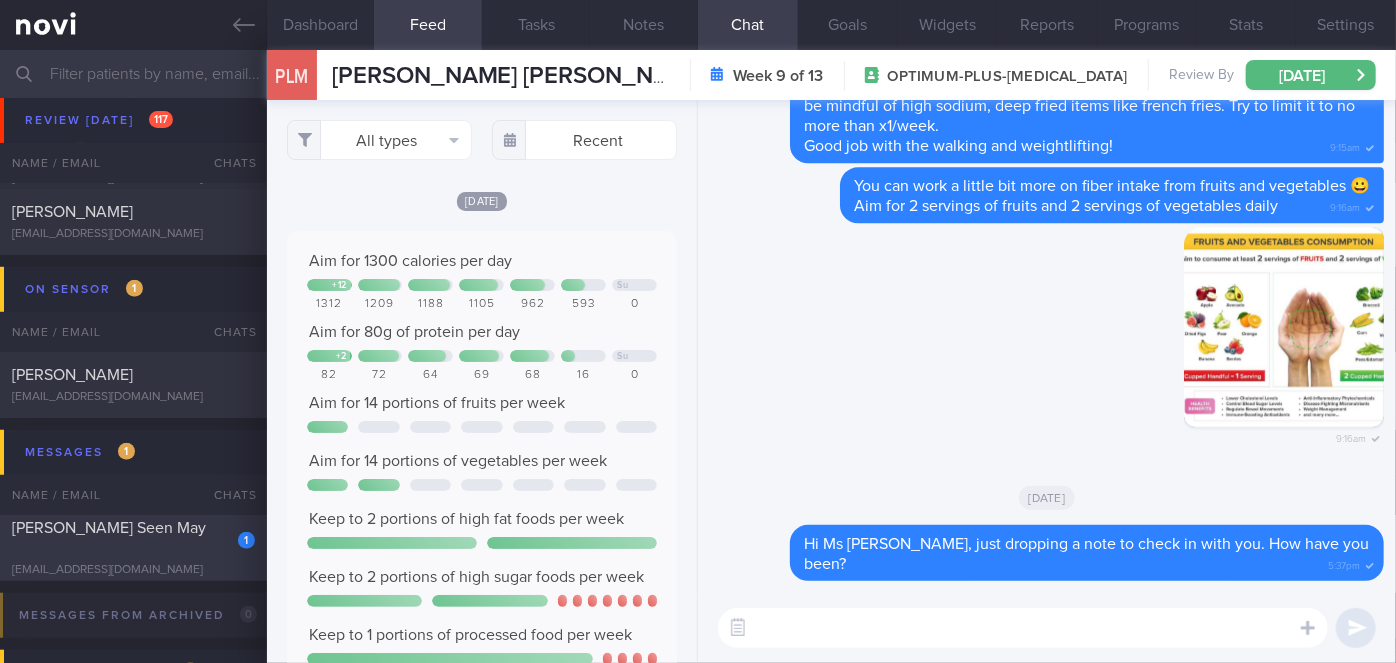 click on "[PERSON_NAME] Seen May" at bounding box center (131, 538) 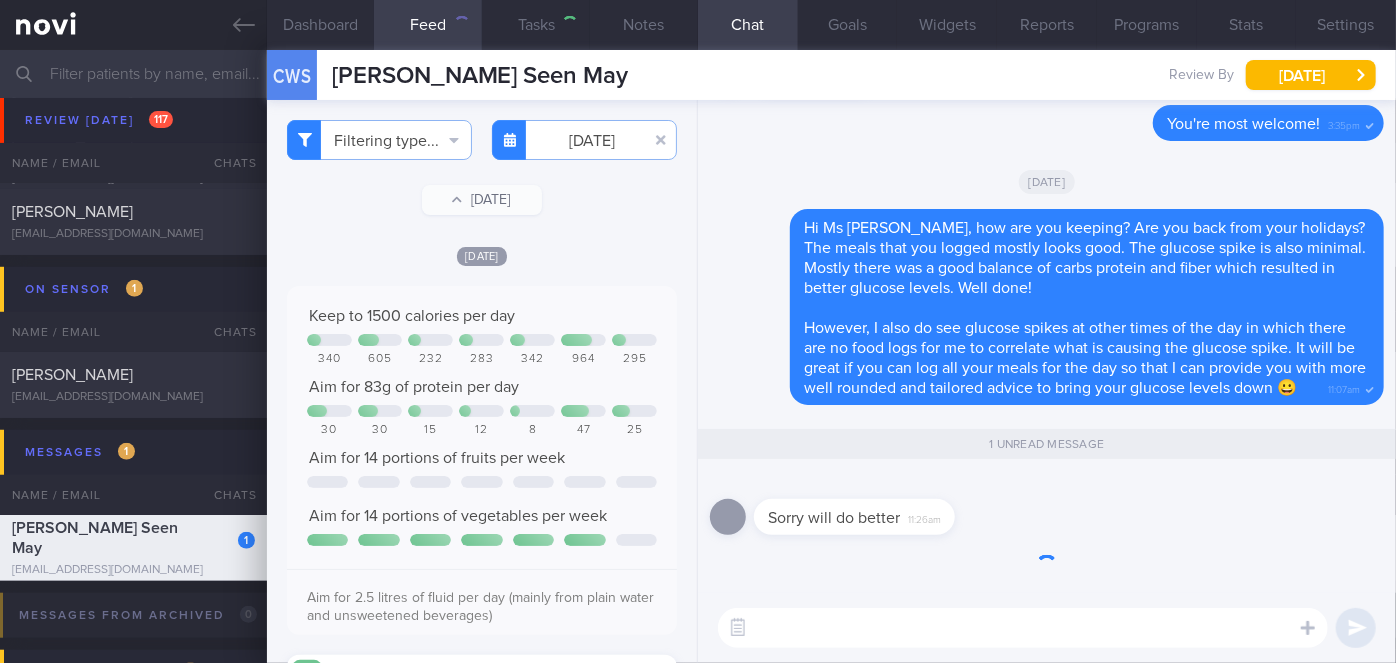 scroll, scrollTop: 0, scrollLeft: 0, axis: both 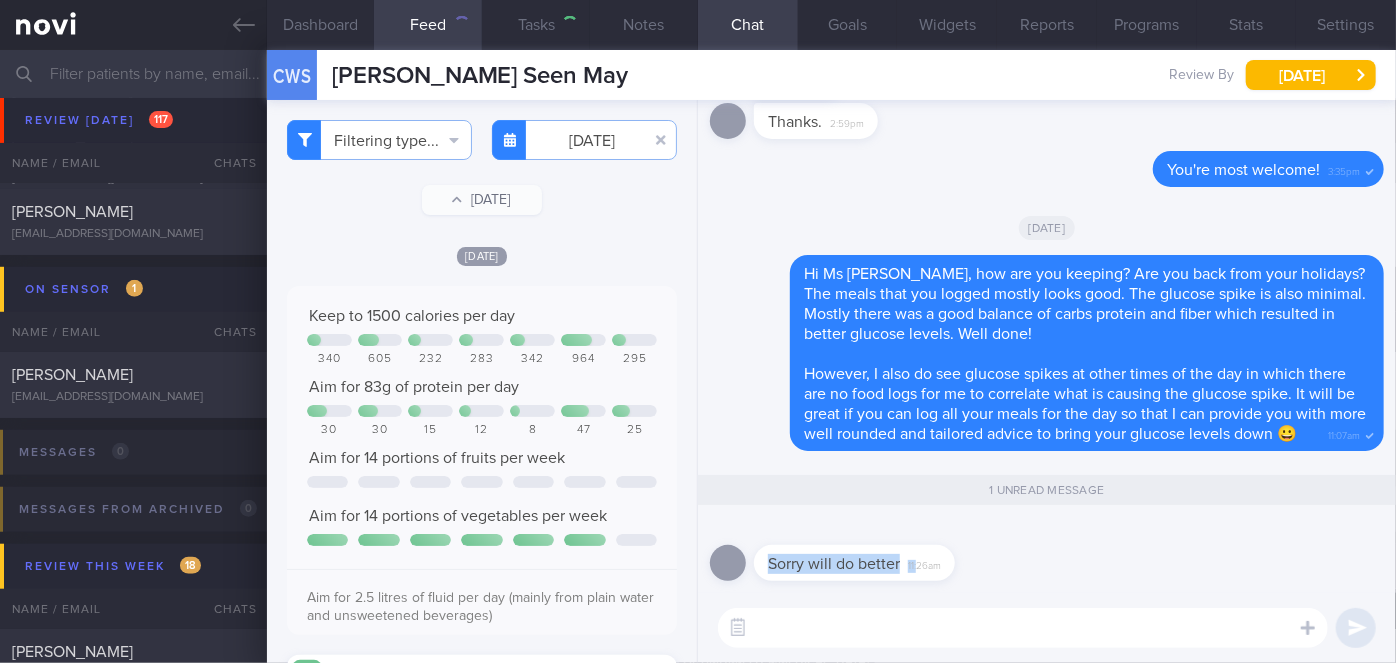 drag, startPoint x: 916, startPoint y: 550, endPoint x: 1050, endPoint y: 533, distance: 135.07405 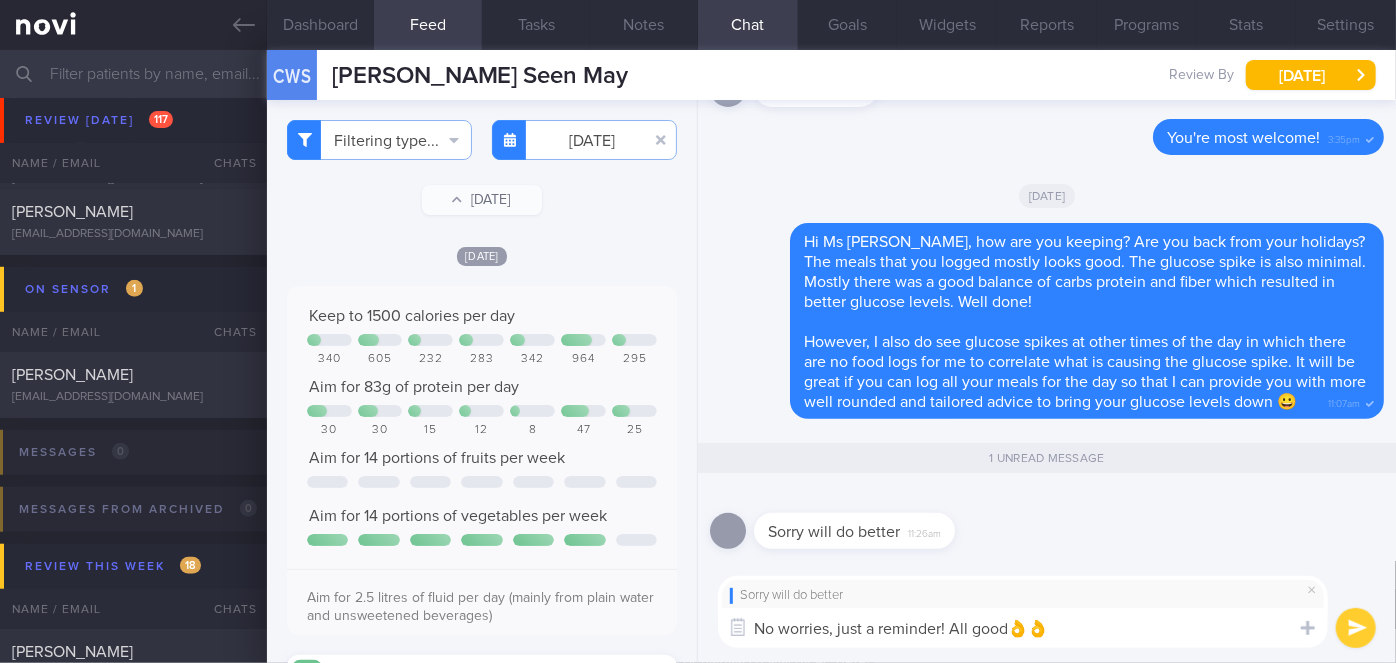 type on "No worries, just a reminder! All good👌👌" 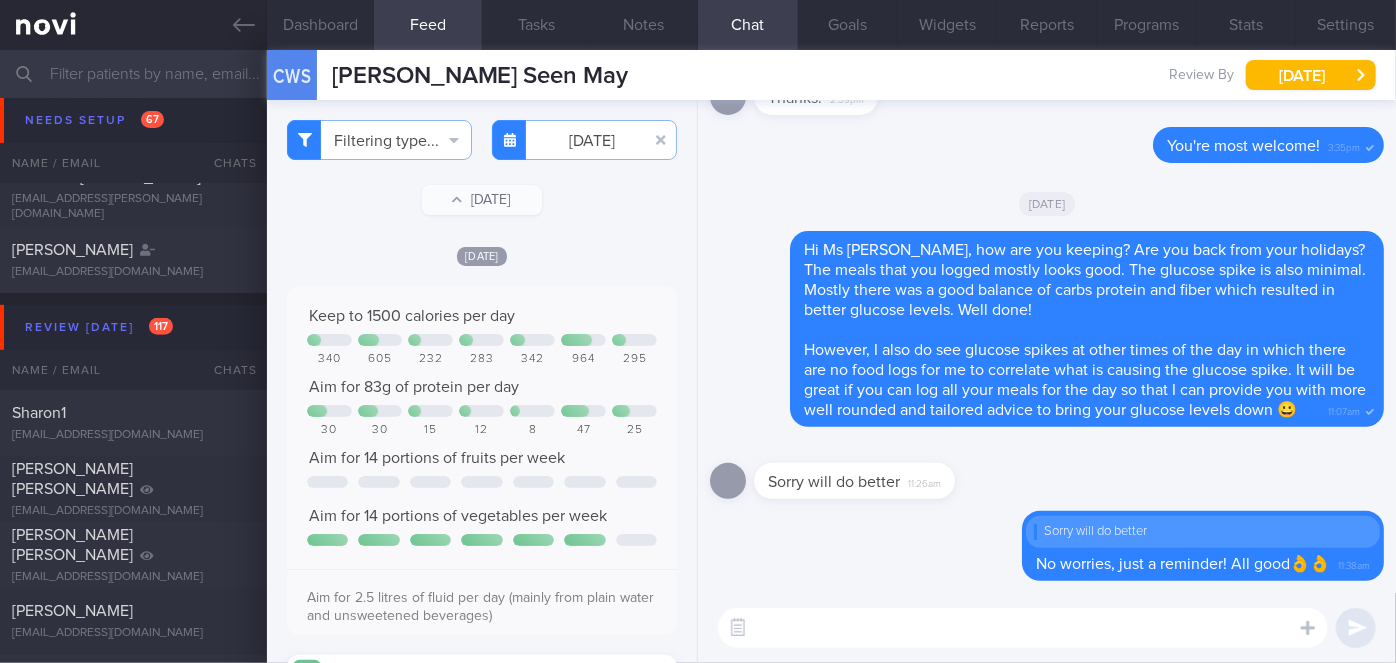 scroll, scrollTop: 3597, scrollLeft: 0, axis: vertical 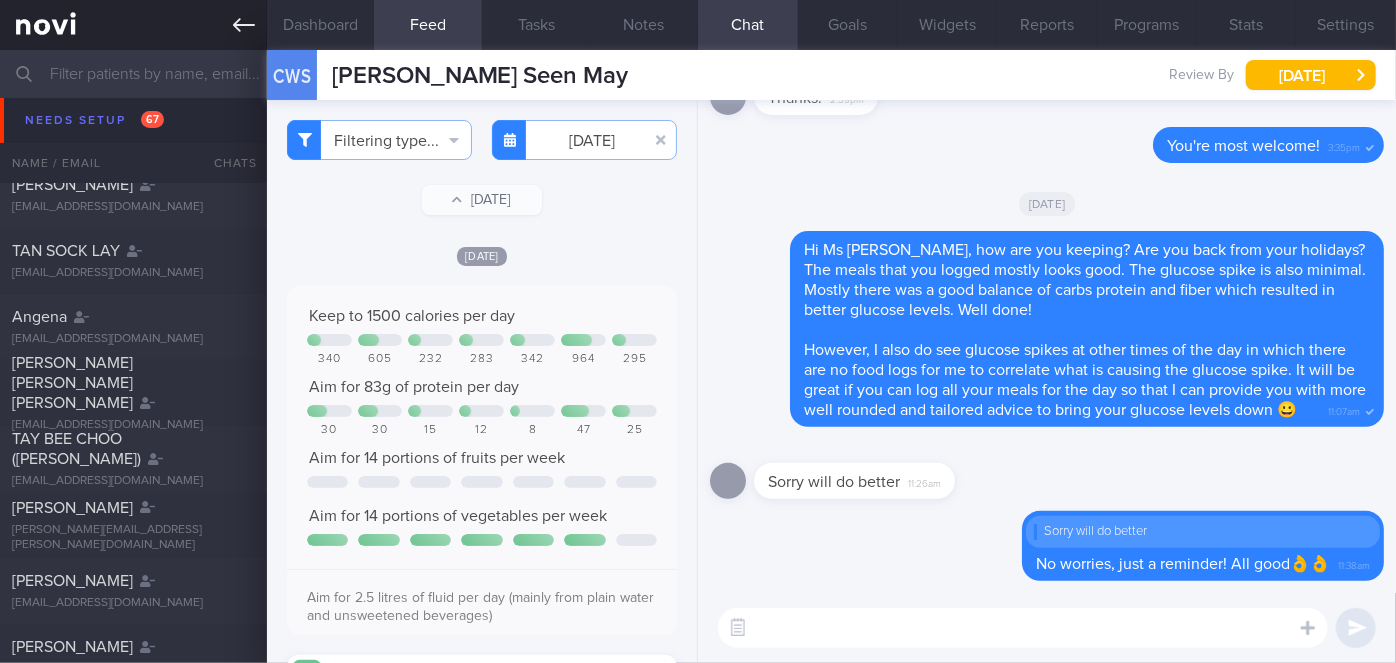 click at bounding box center (133, 25) 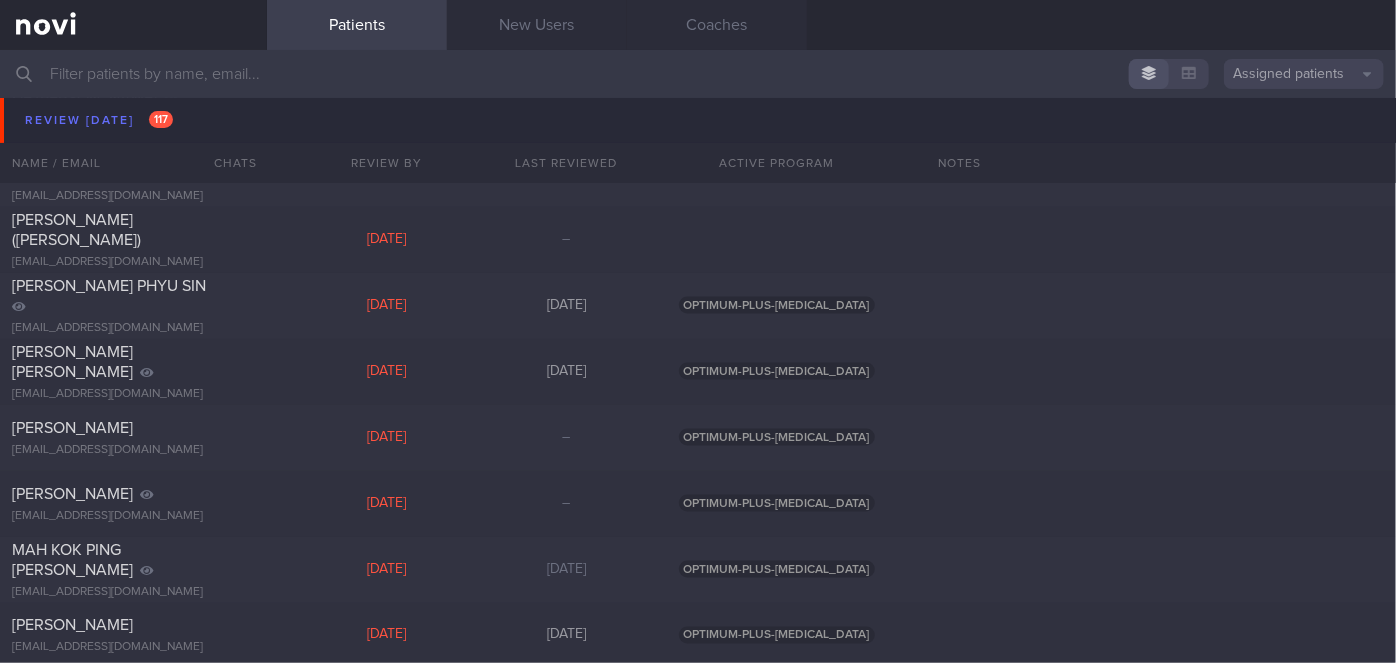 scroll, scrollTop: 5324, scrollLeft: 0, axis: vertical 